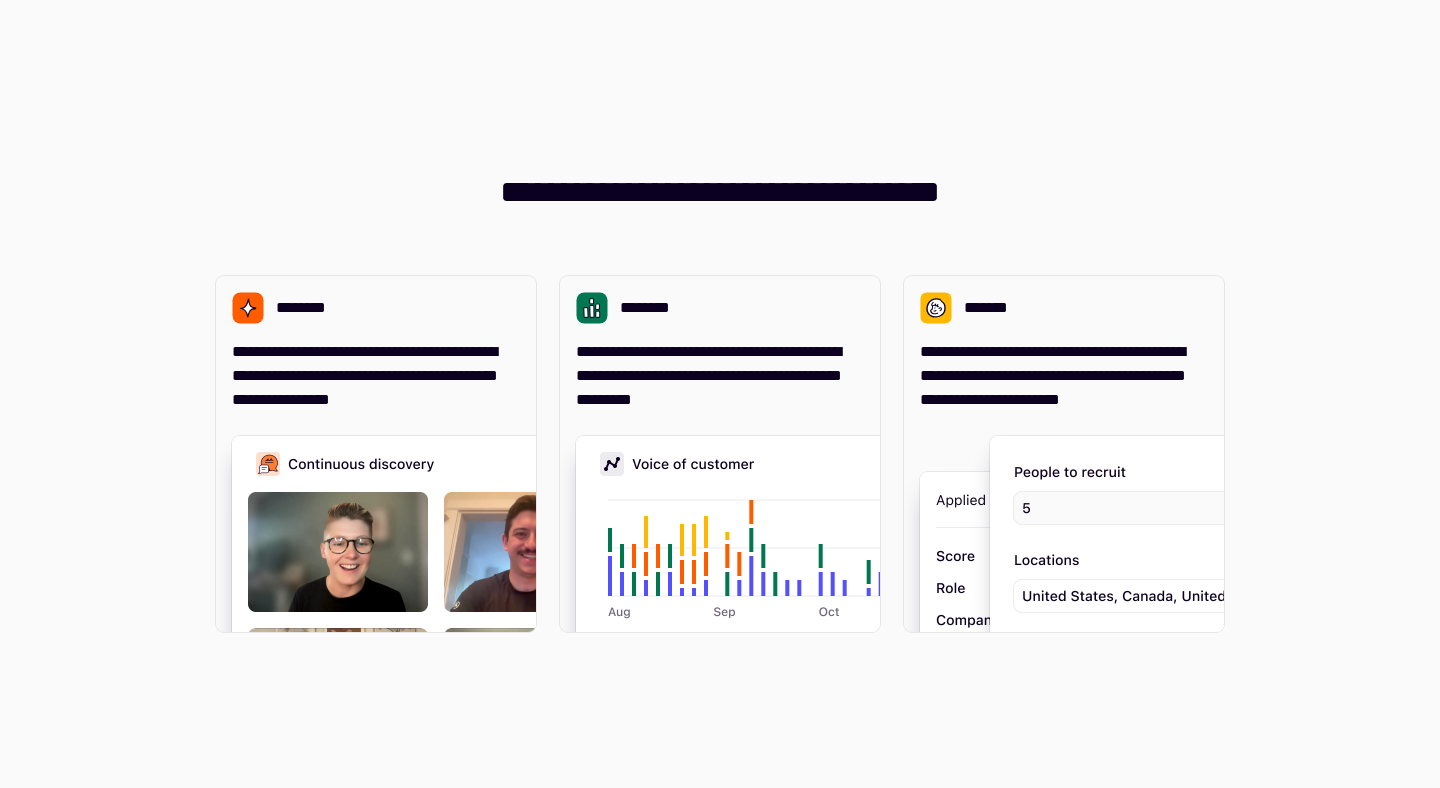 scroll, scrollTop: 0, scrollLeft: 0, axis: both 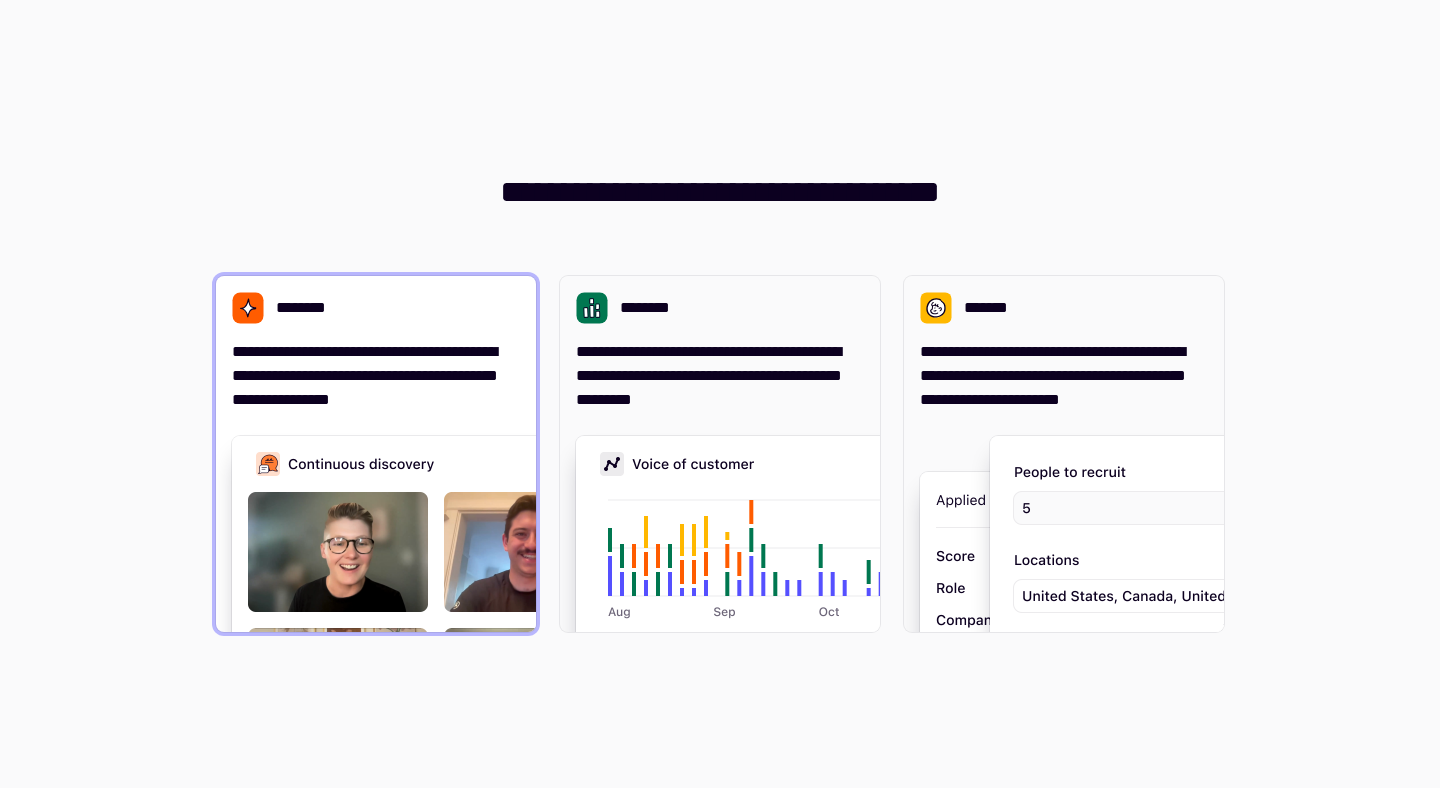 click on "**********" at bounding box center [376, 454] 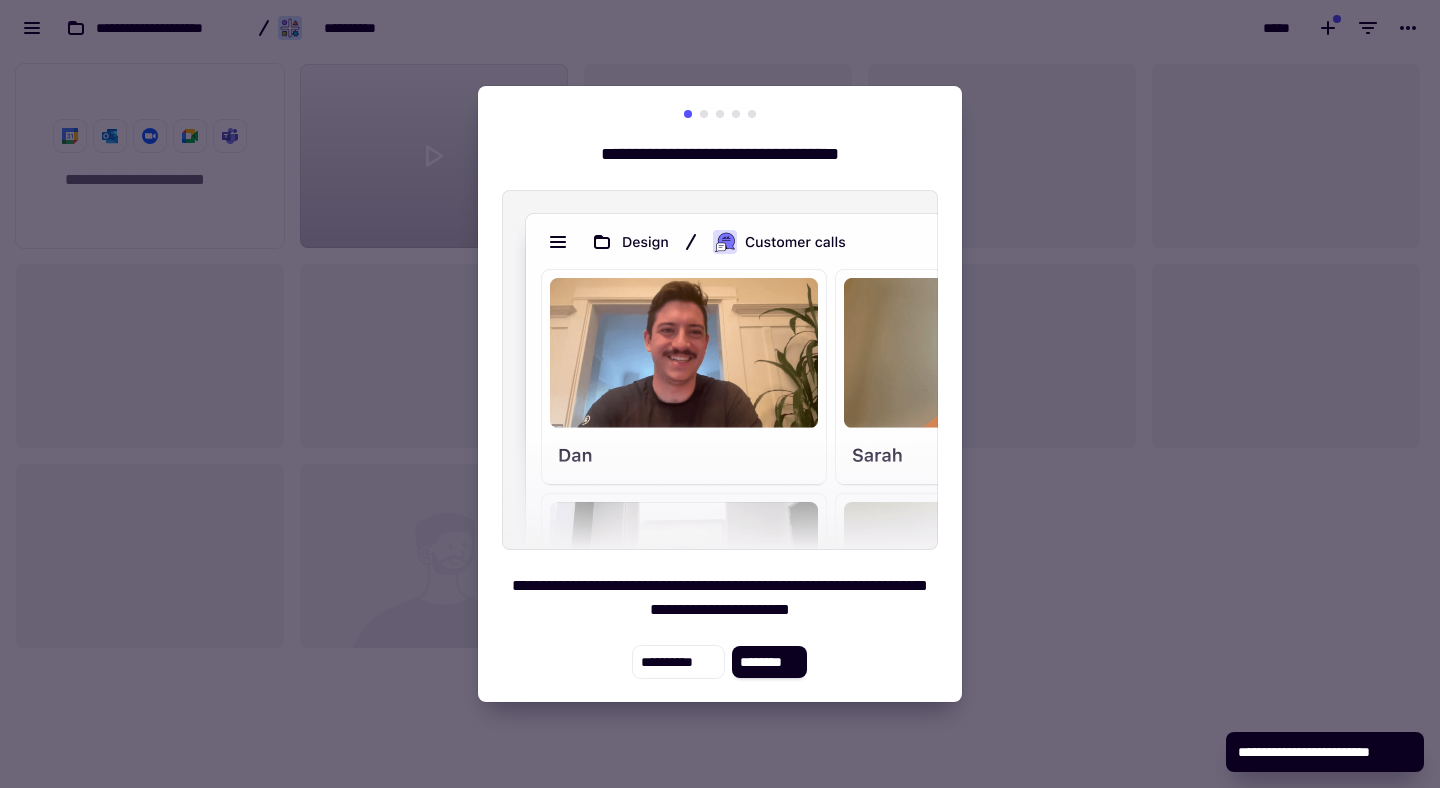 scroll, scrollTop: 1, scrollLeft: 1, axis: both 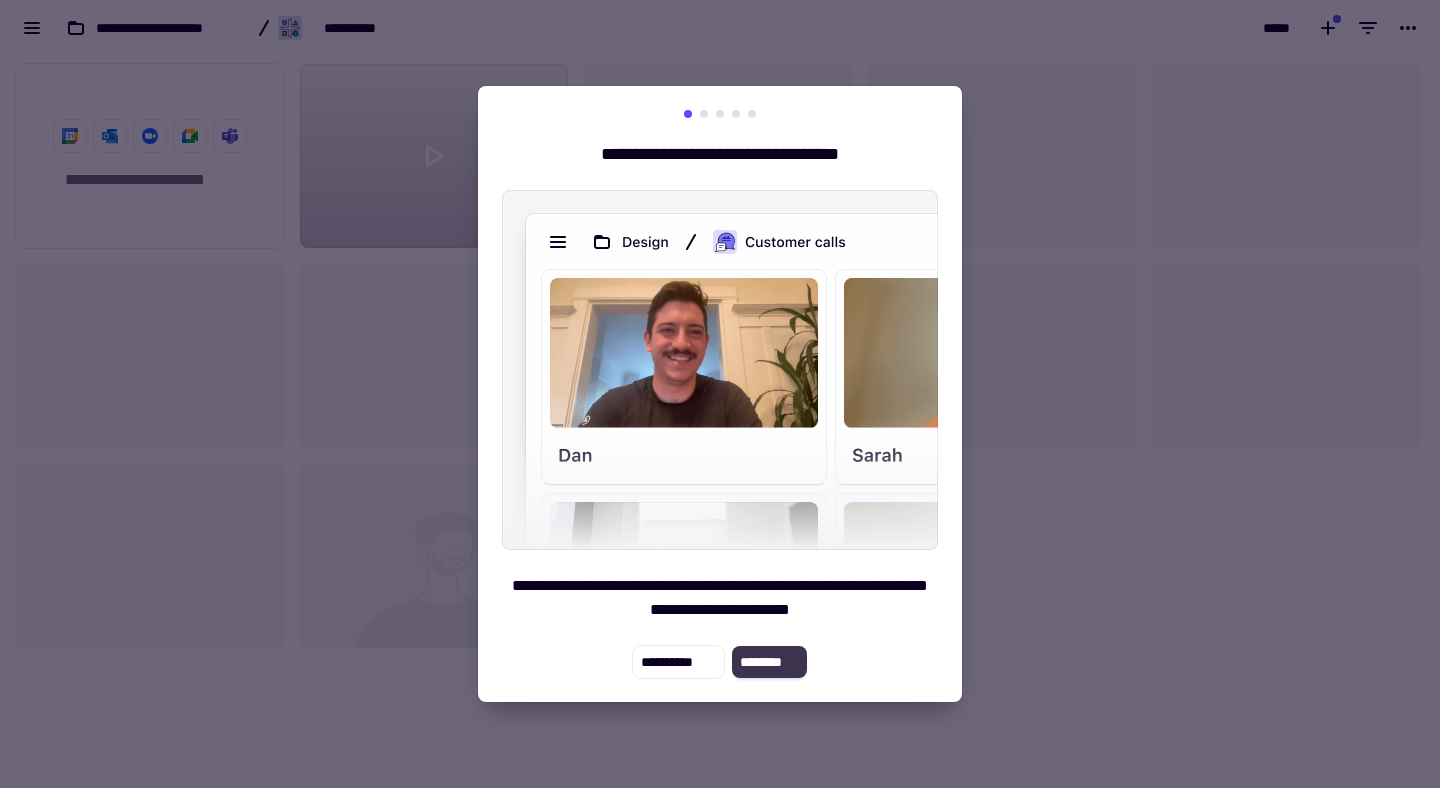 click on "********" 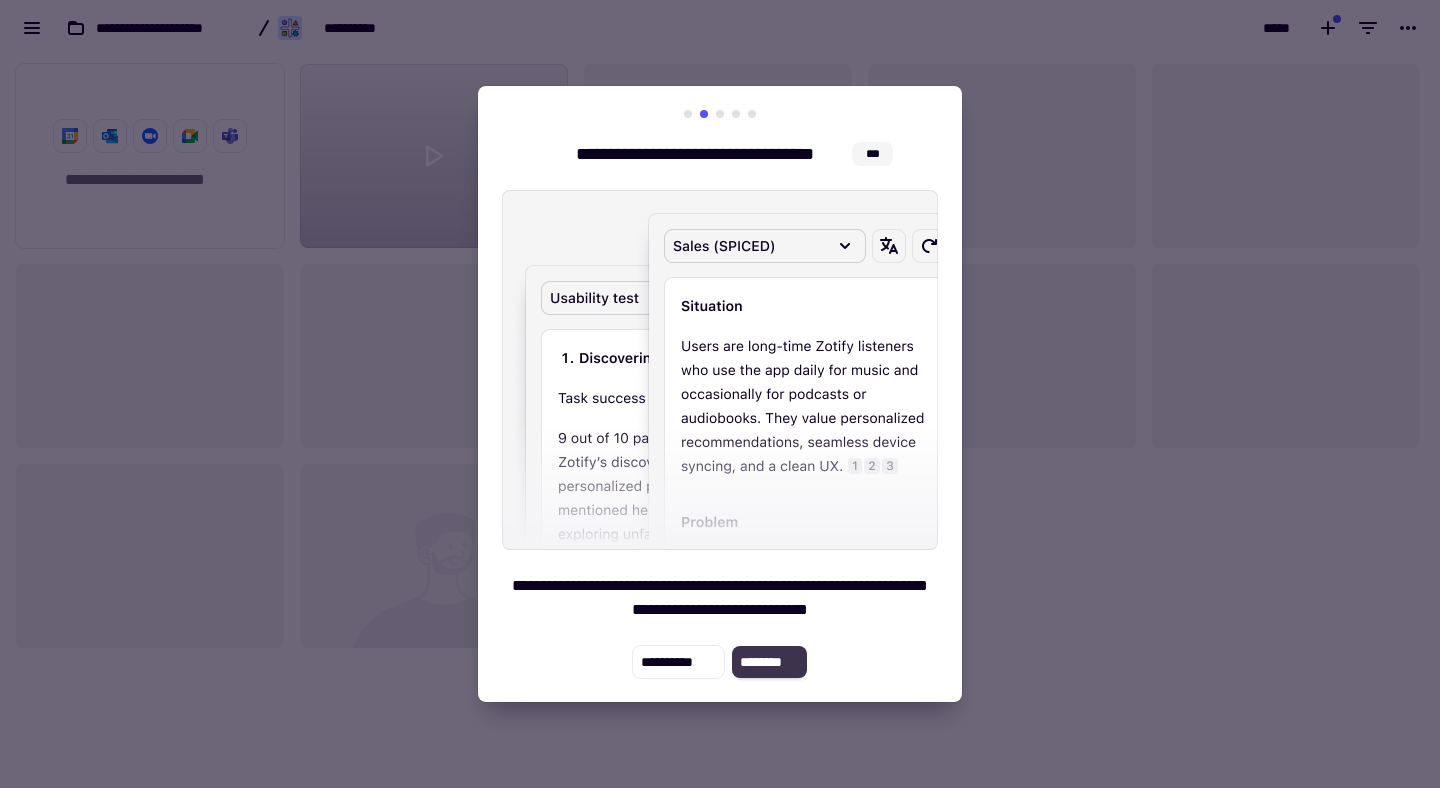 click on "********" 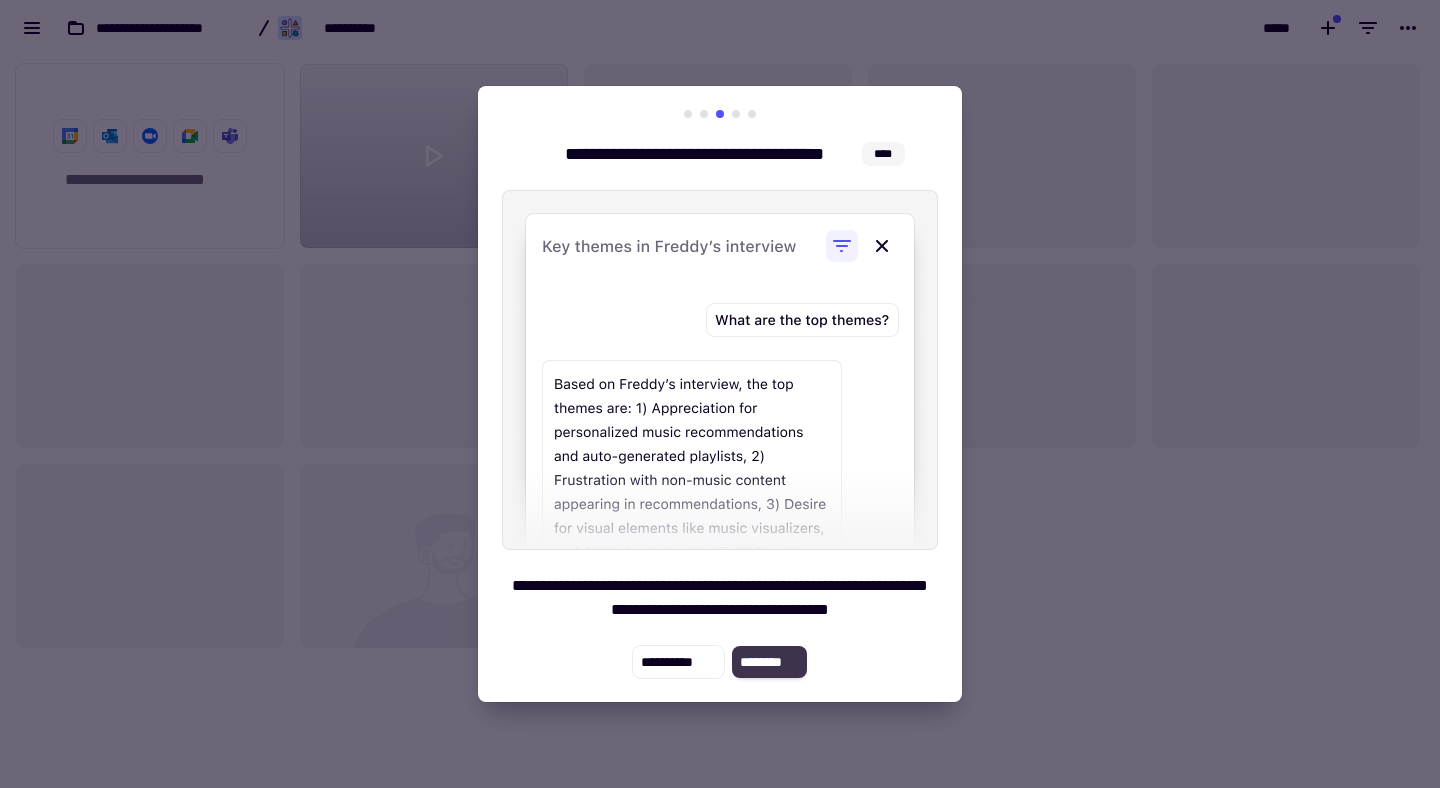 click on "********" 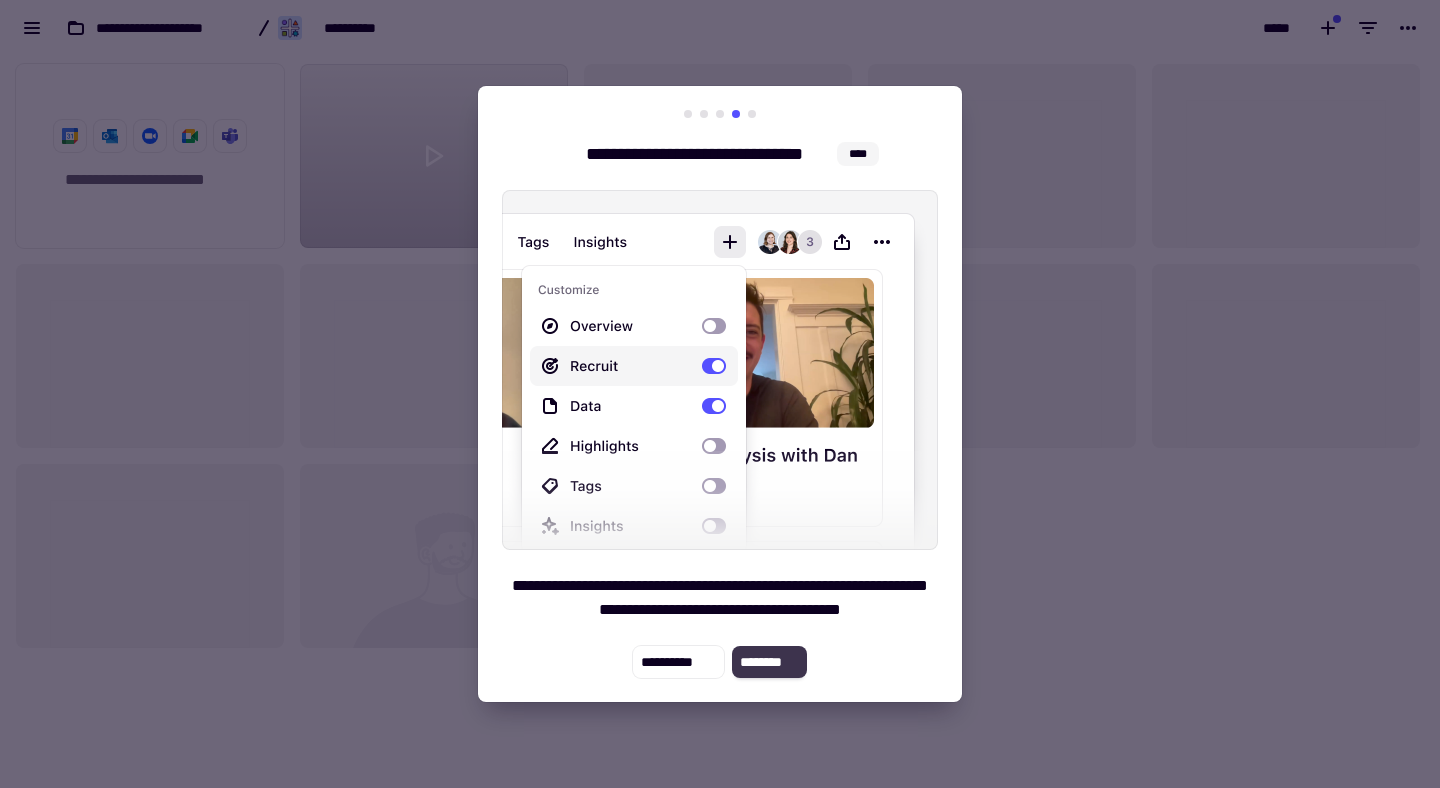 click on "********" 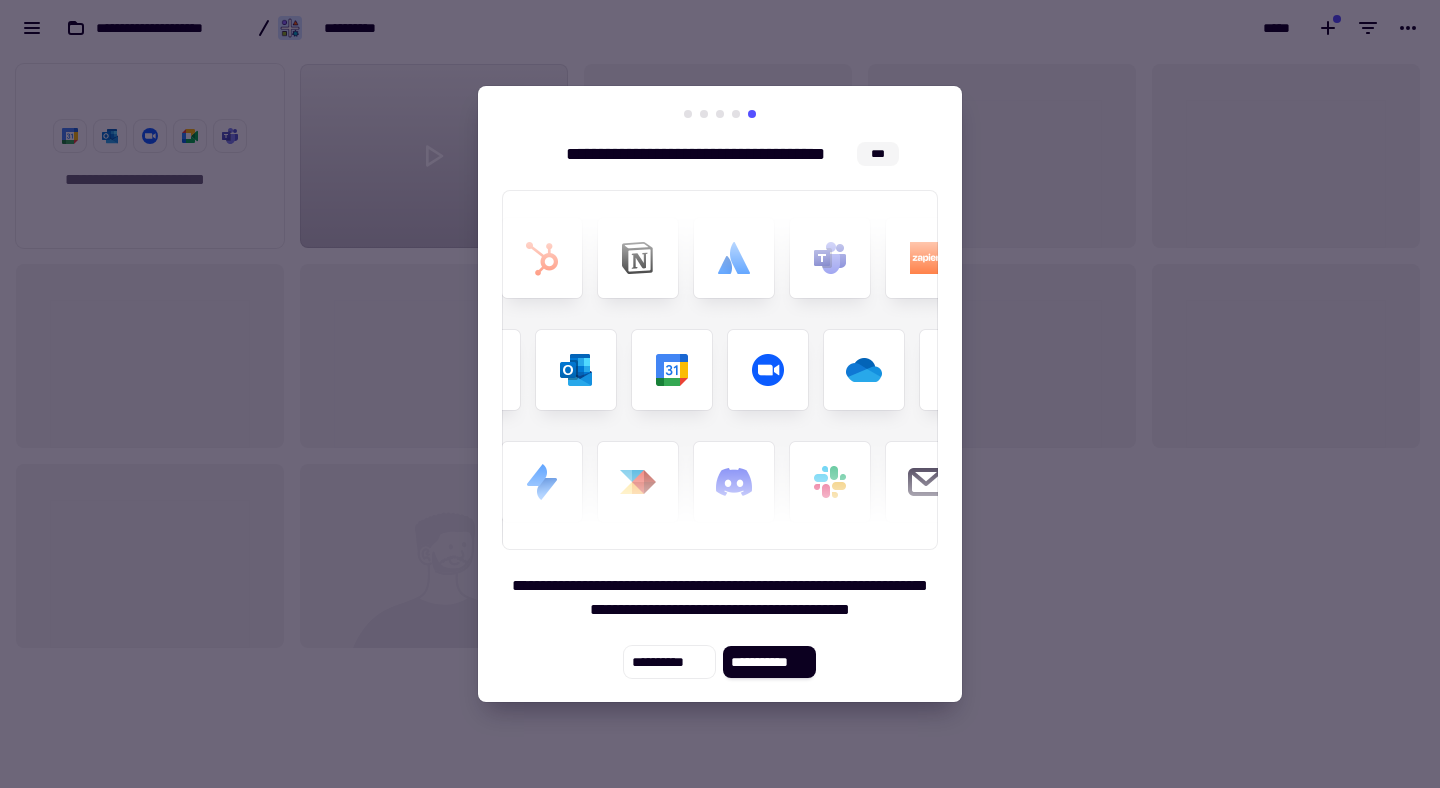 type 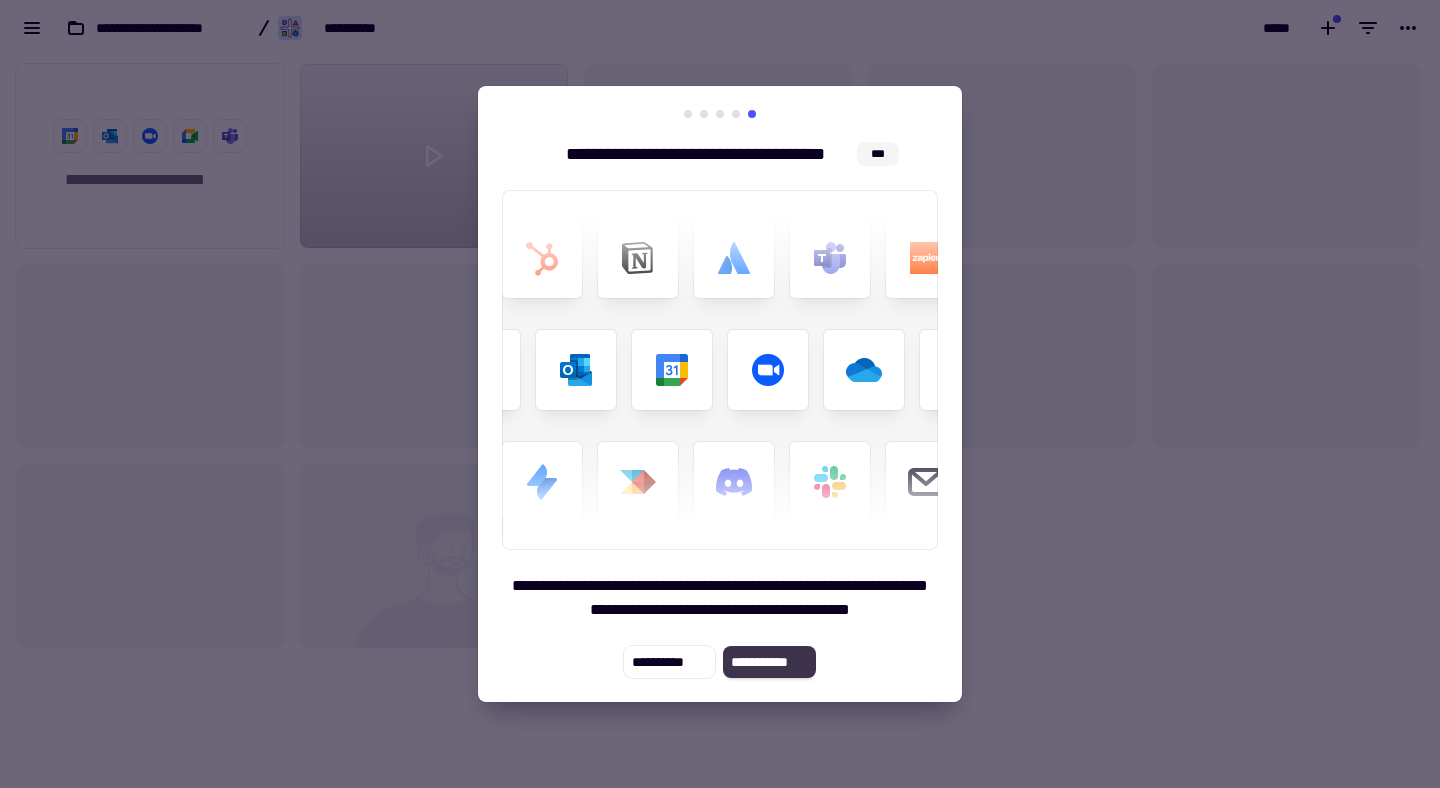 click on "**********" 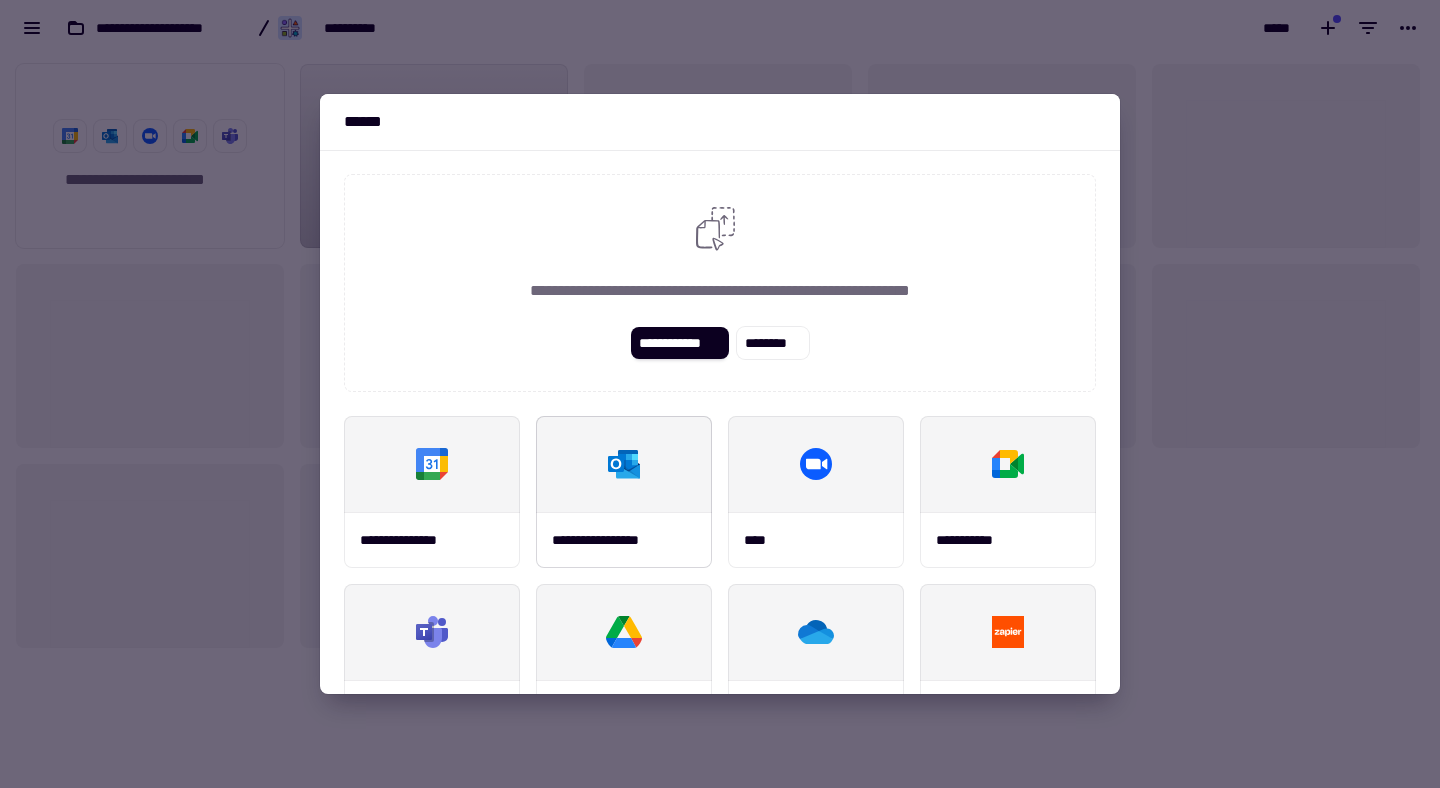scroll, scrollTop: 233, scrollLeft: 0, axis: vertical 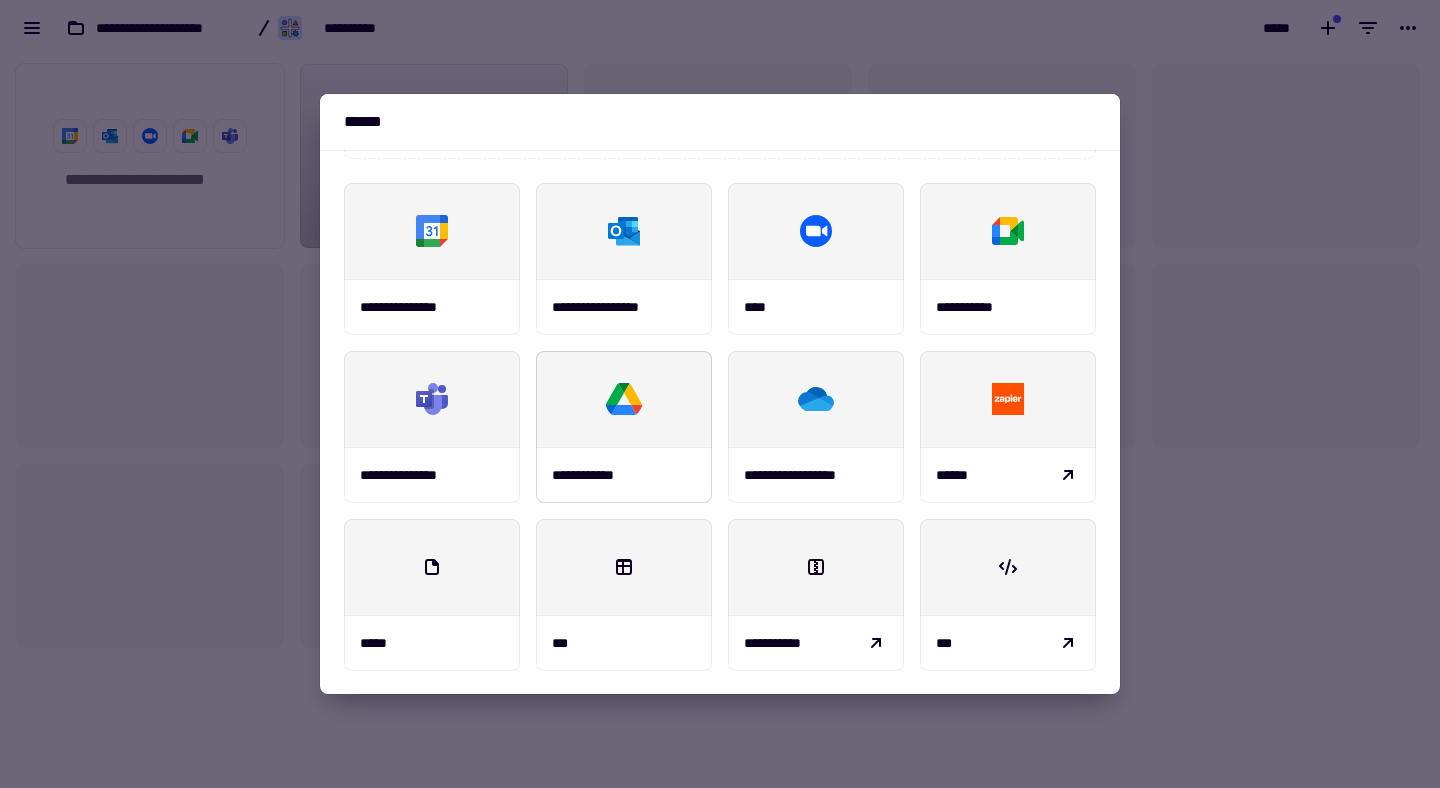 click at bounding box center (624, 399) 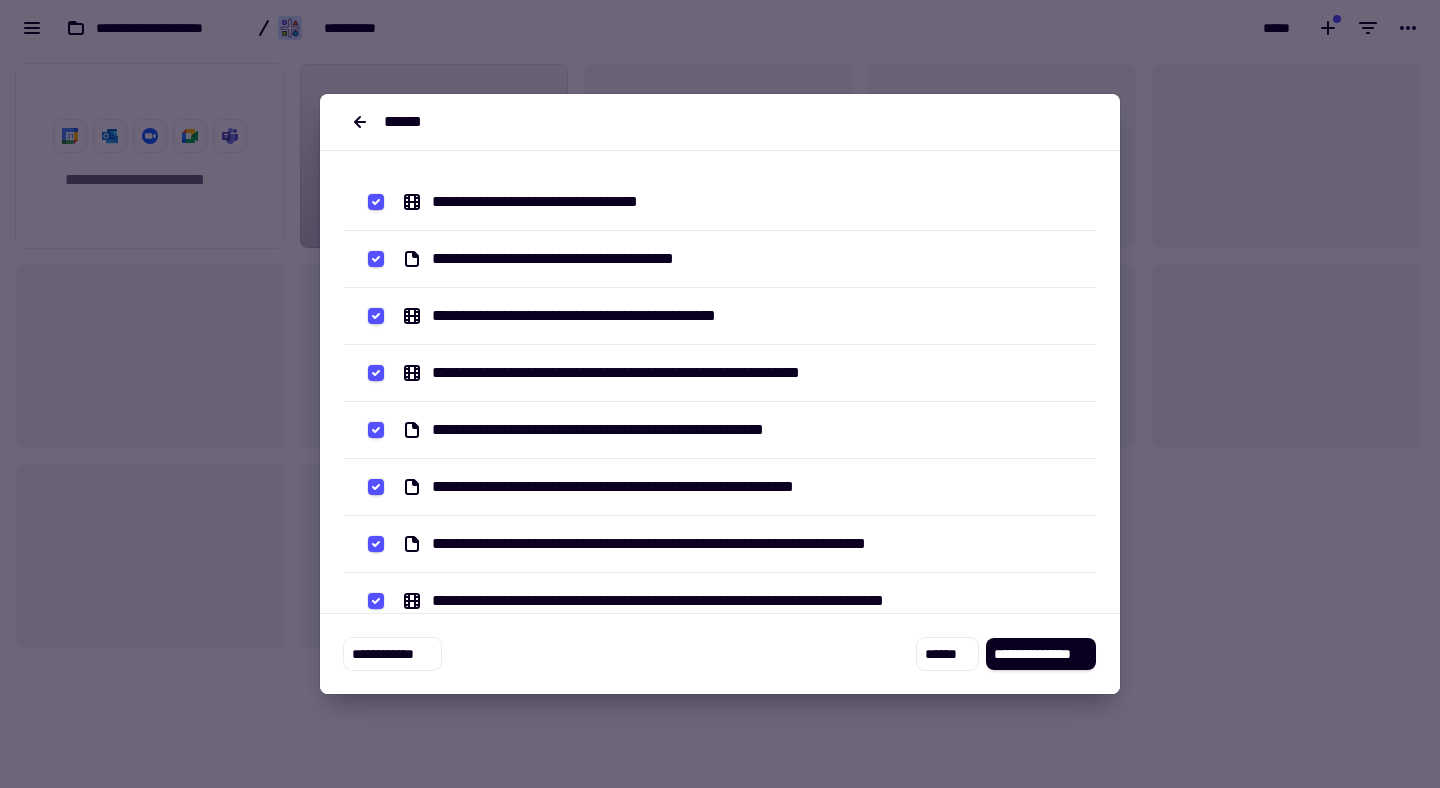 click on "**********" at bounding box center [720, 259] 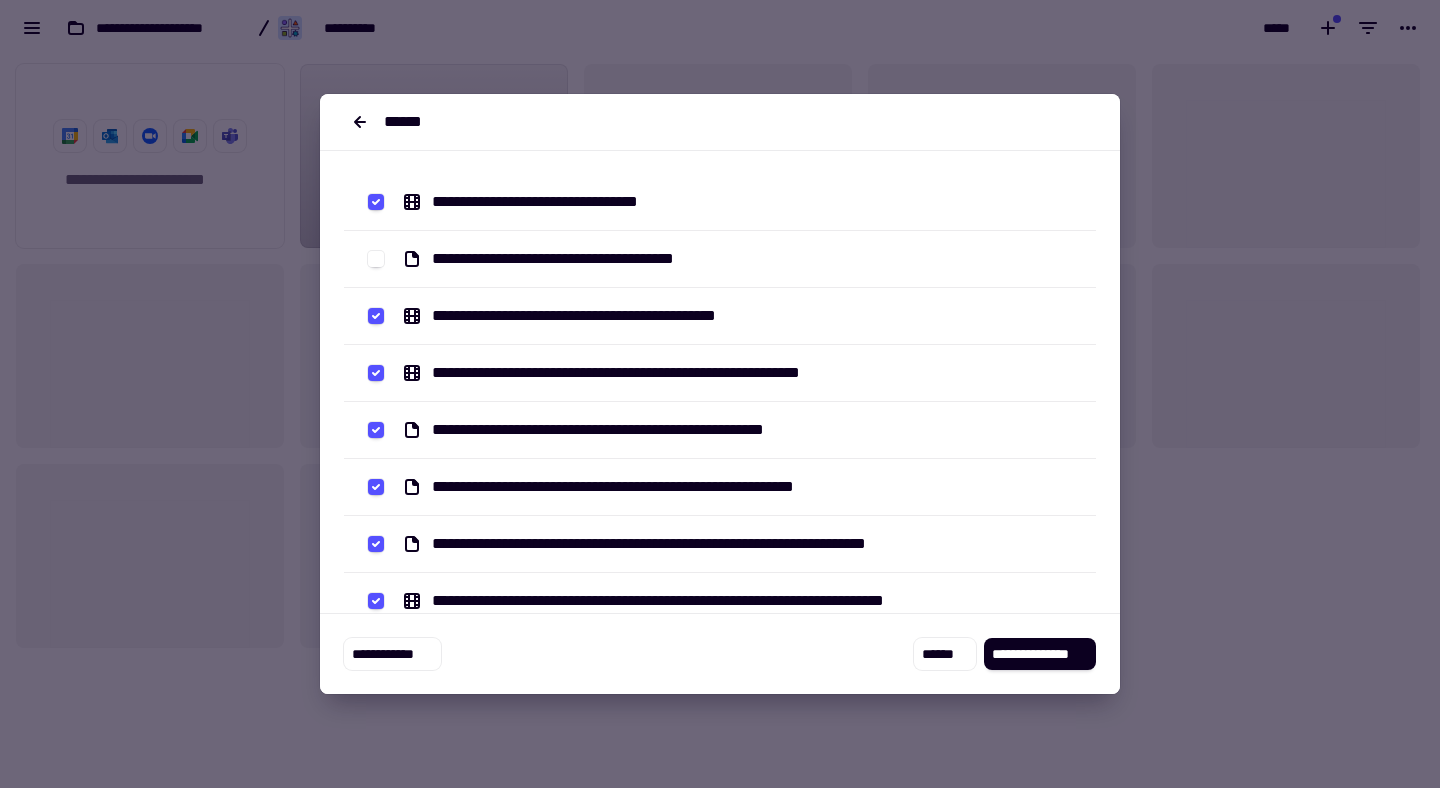 scroll, scrollTop: 34, scrollLeft: 0, axis: vertical 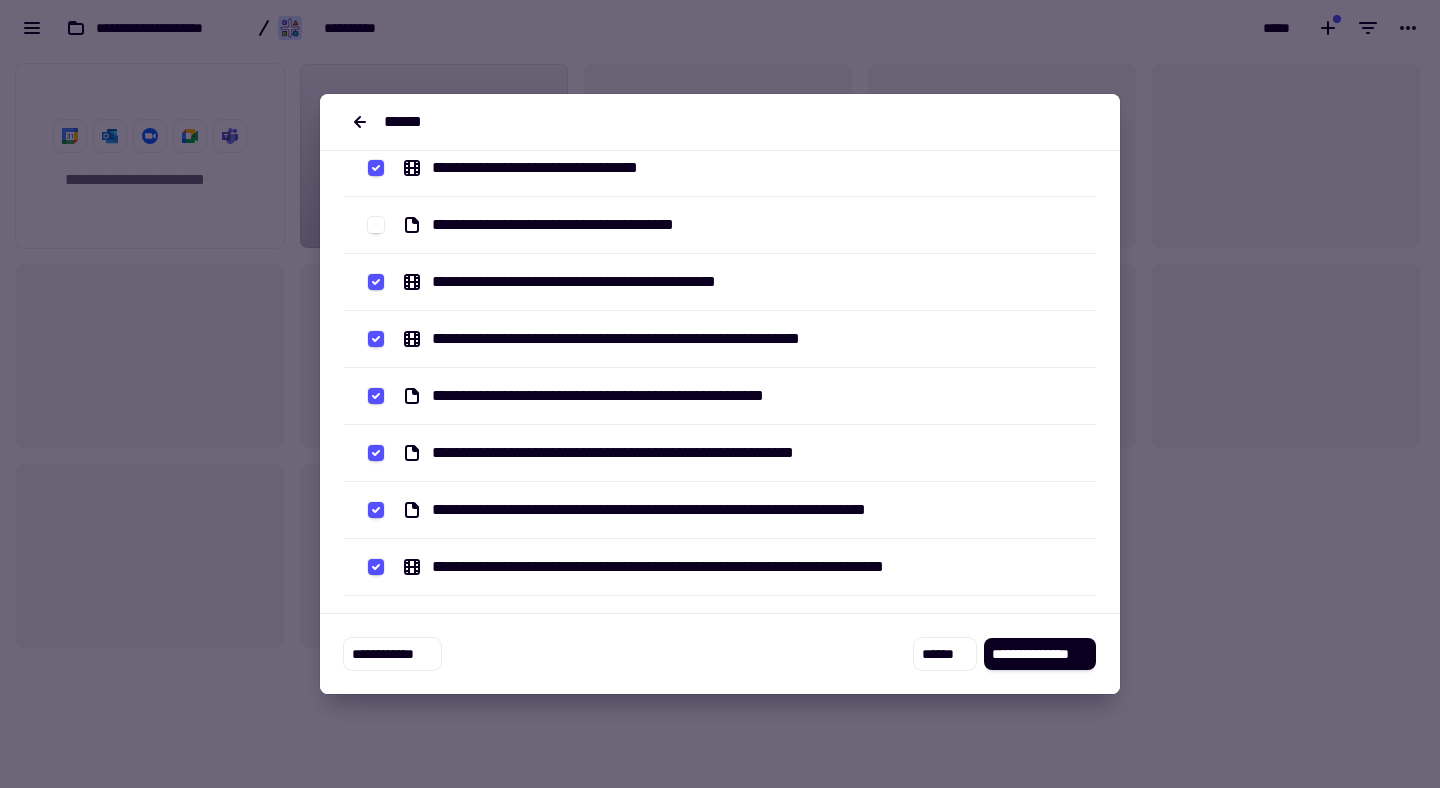 click 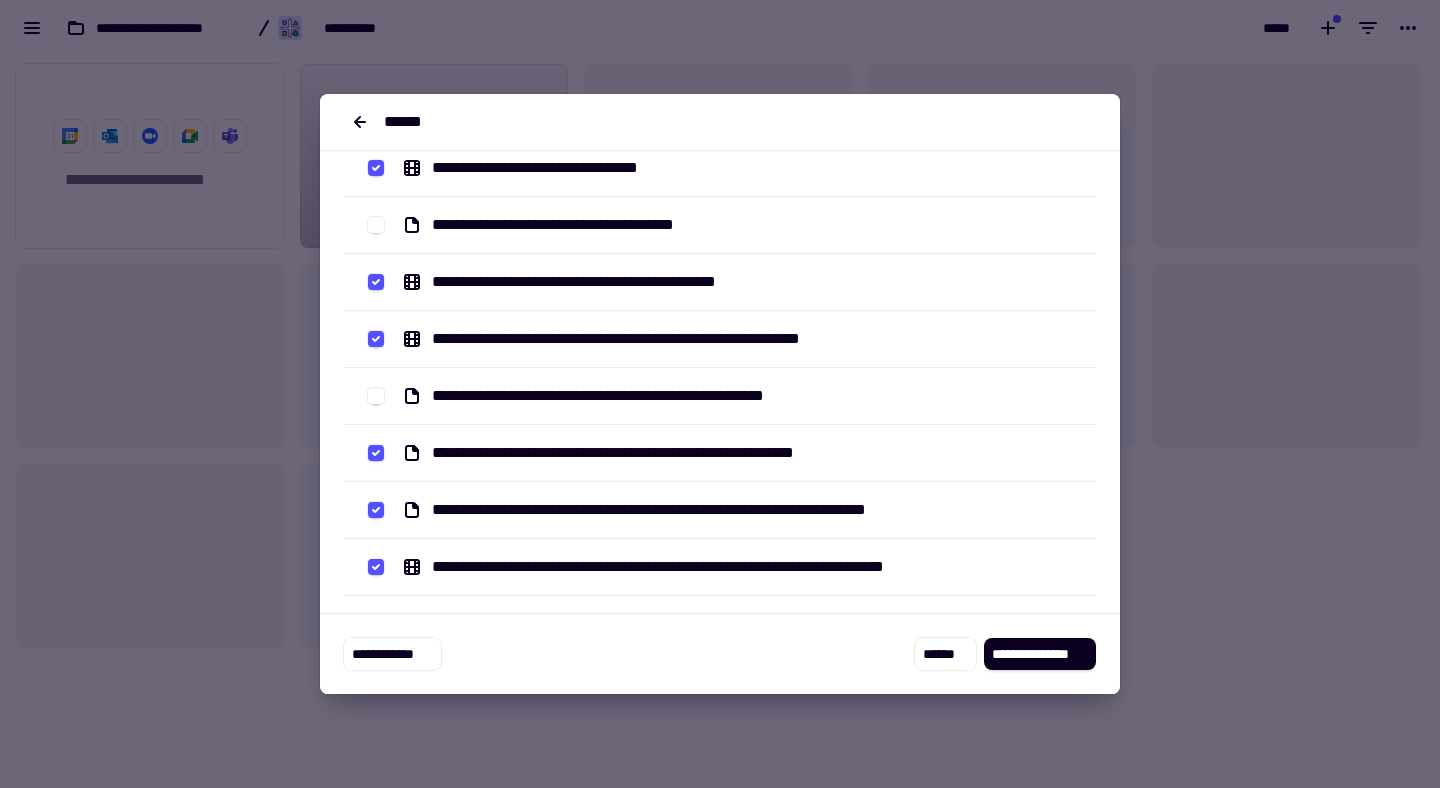 click on "**********" at bounding box center (720, 453) 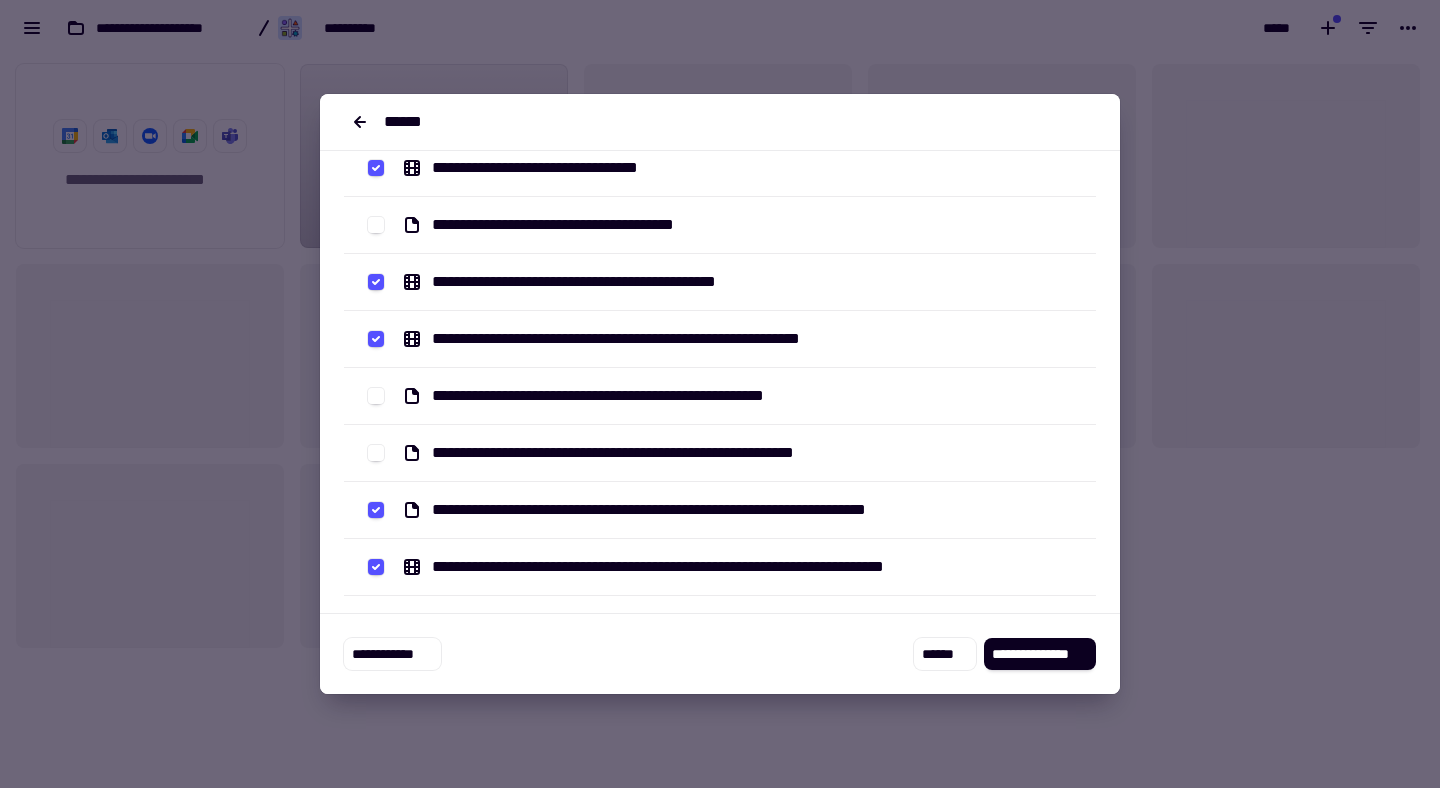 click 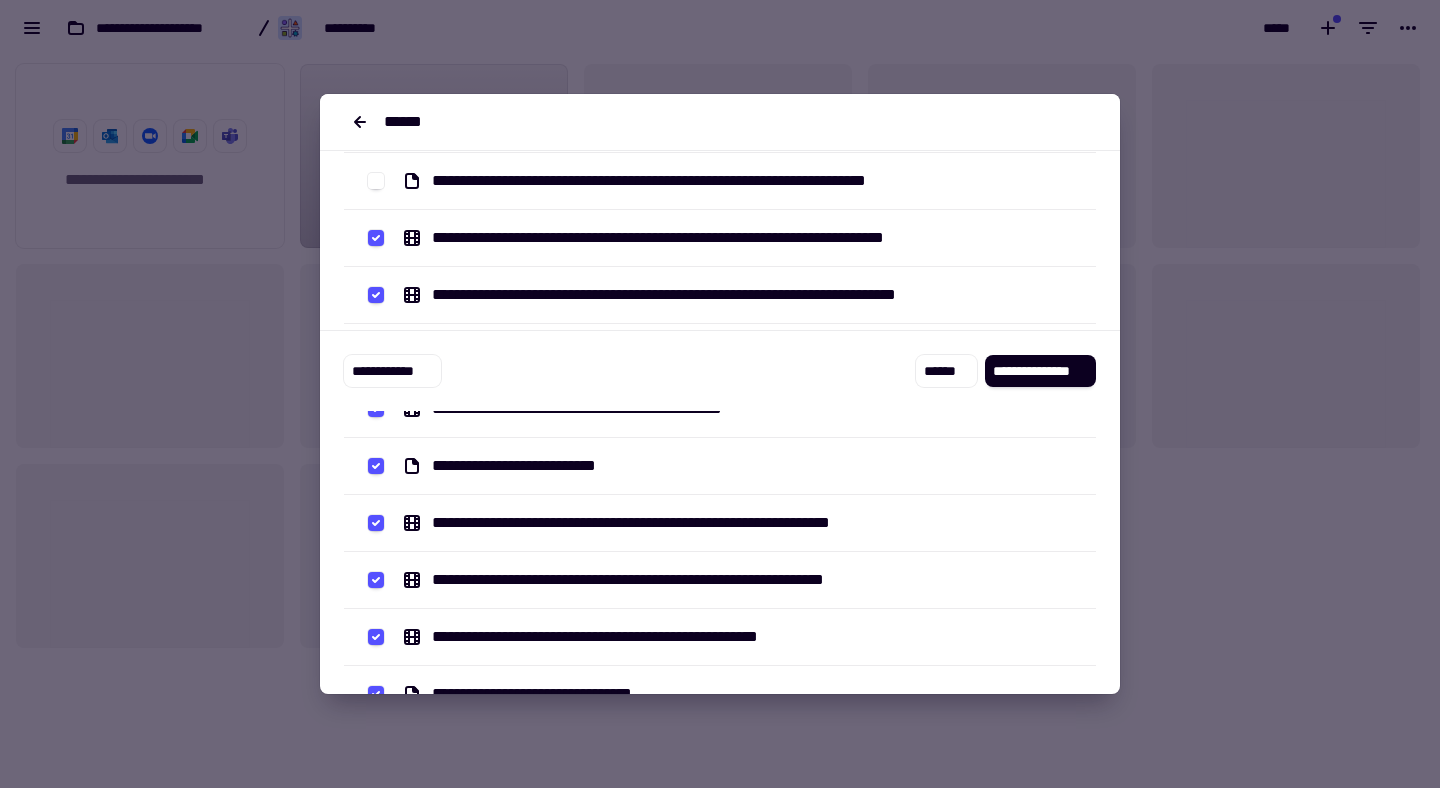 scroll, scrollTop: 377, scrollLeft: 0, axis: vertical 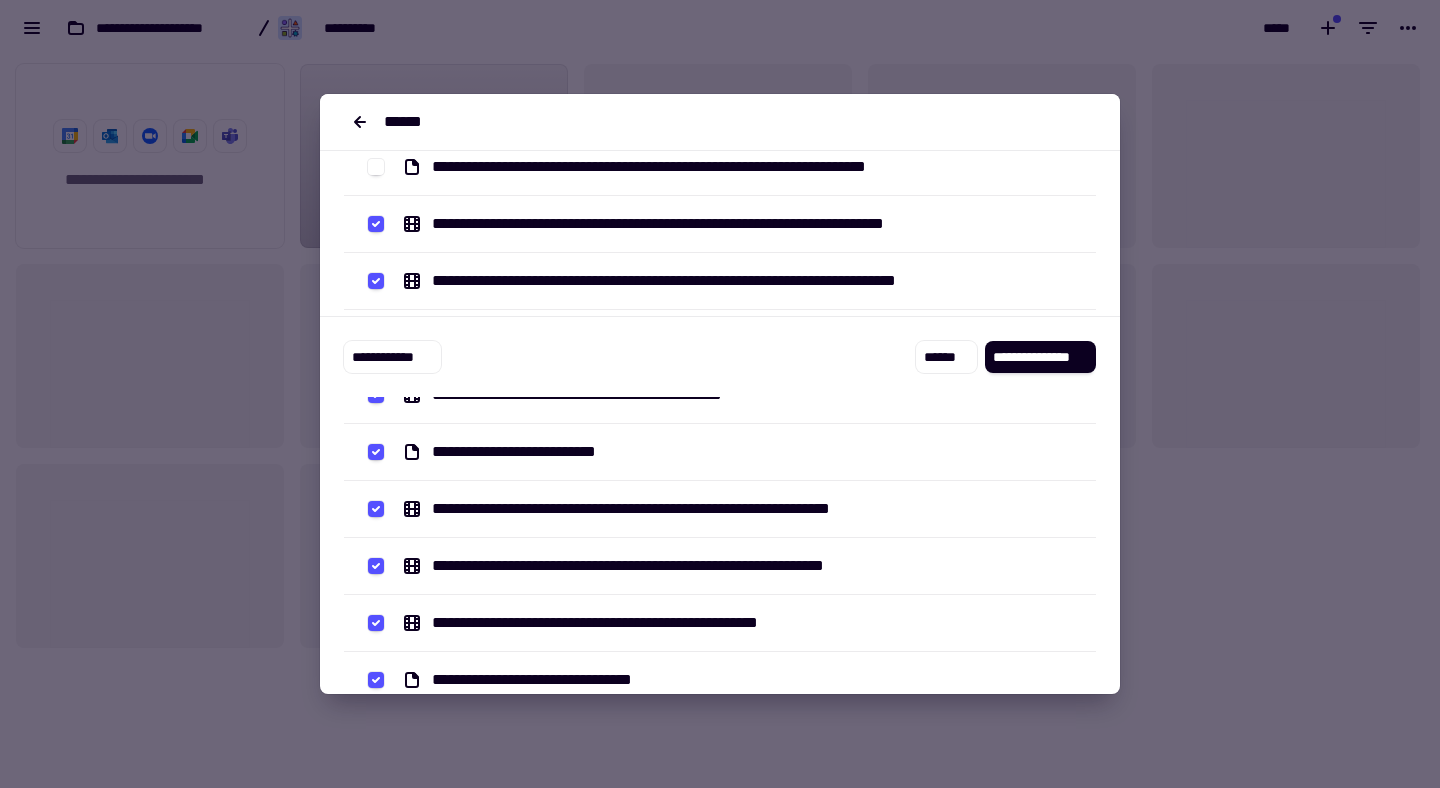 click 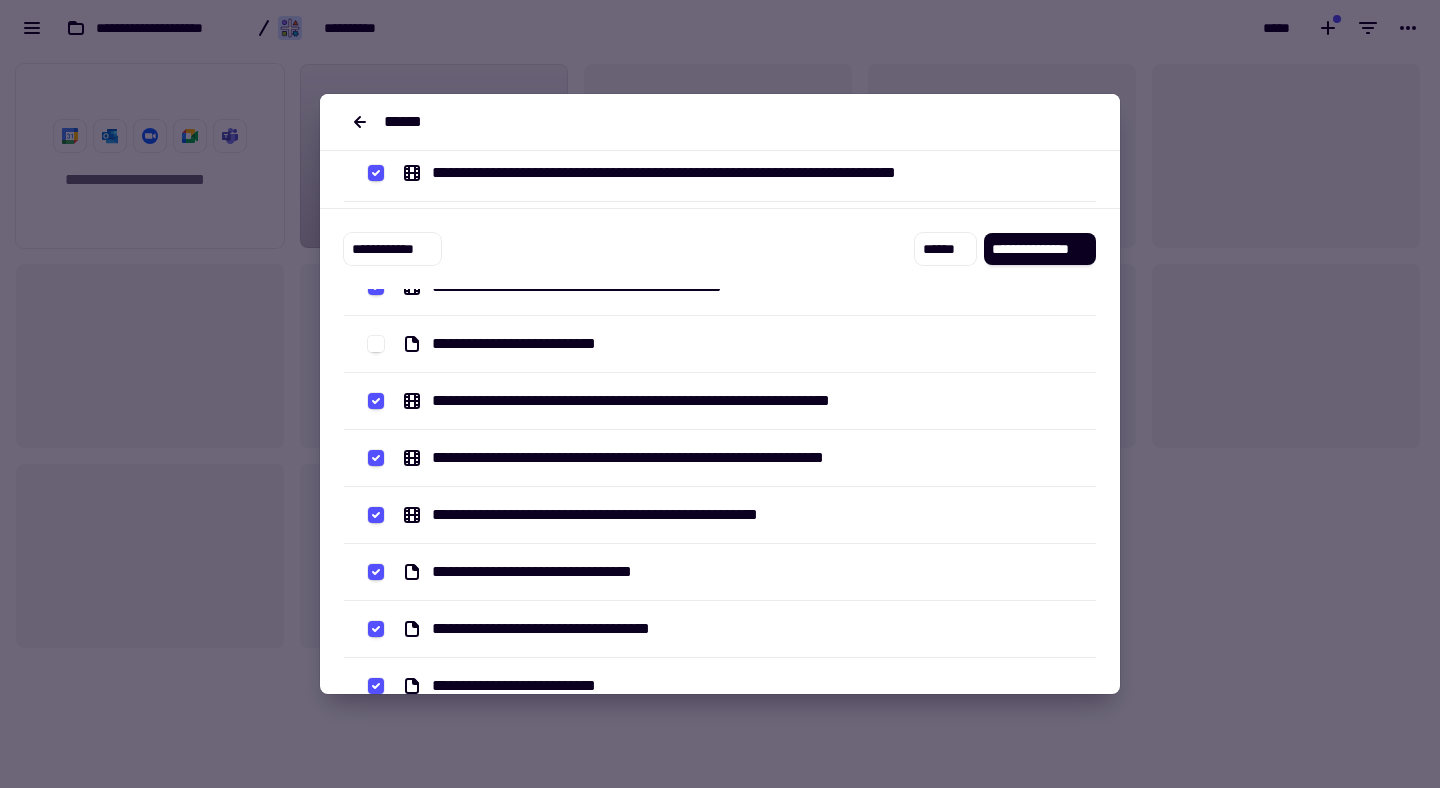 scroll, scrollTop: 535, scrollLeft: 0, axis: vertical 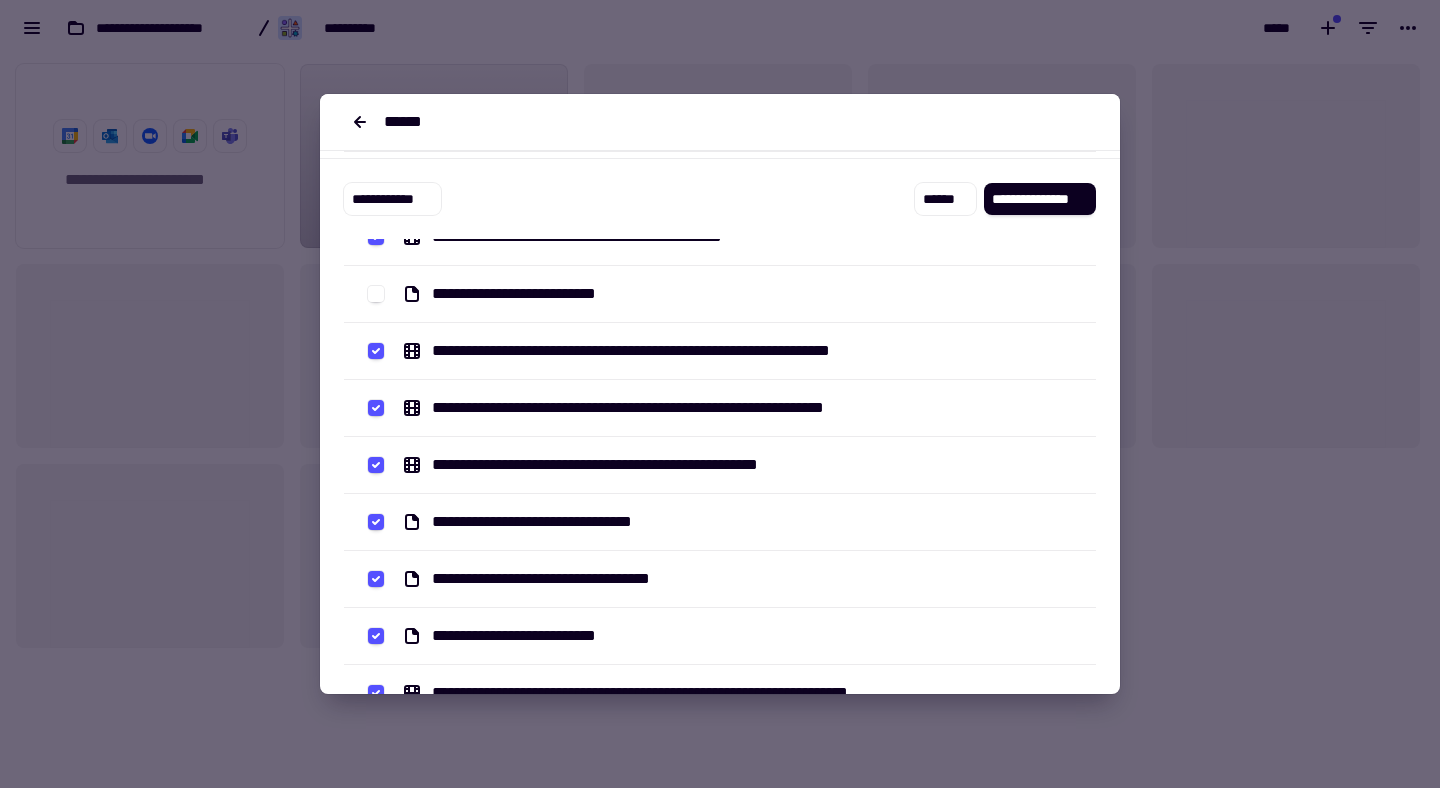 click 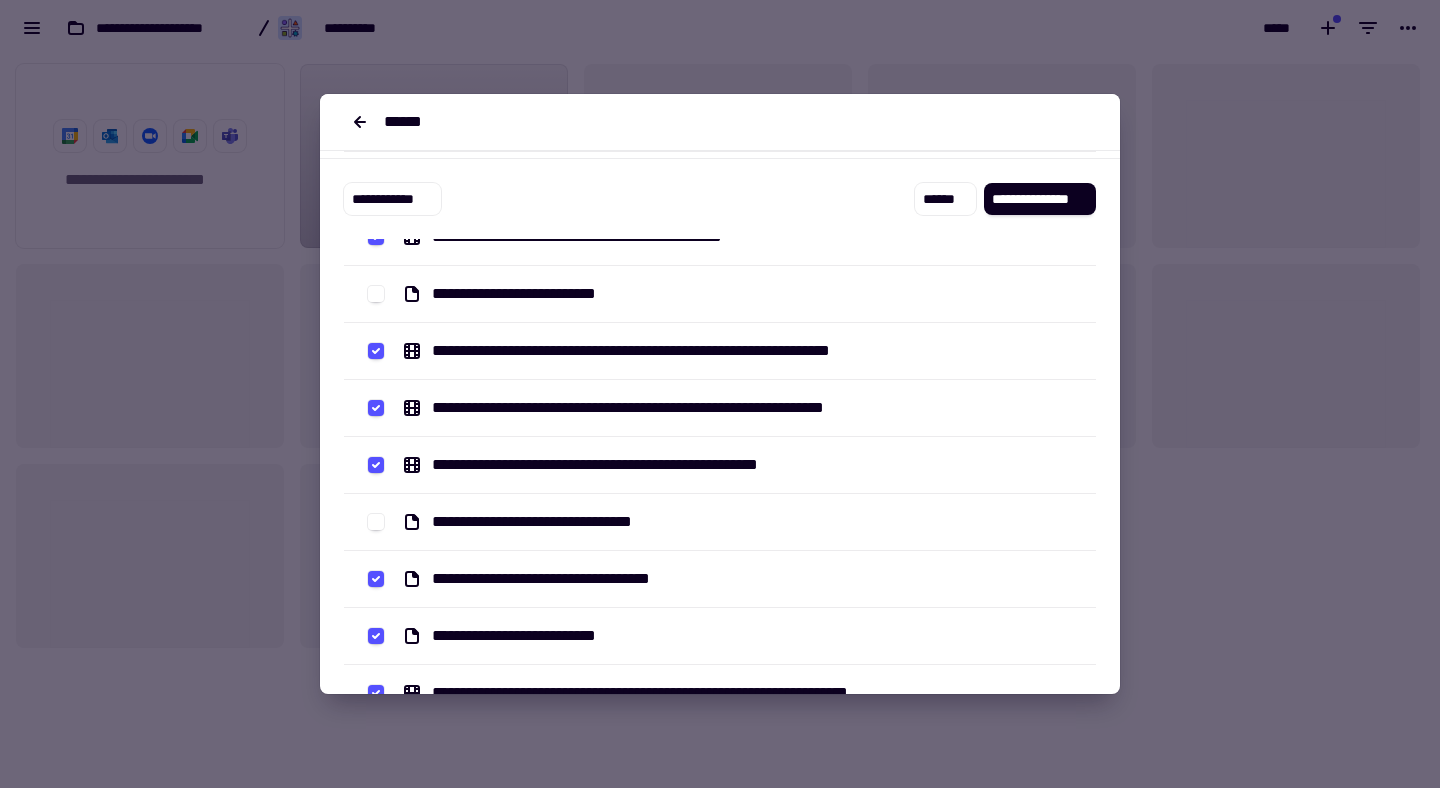 click 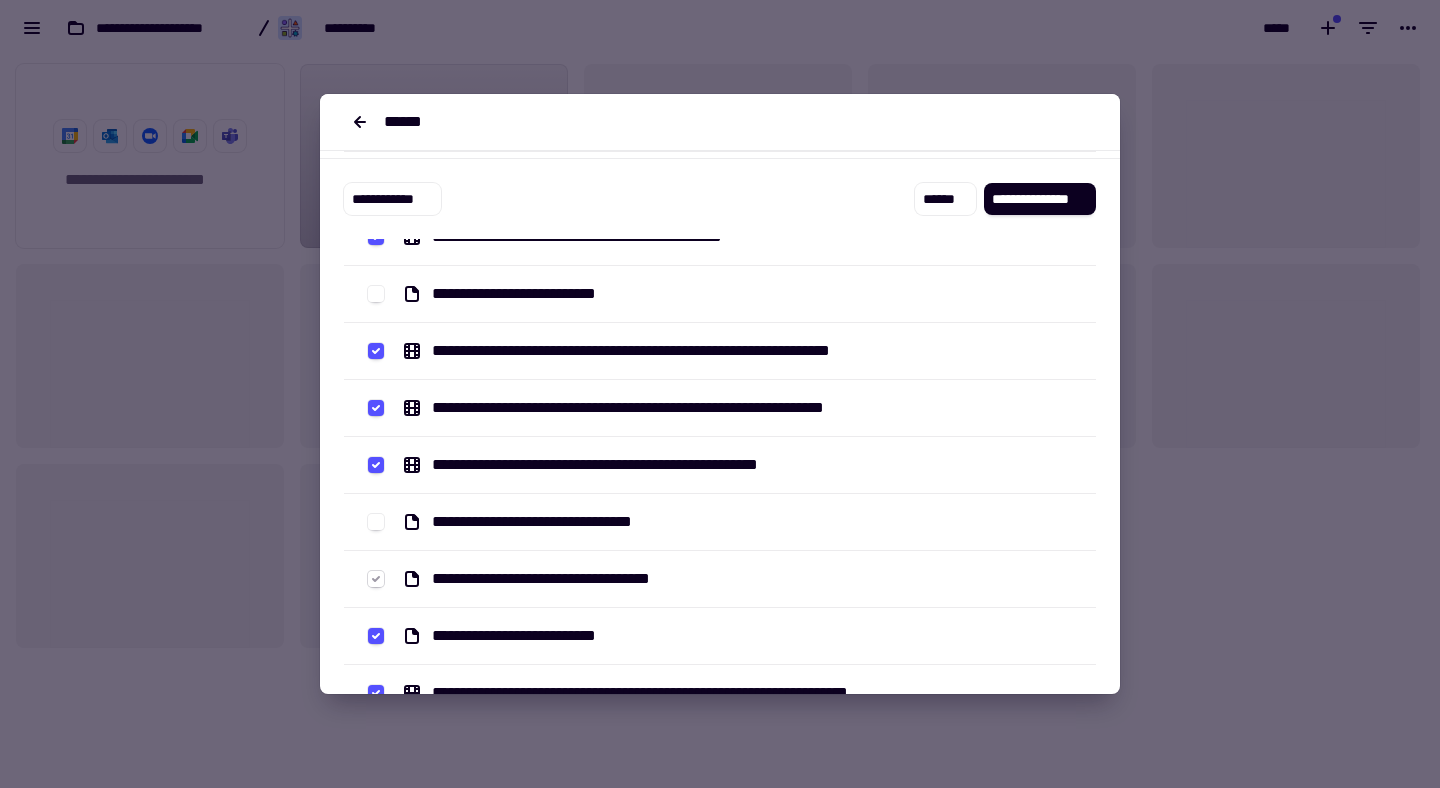 scroll, scrollTop: 627, scrollLeft: 0, axis: vertical 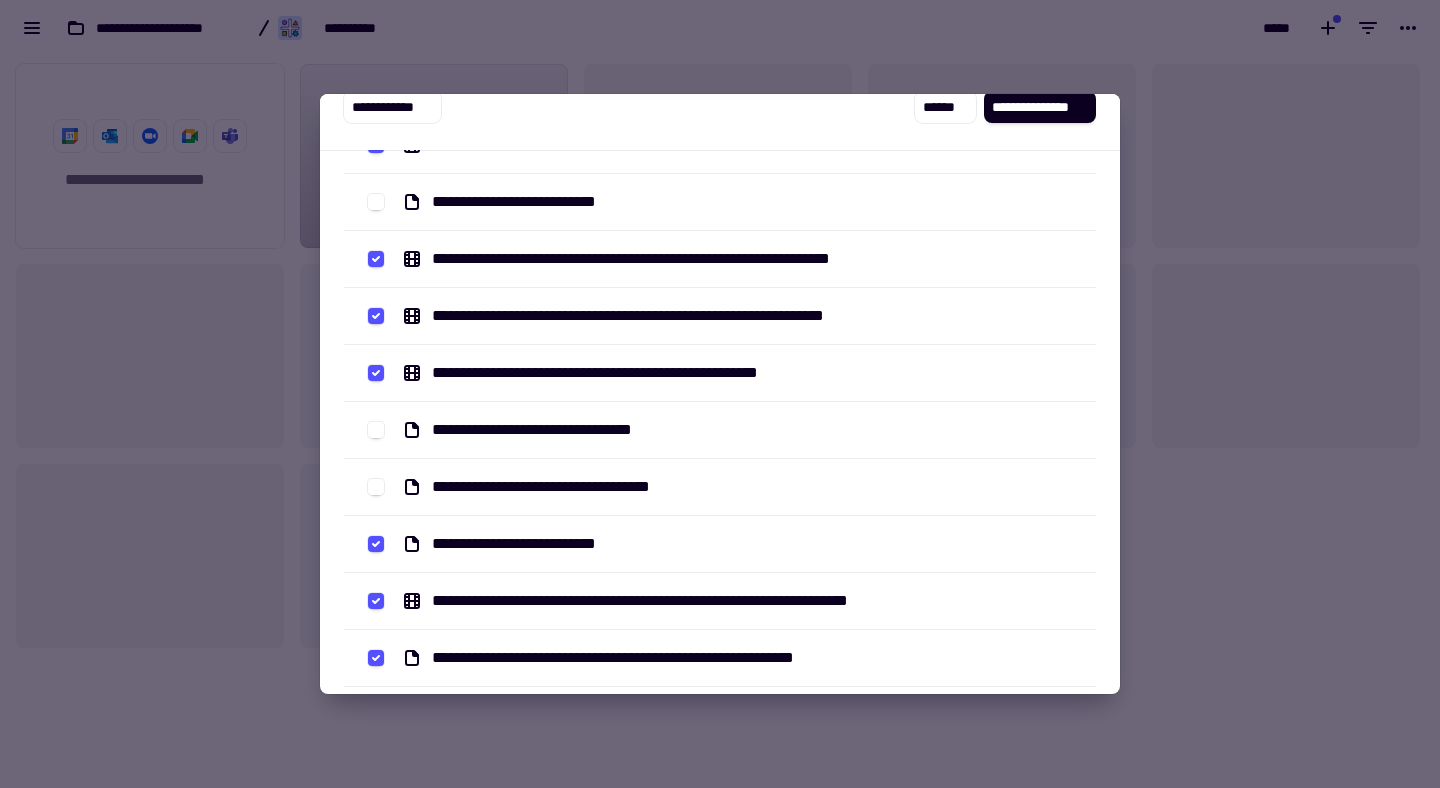 click on "**********" at bounding box center [720, 544] 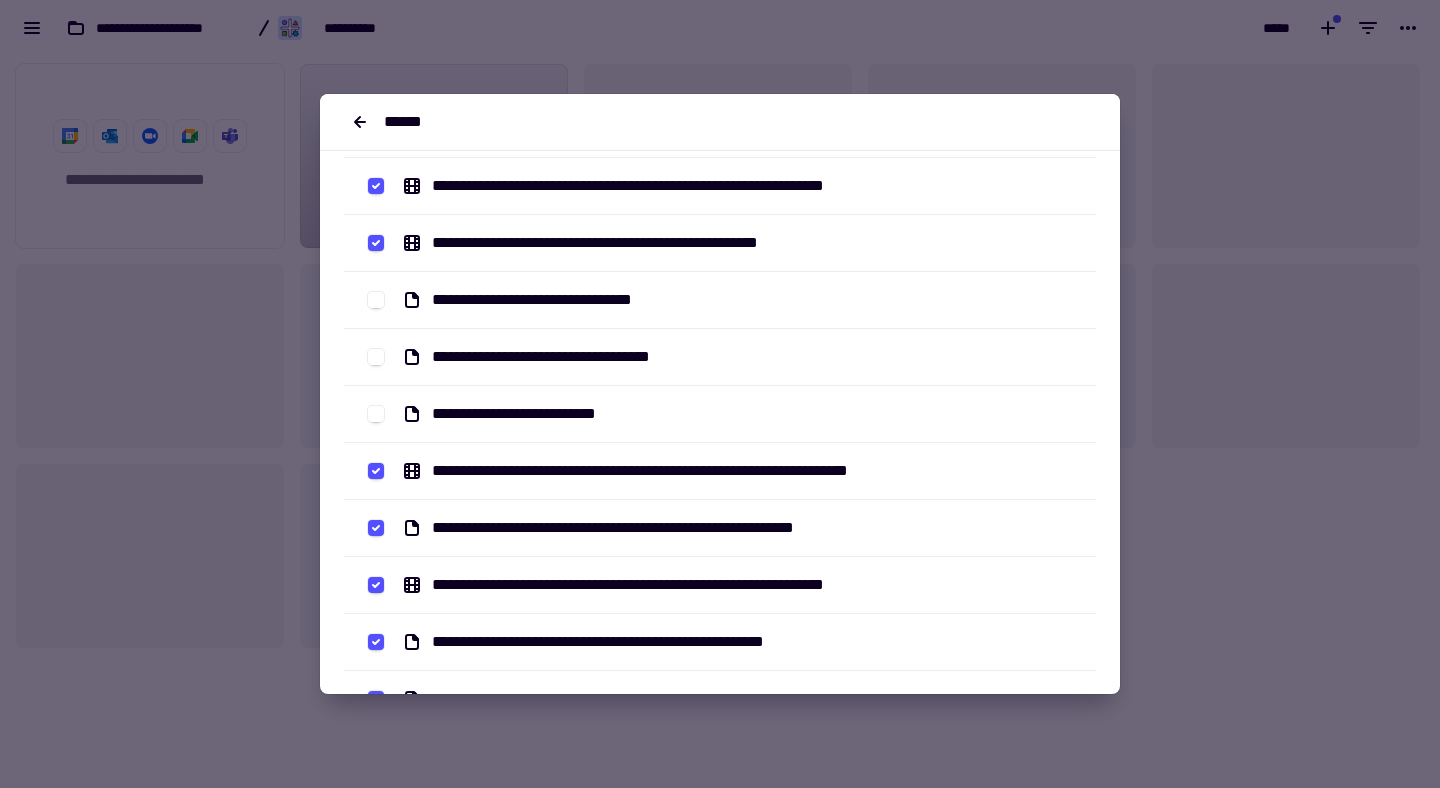 click 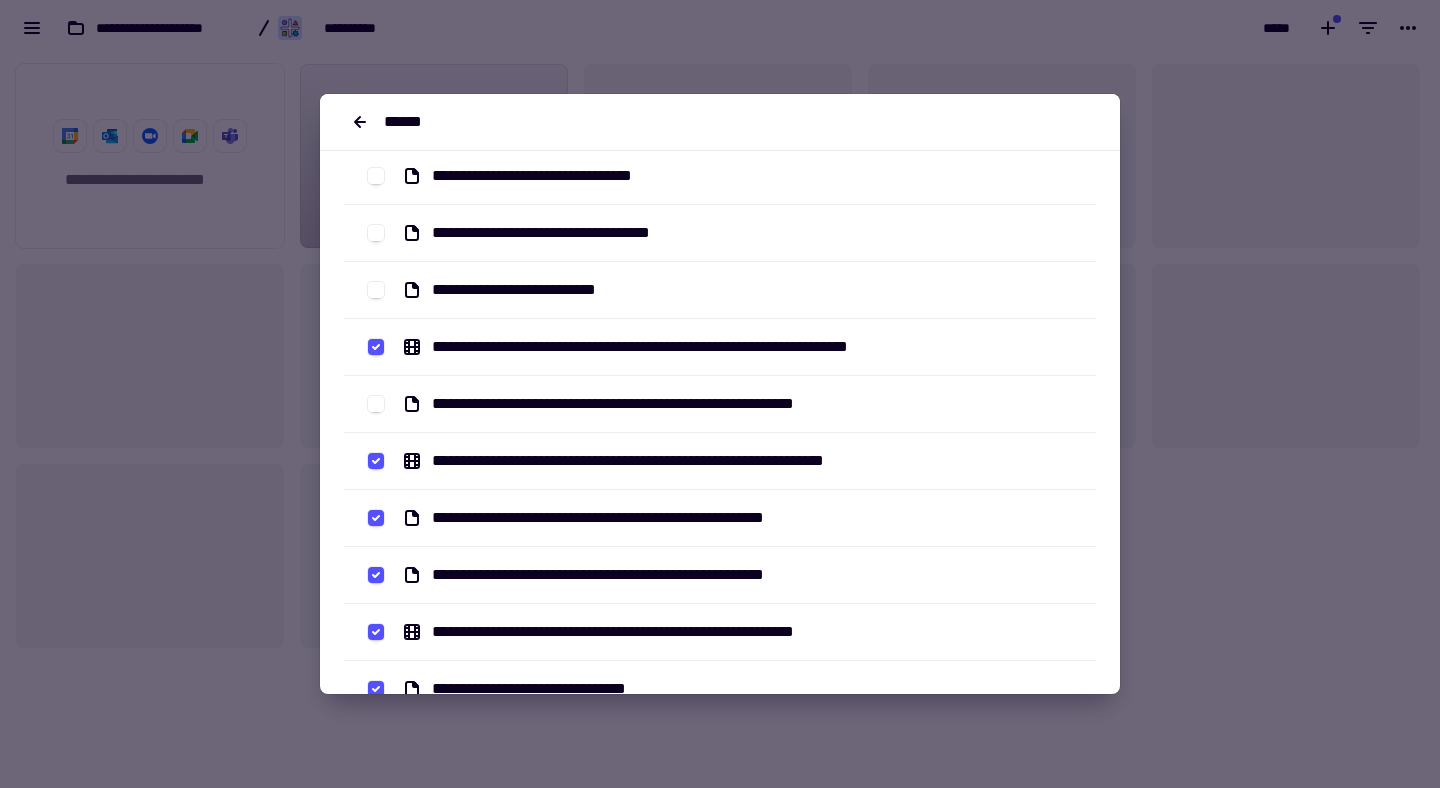 click 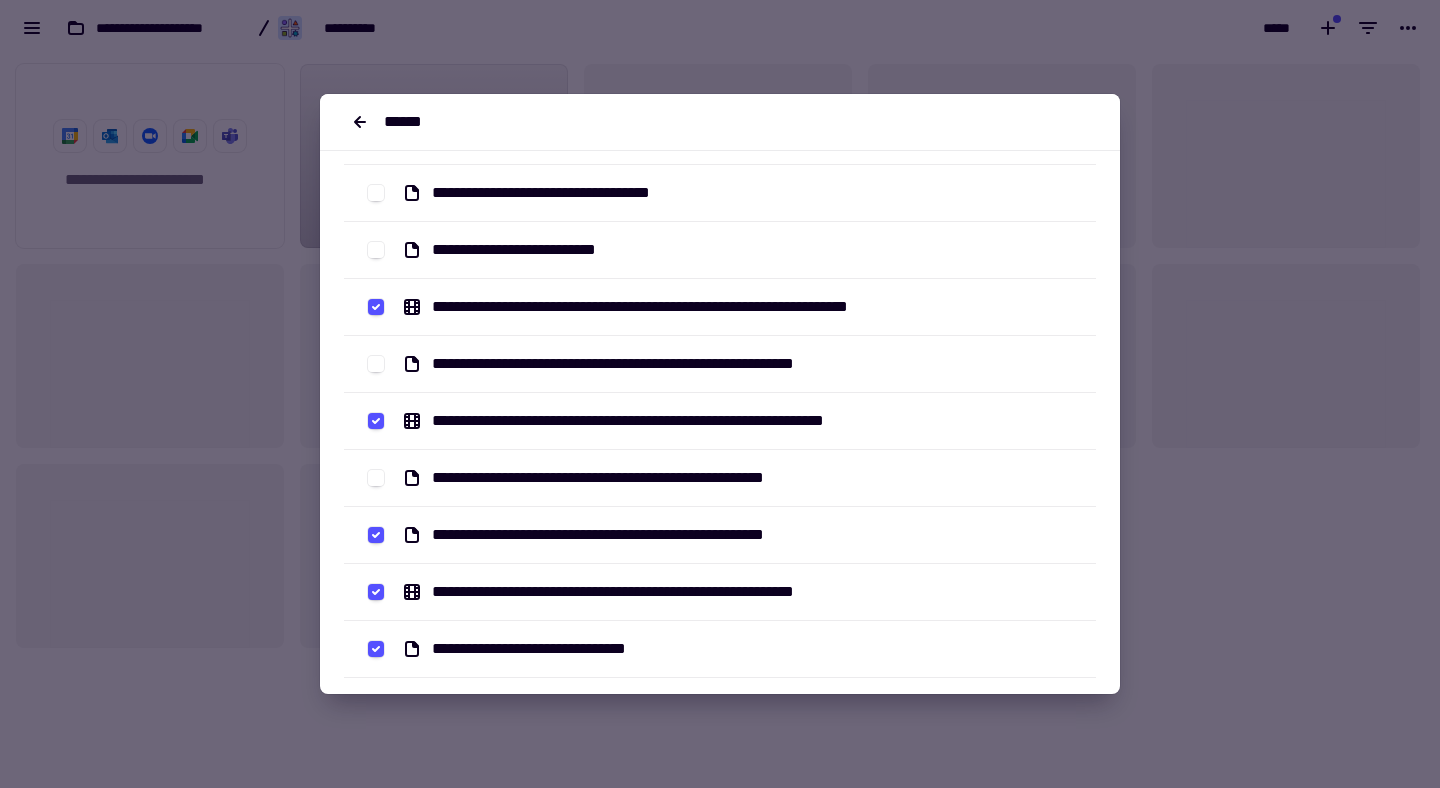 click 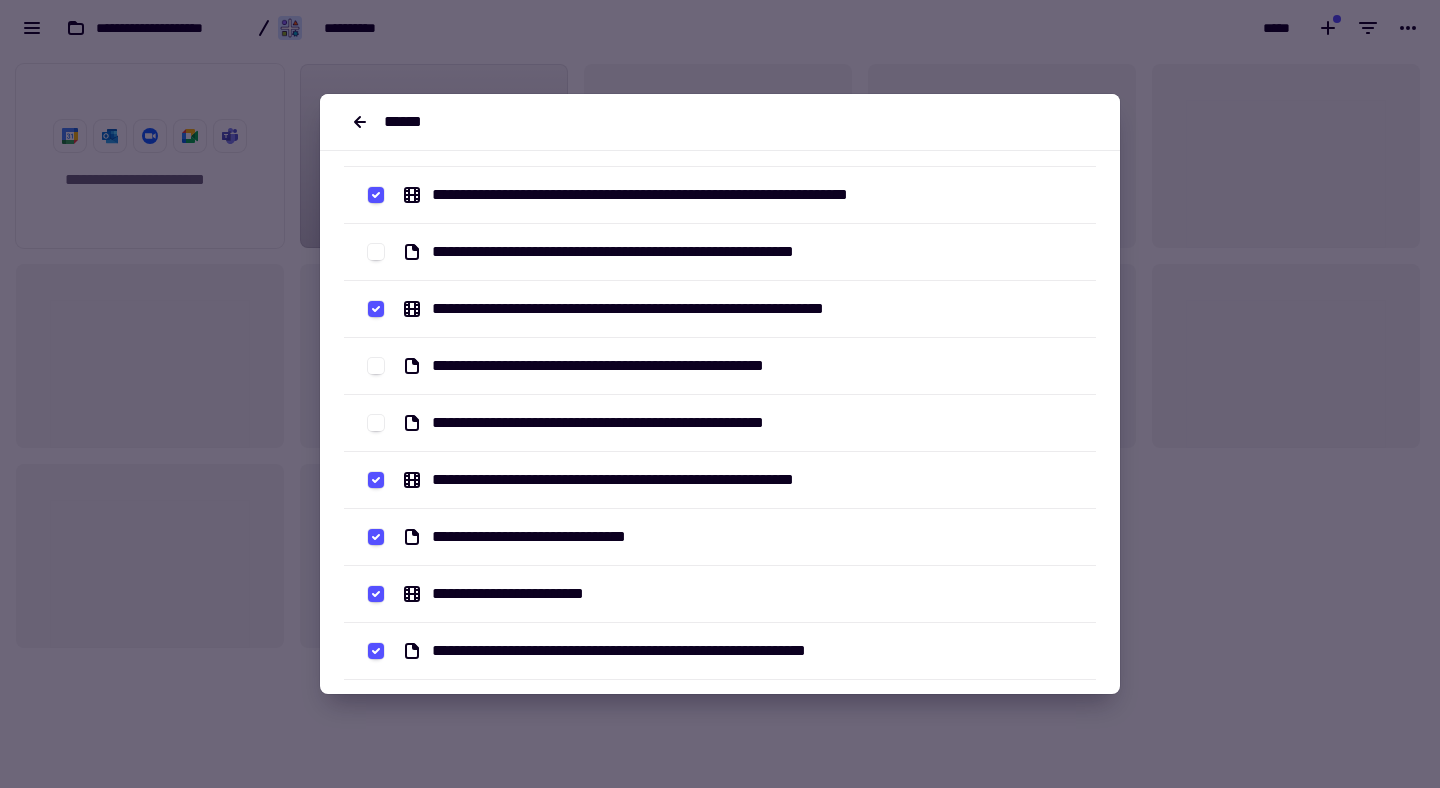 click 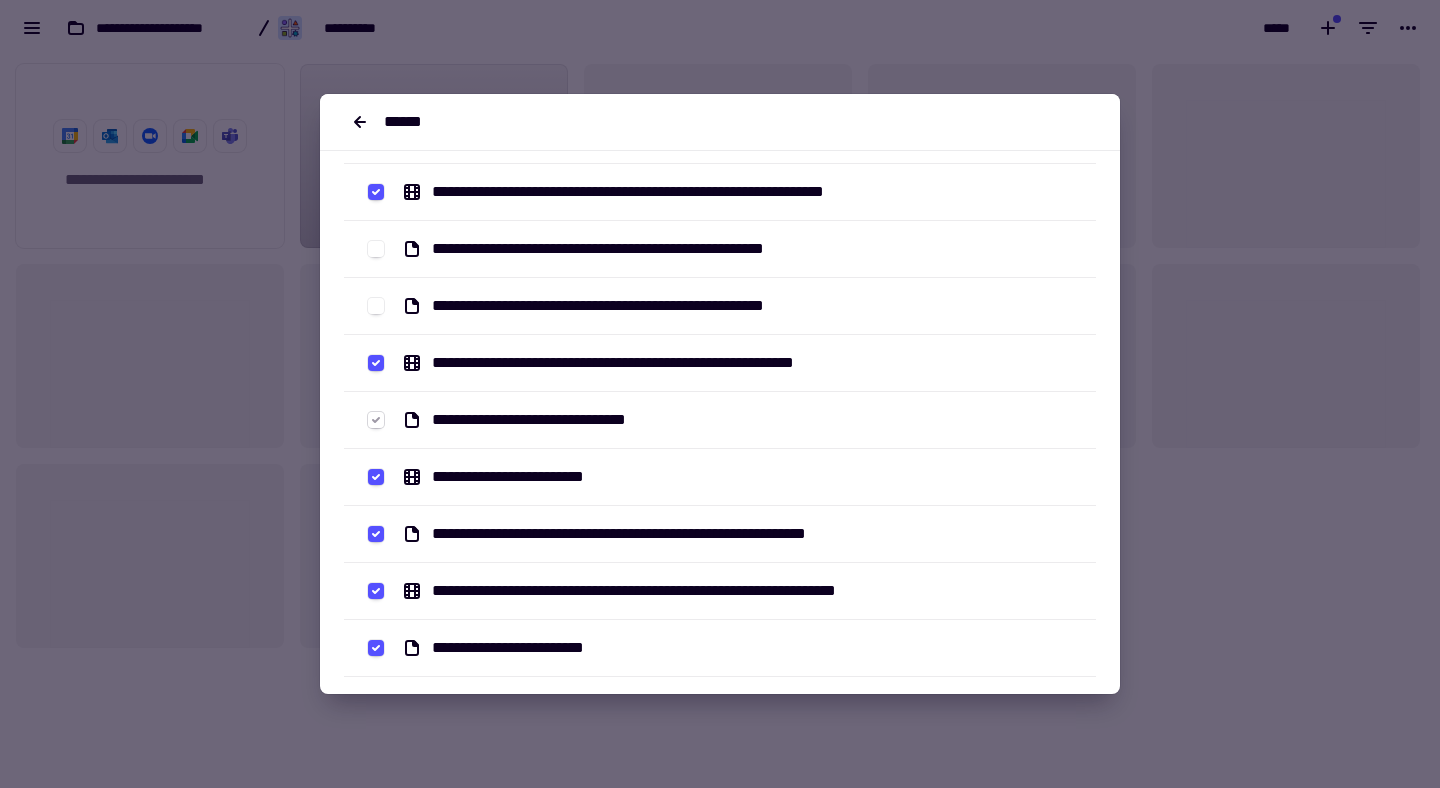scroll, scrollTop: 1188, scrollLeft: 0, axis: vertical 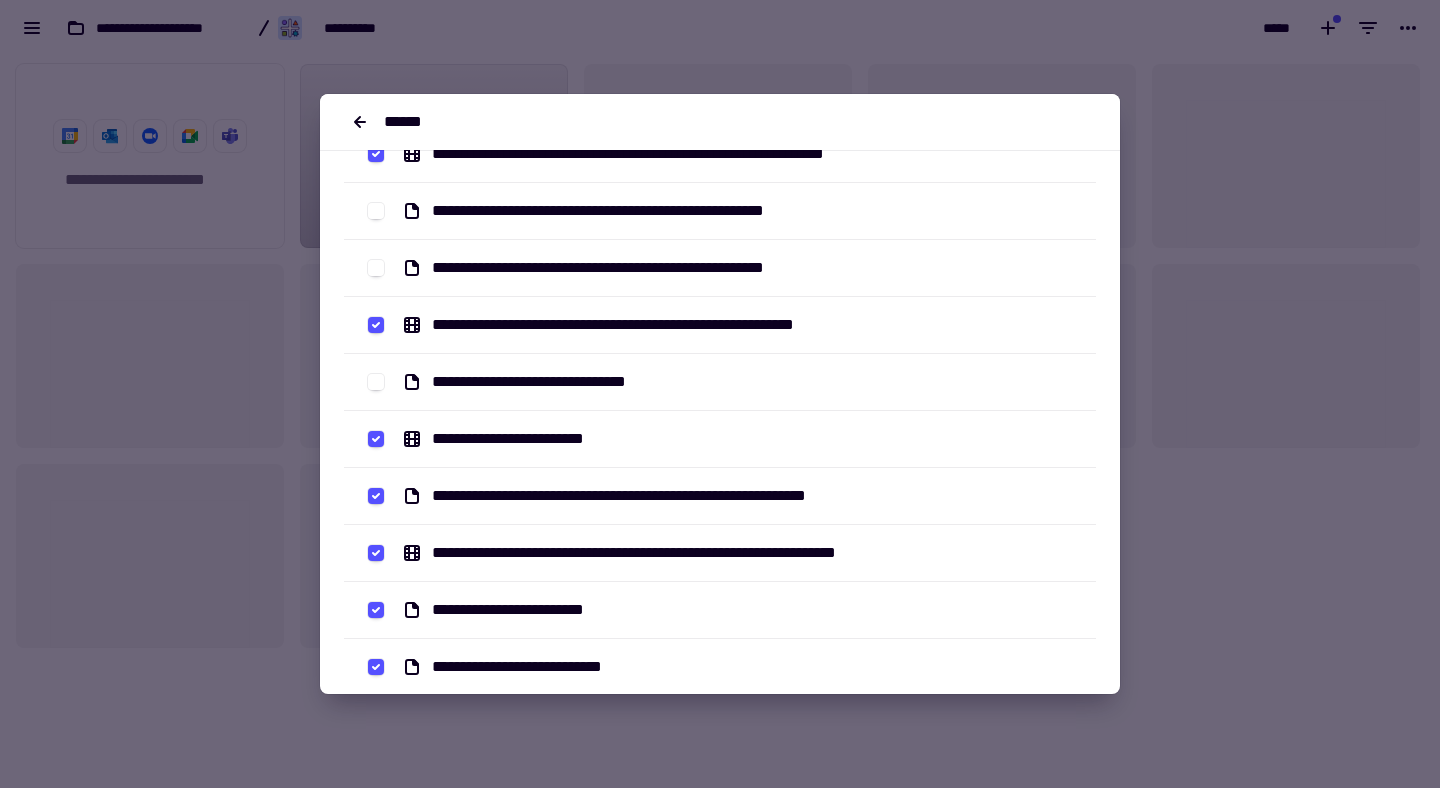 click 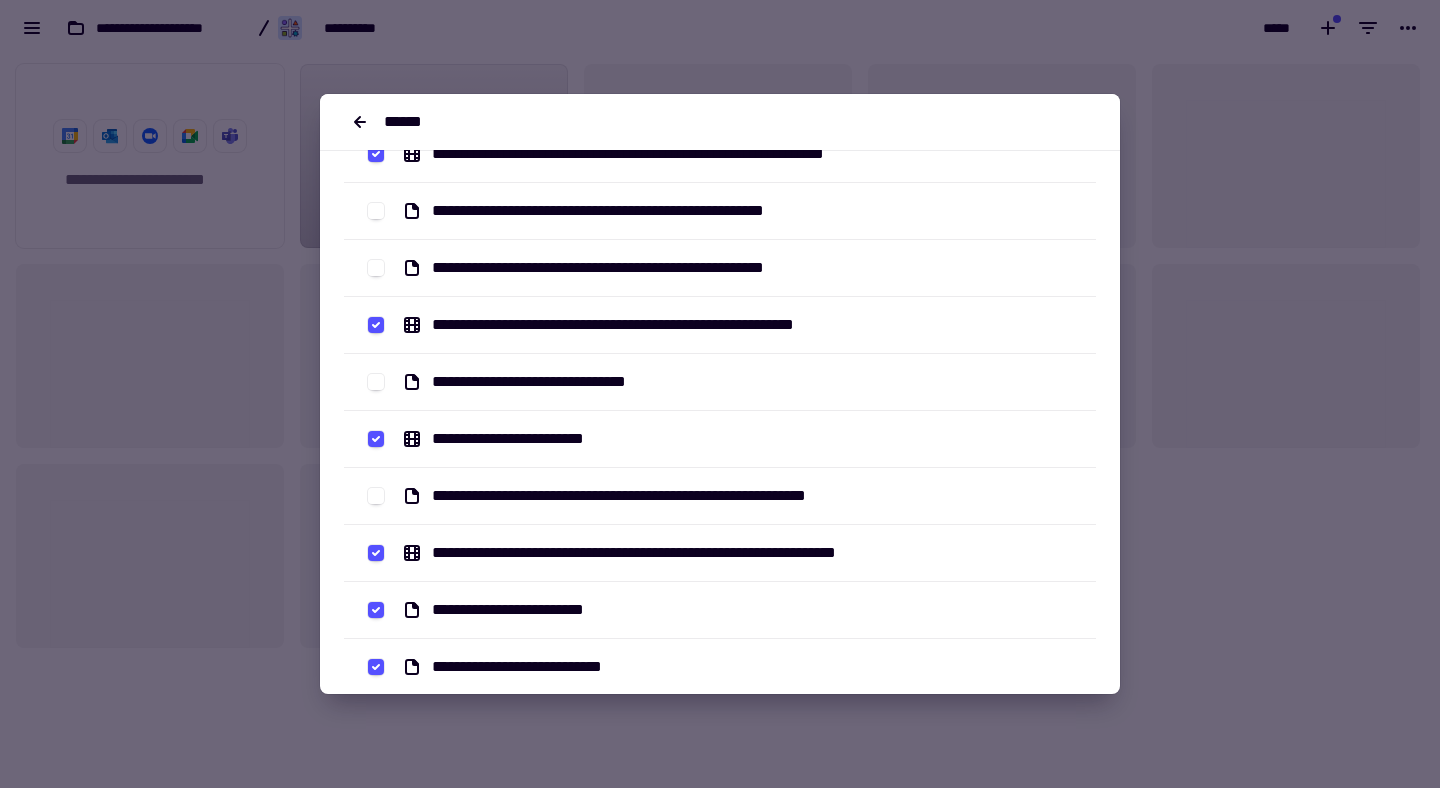 scroll, scrollTop: 1246, scrollLeft: 0, axis: vertical 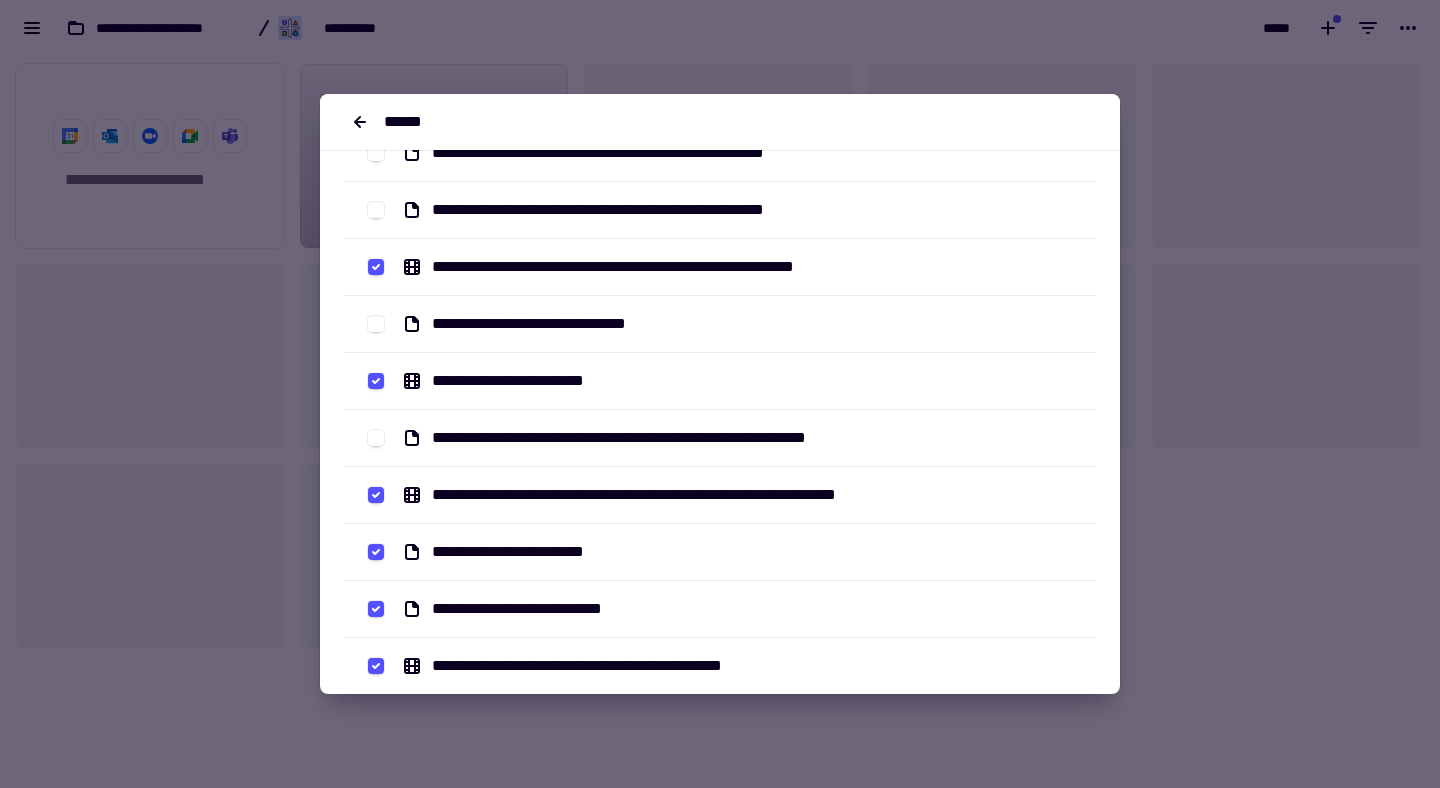 click 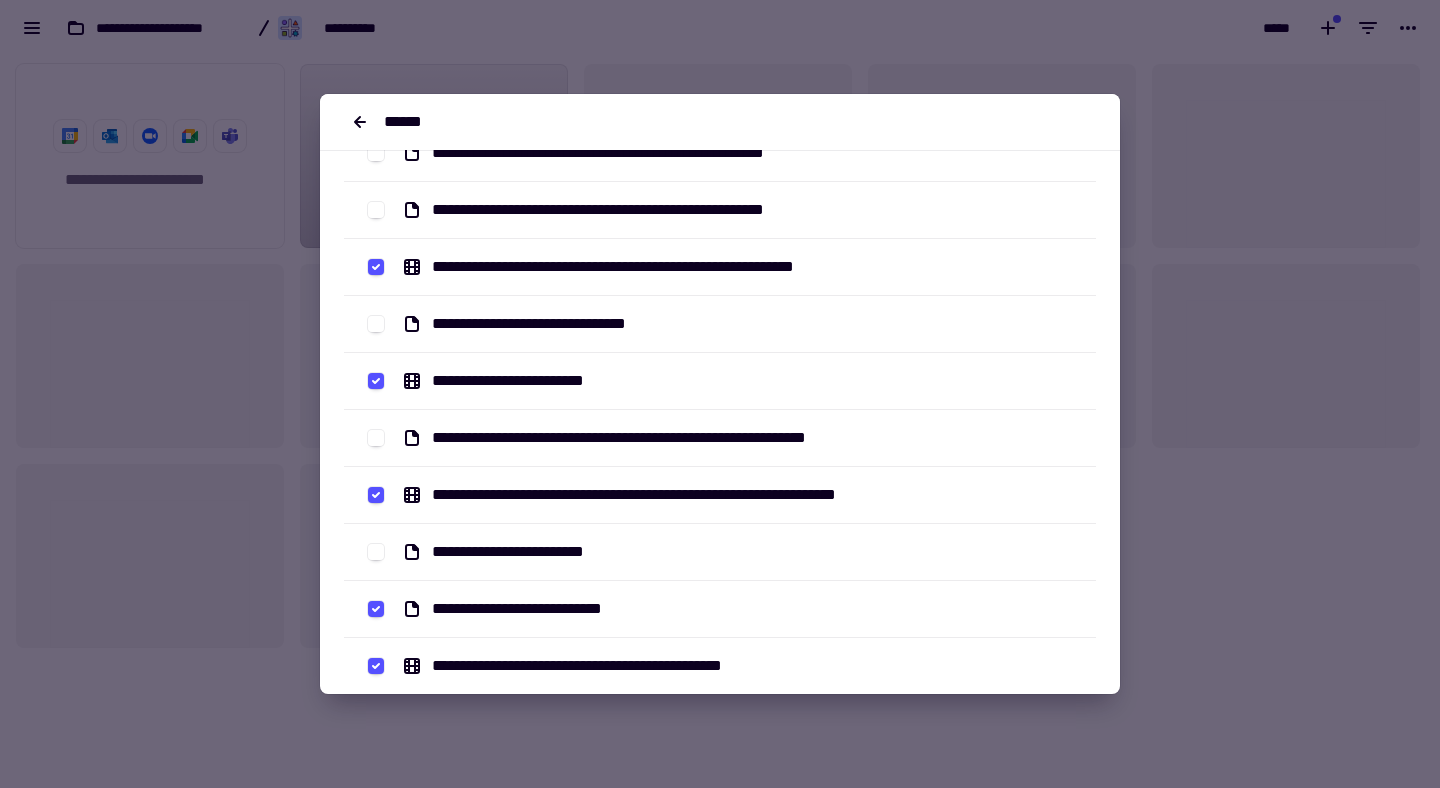 click on "**********" at bounding box center [720, 609] 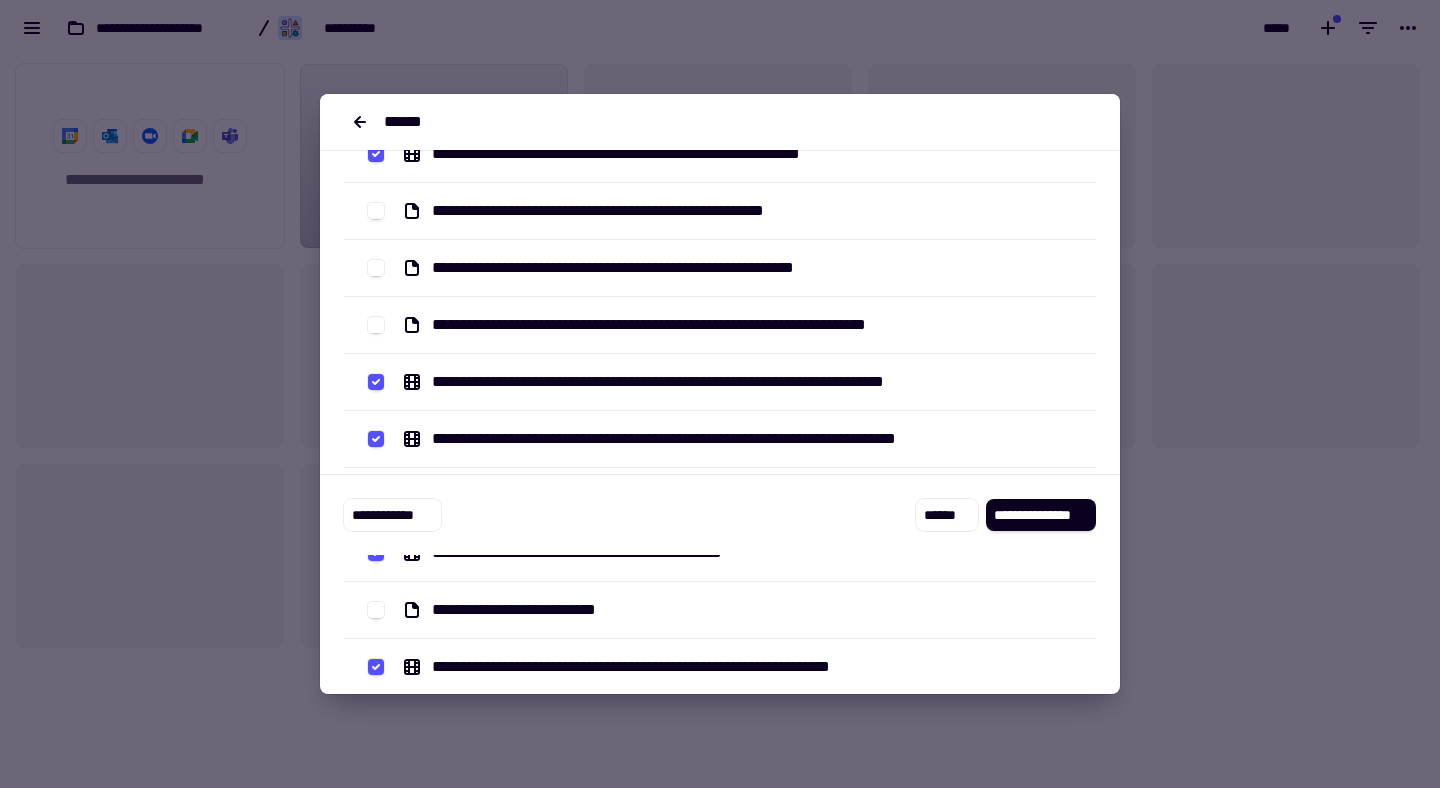 scroll, scrollTop: 247, scrollLeft: 0, axis: vertical 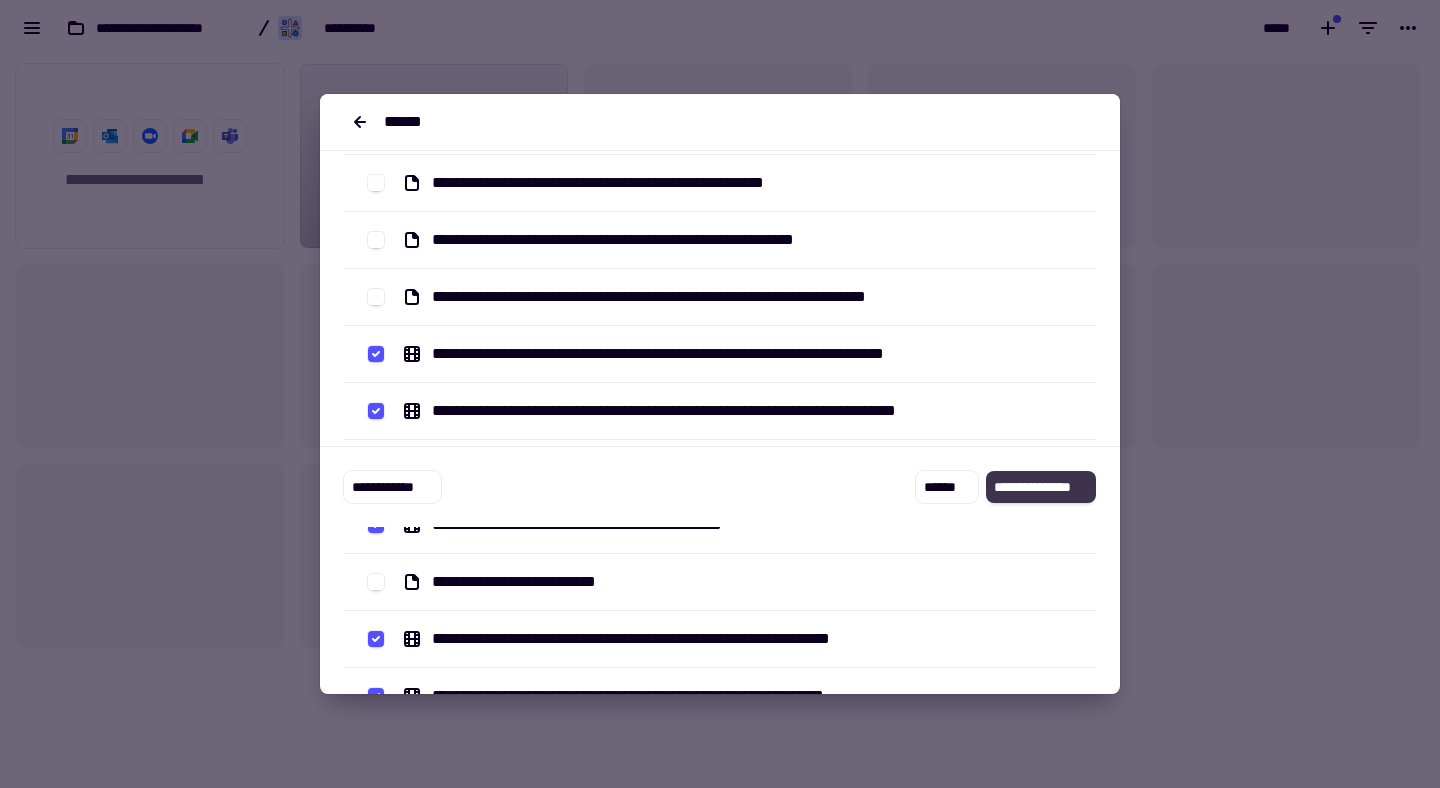 click on "**********" 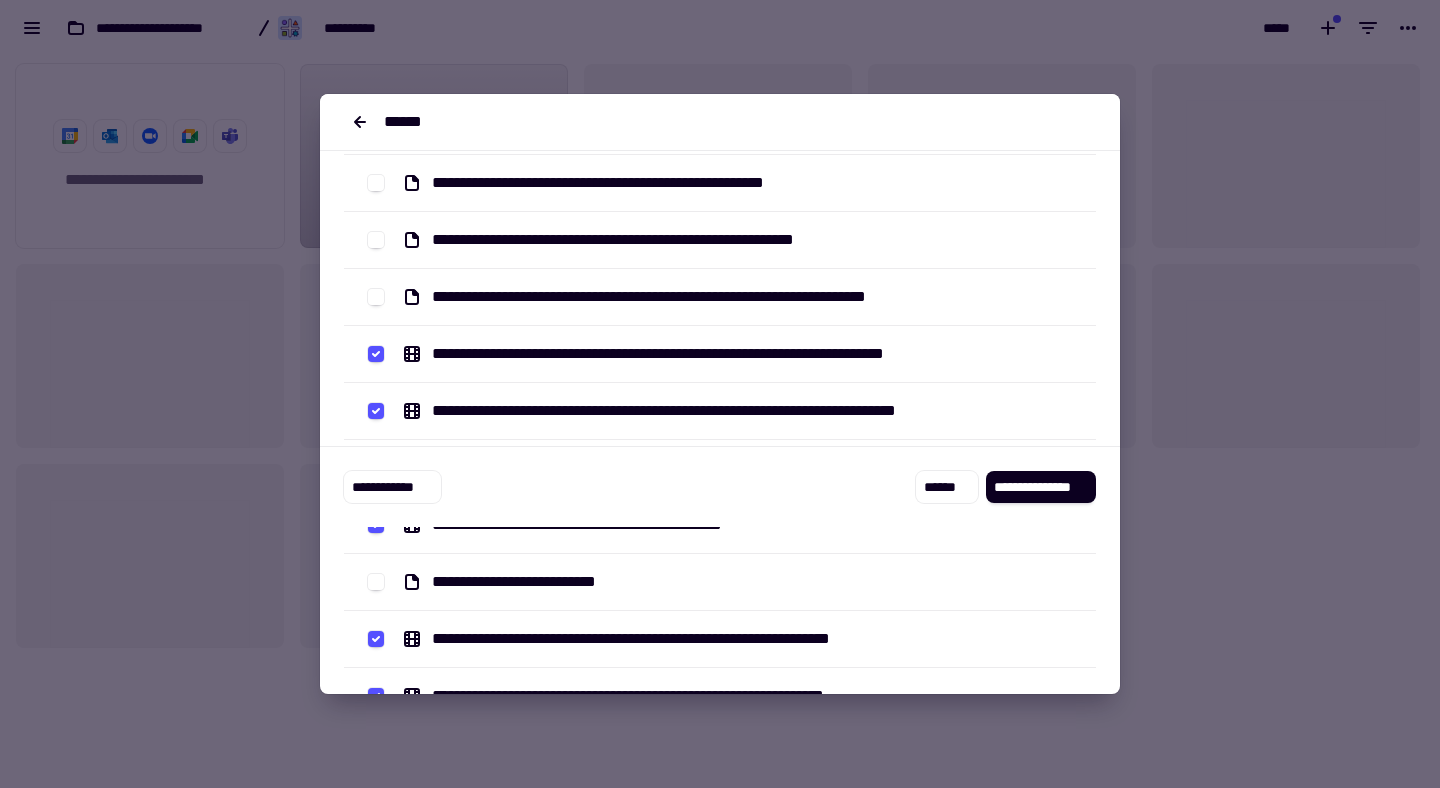 click on "**********" at bounding box center (720, 487) 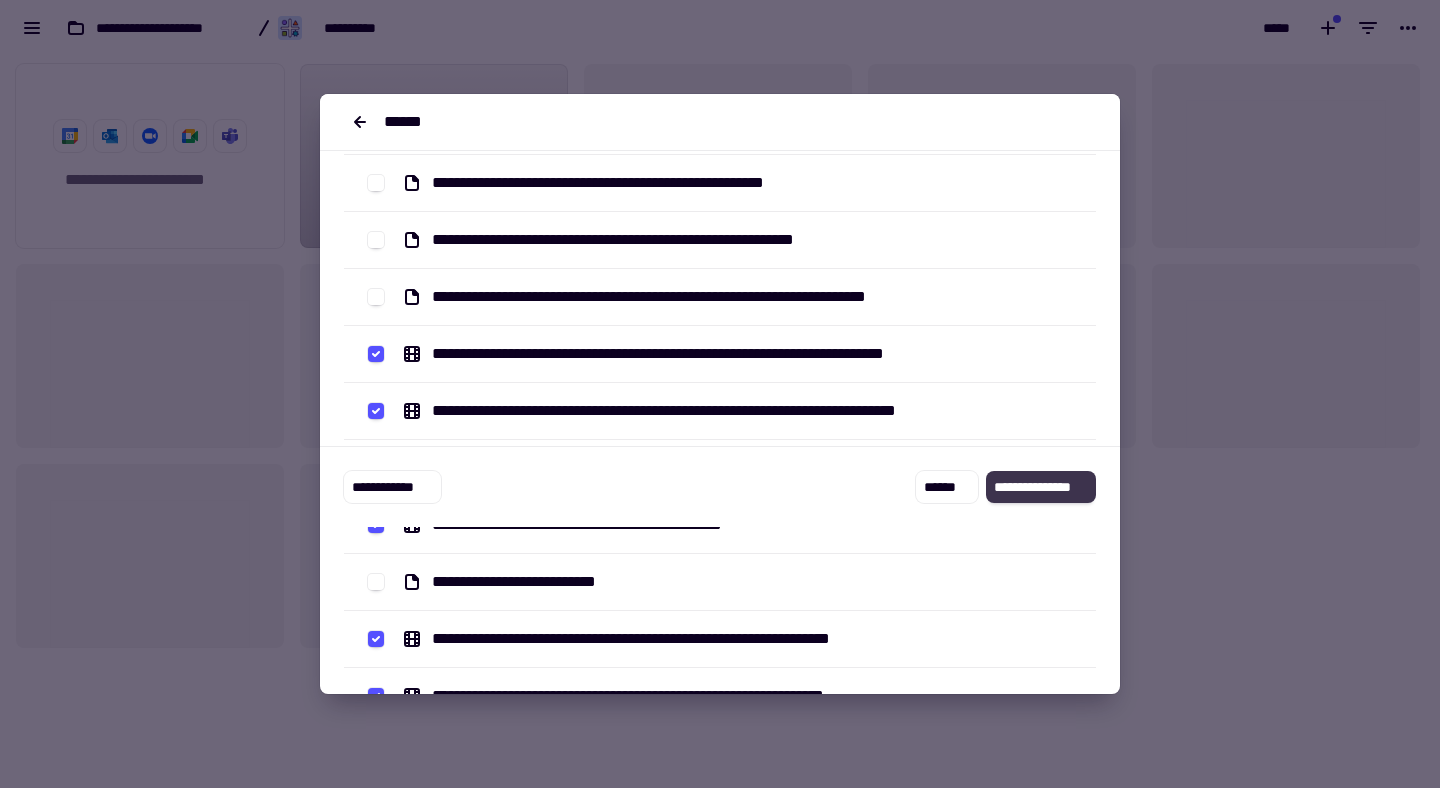 click on "**********" 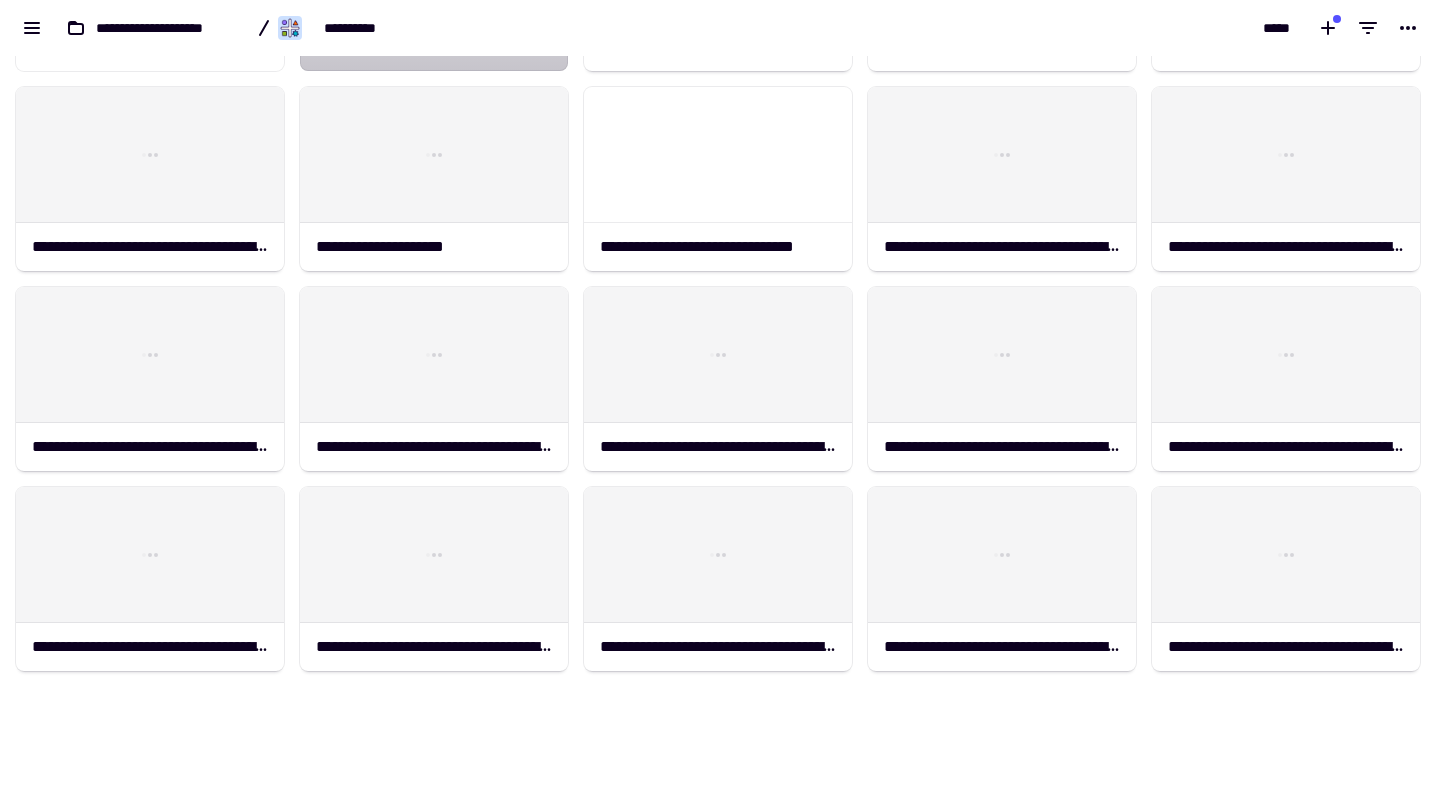 scroll, scrollTop: 0, scrollLeft: 0, axis: both 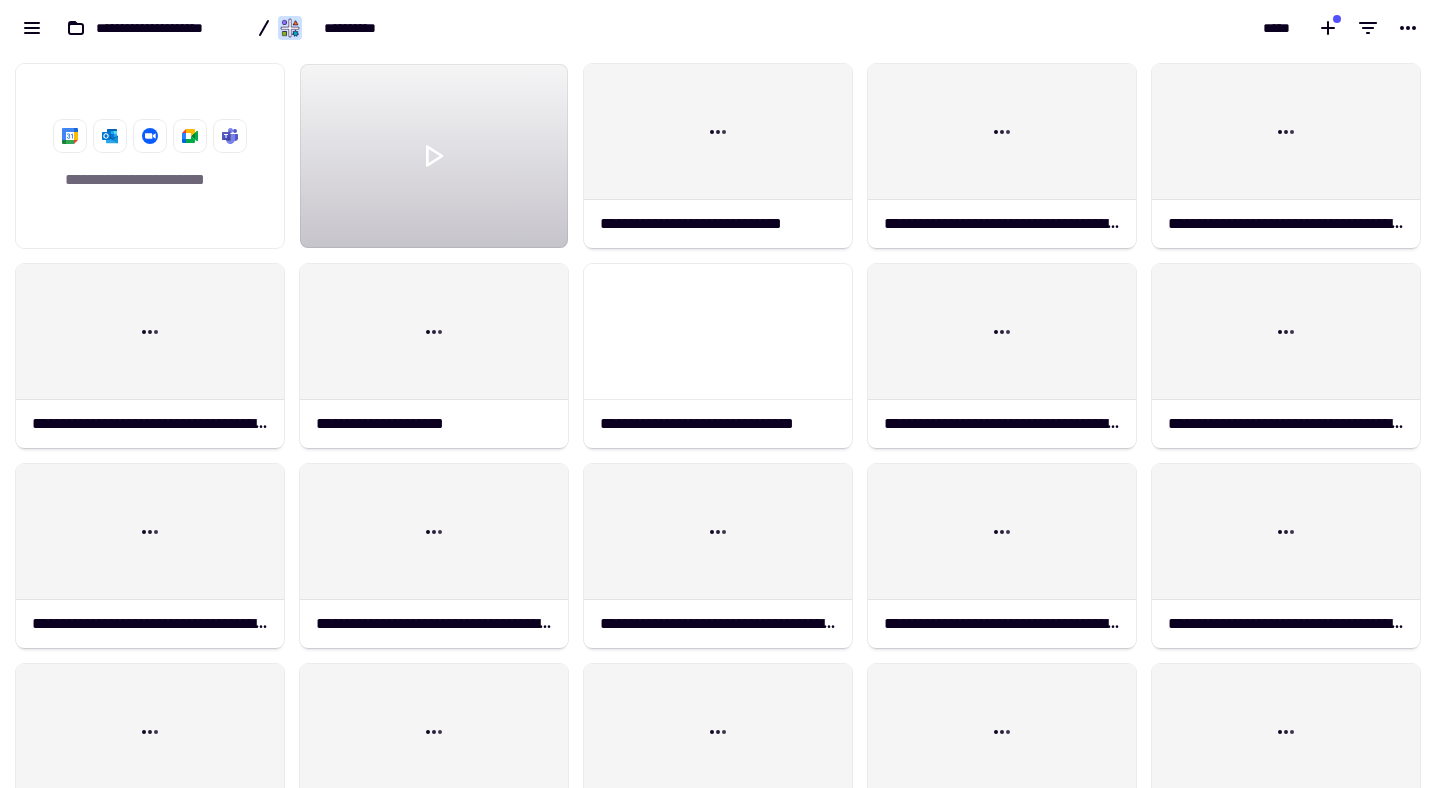 click 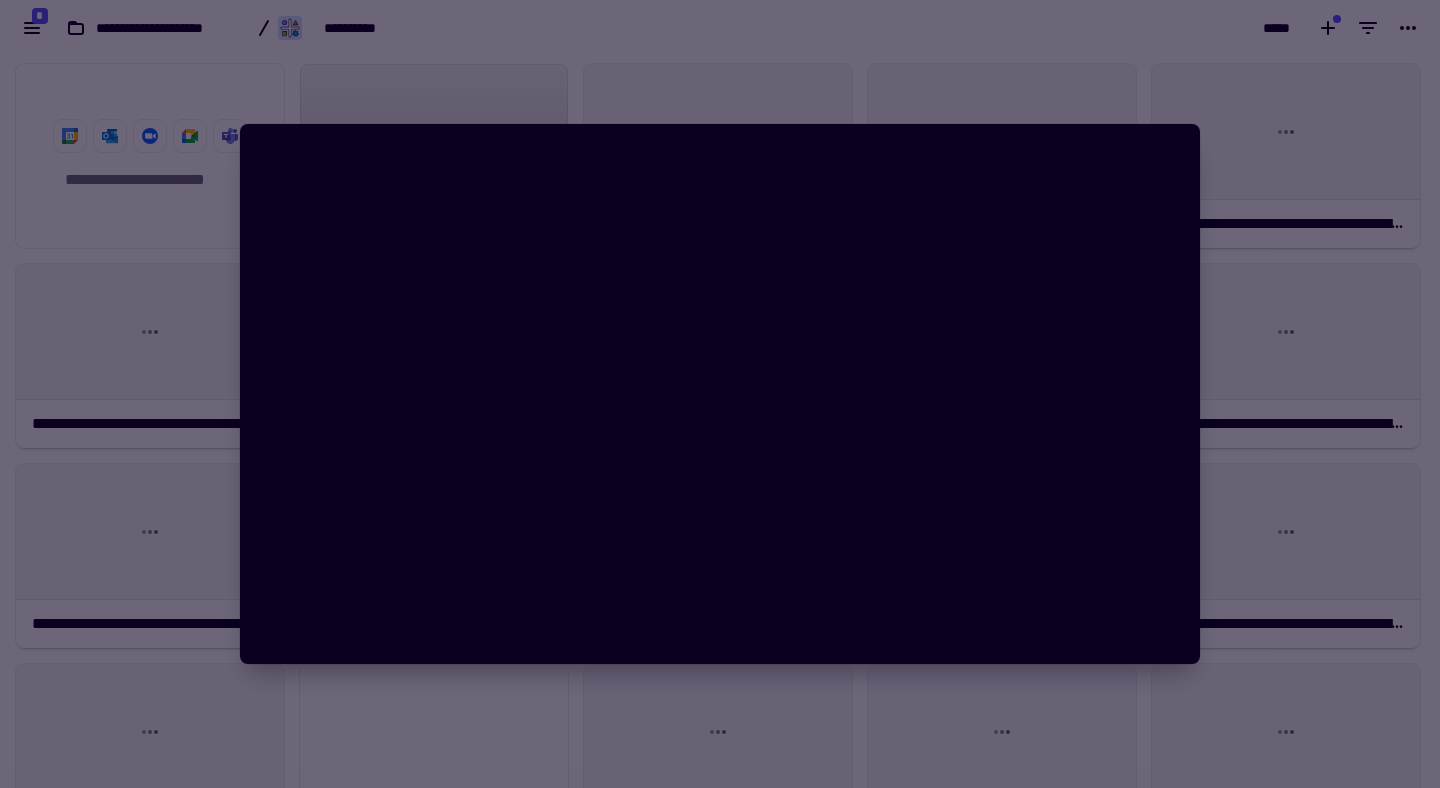 click at bounding box center [720, 394] 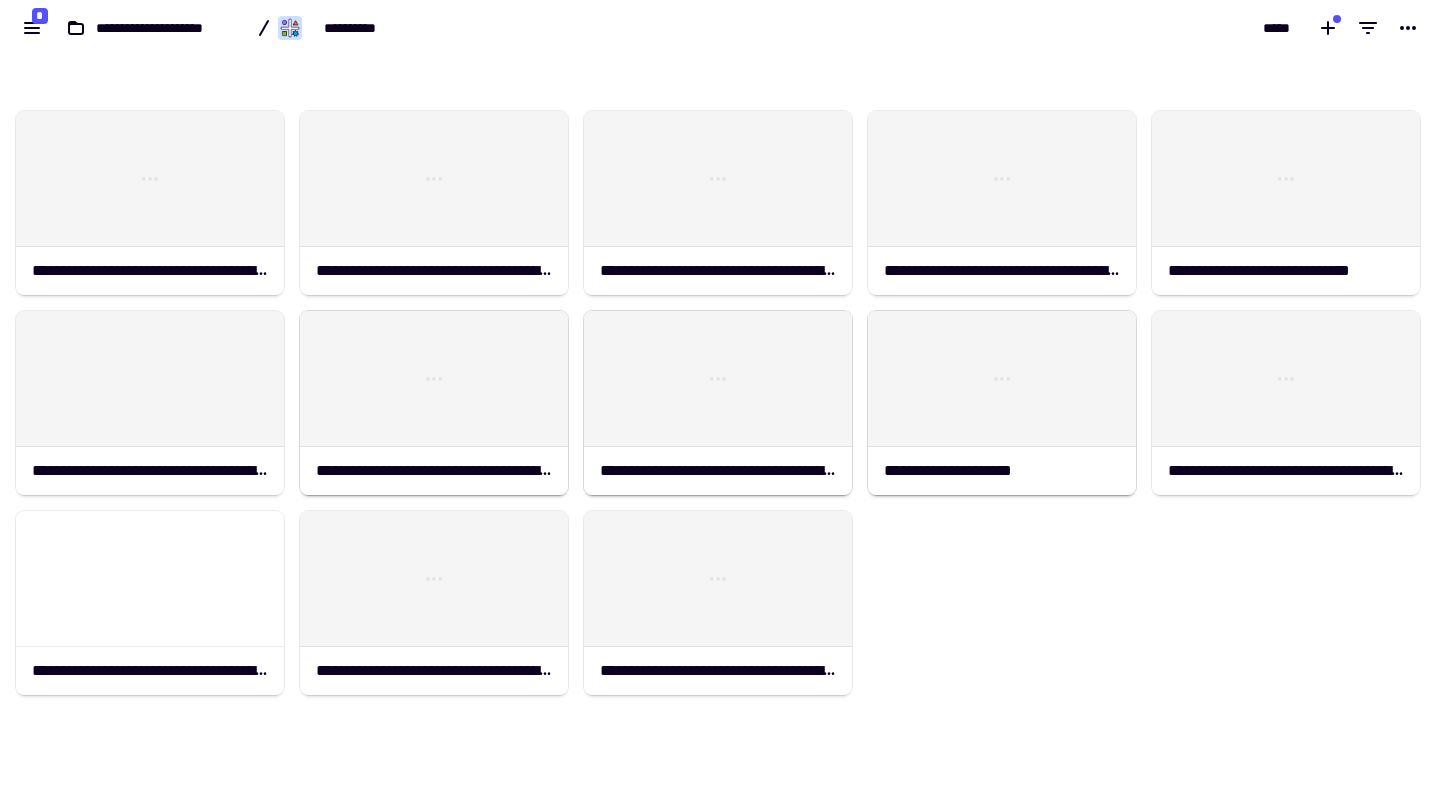 scroll, scrollTop: 802, scrollLeft: 0, axis: vertical 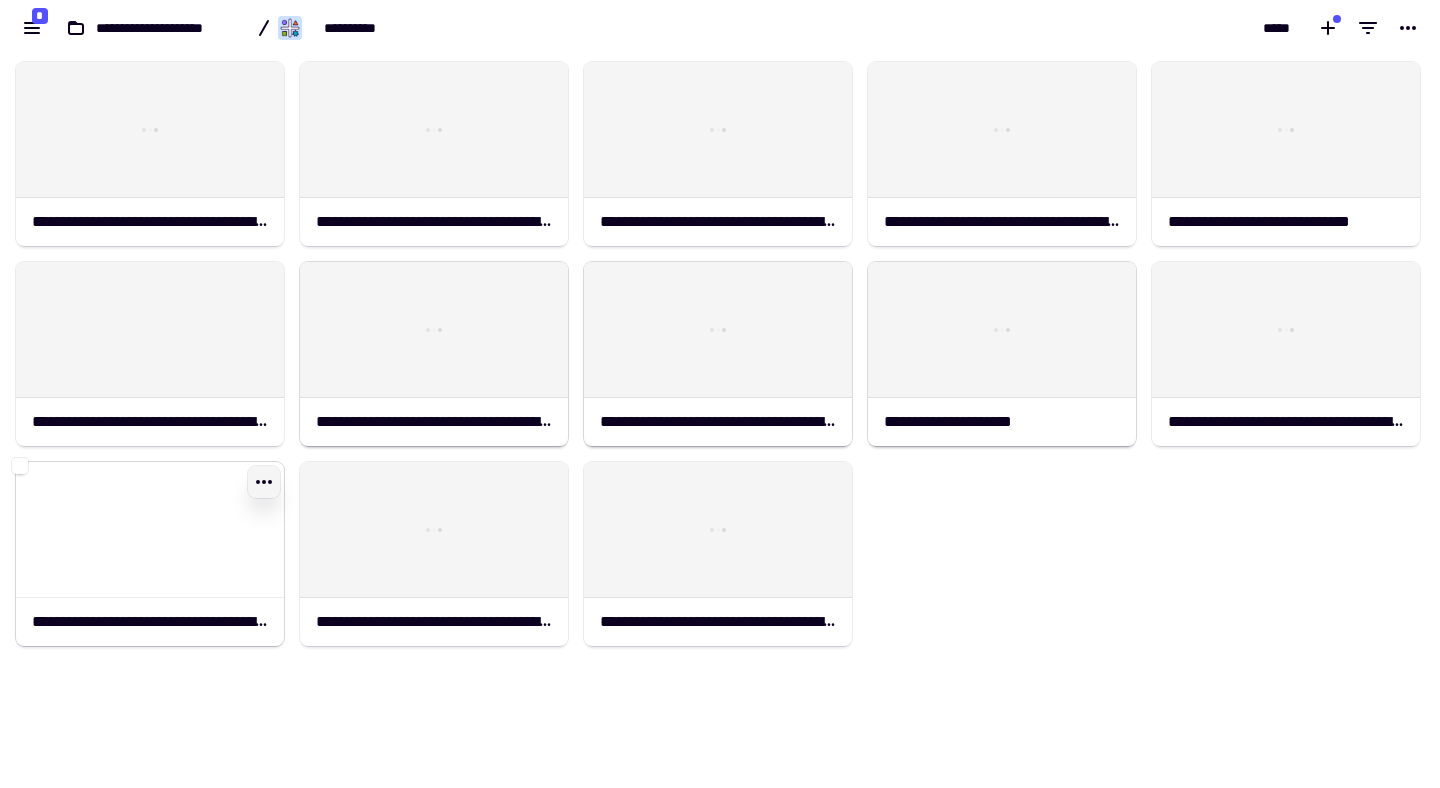 click 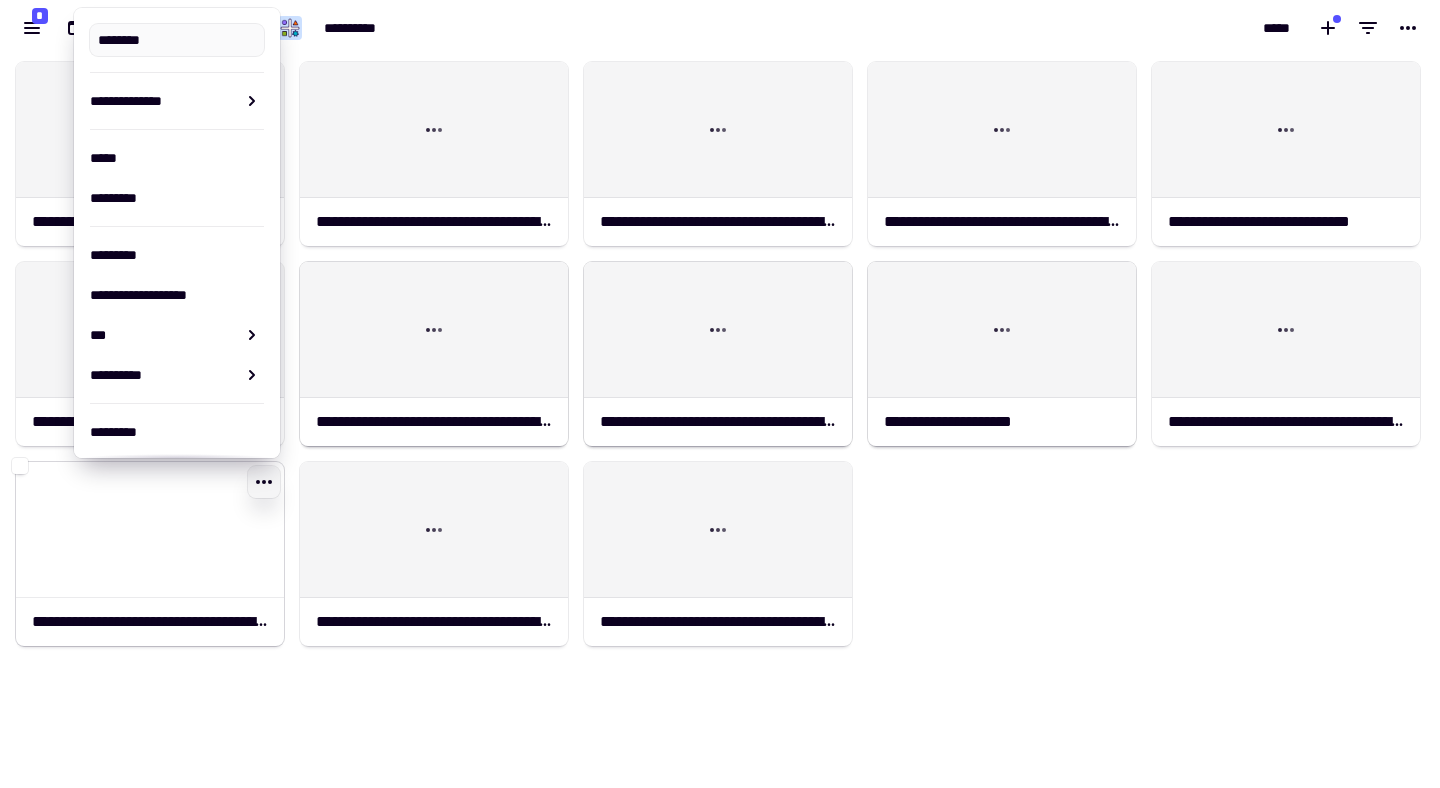 type on "**********" 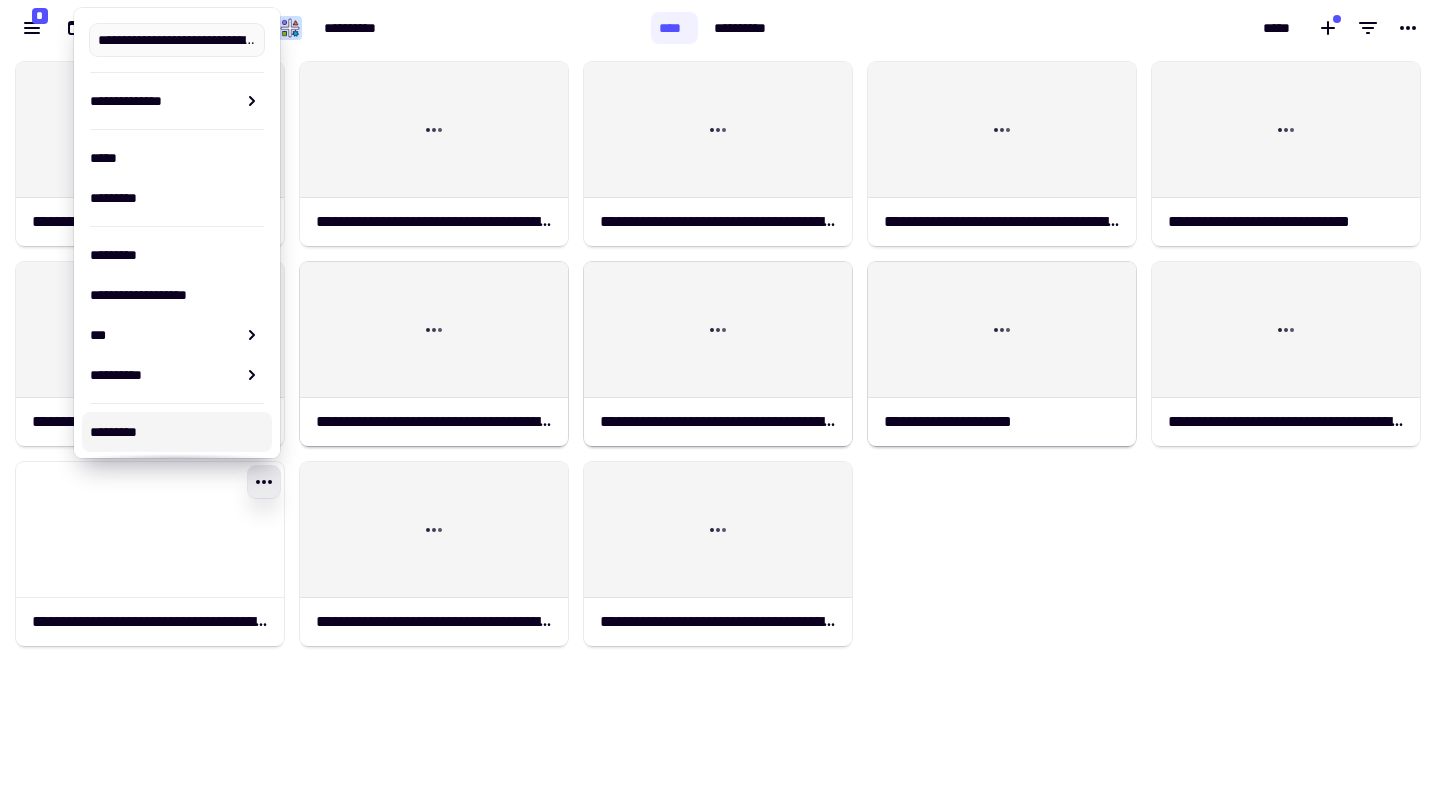 click on "**********" 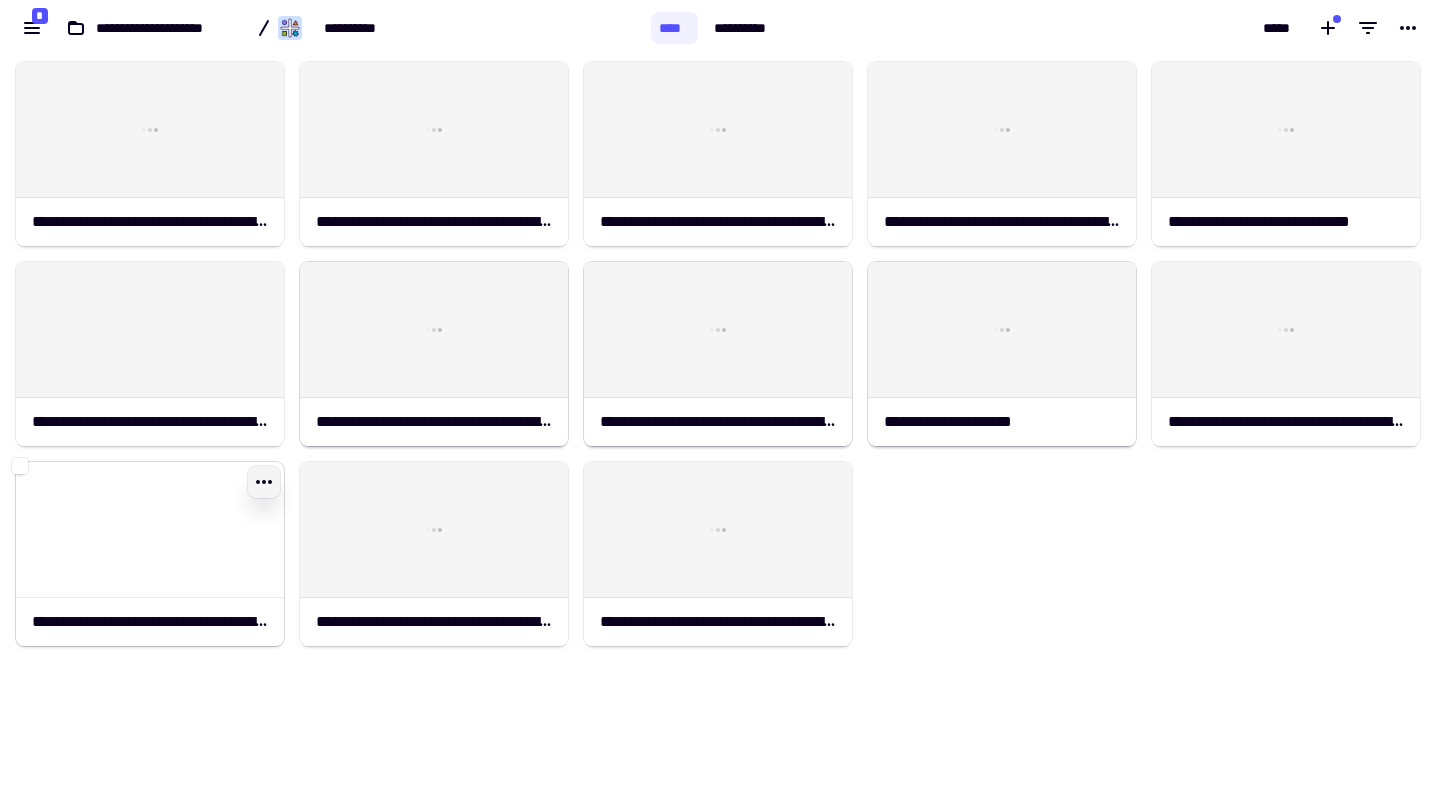 click 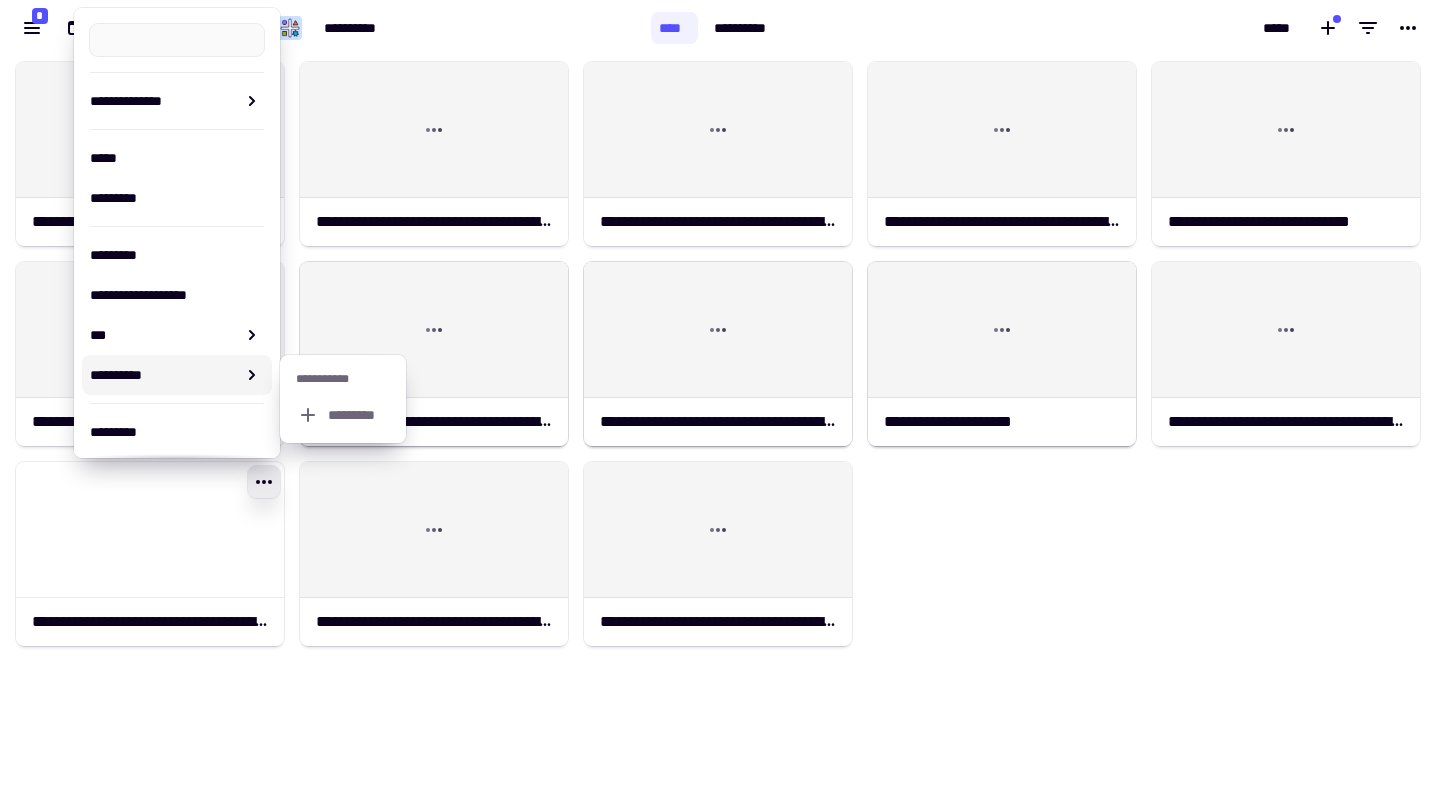 scroll, scrollTop: 0, scrollLeft: 0, axis: both 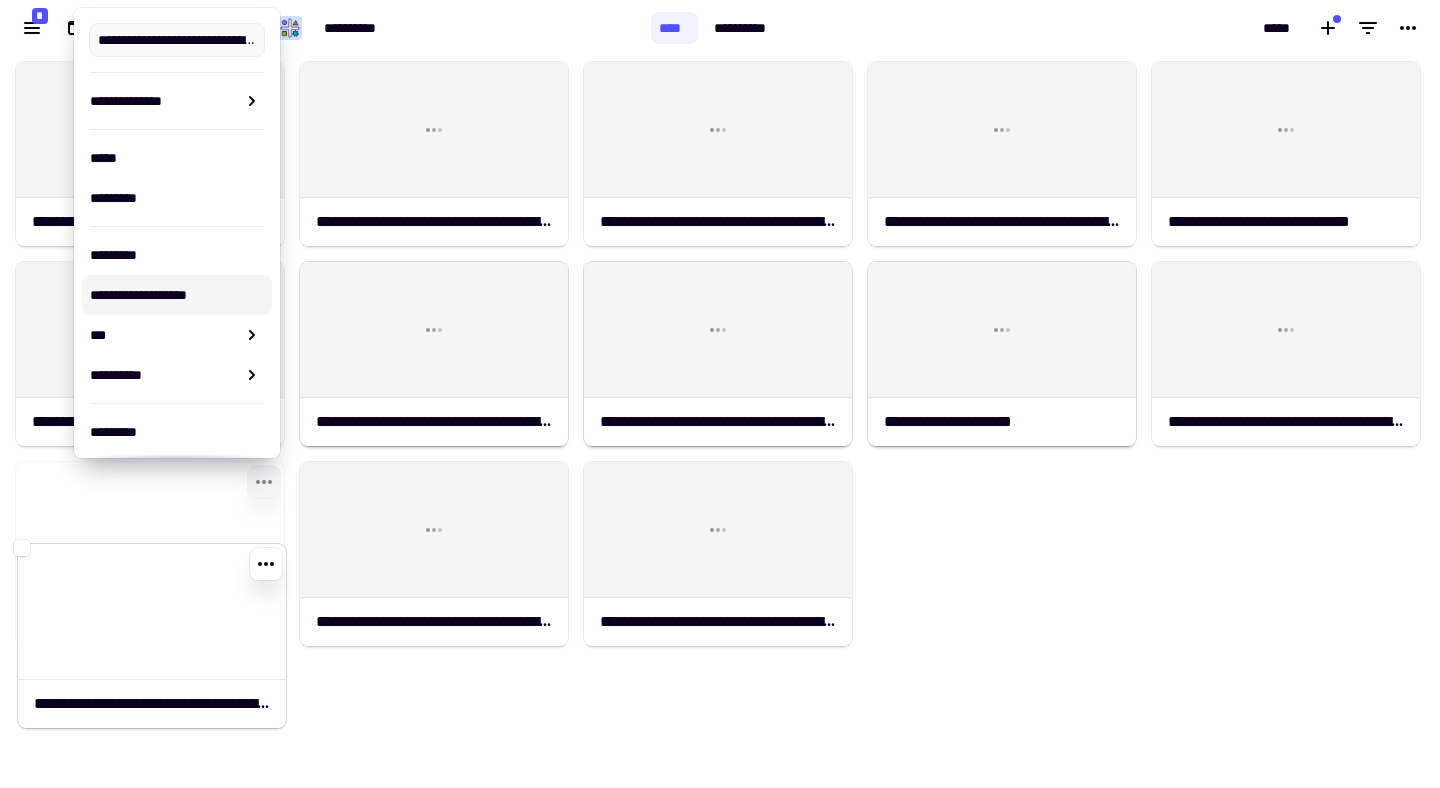 drag, startPoint x: 276, startPoint y: 579, endPoint x: 277, endPoint y: 649, distance: 70.00714 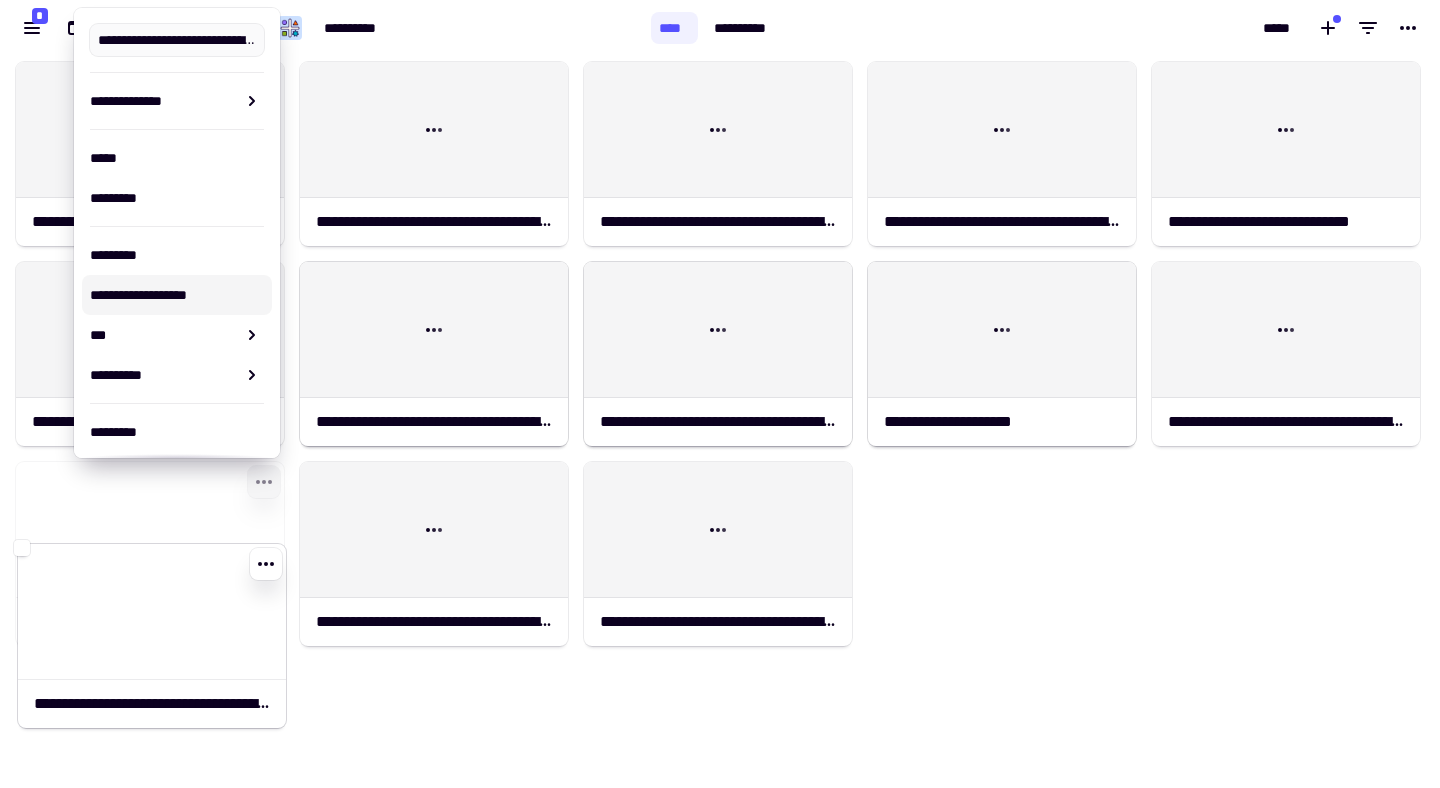 click on "**********" at bounding box center (720, 422) 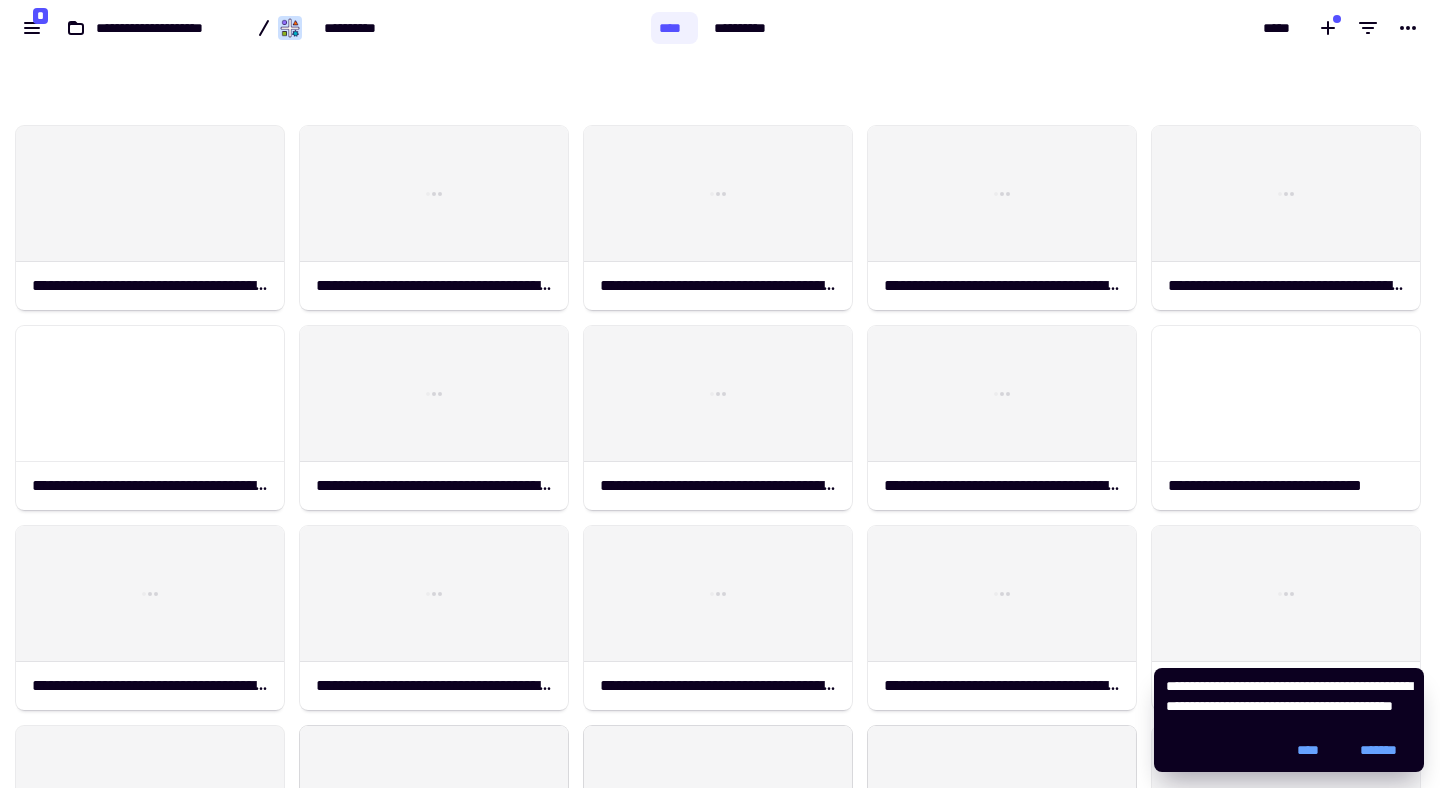 scroll, scrollTop: 555, scrollLeft: 0, axis: vertical 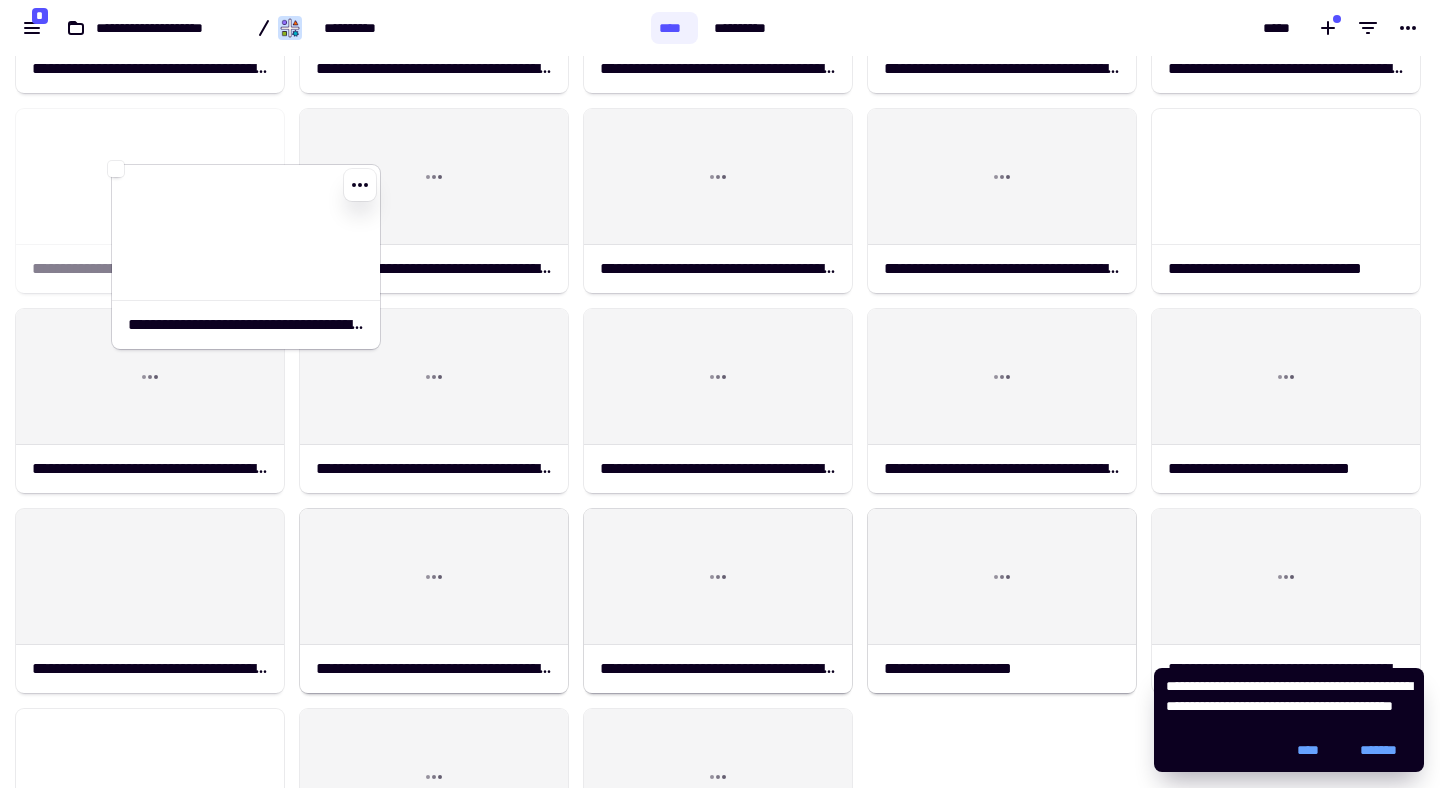 drag, startPoint x: 156, startPoint y: 222, endPoint x: 196, endPoint y: 247, distance: 47.169907 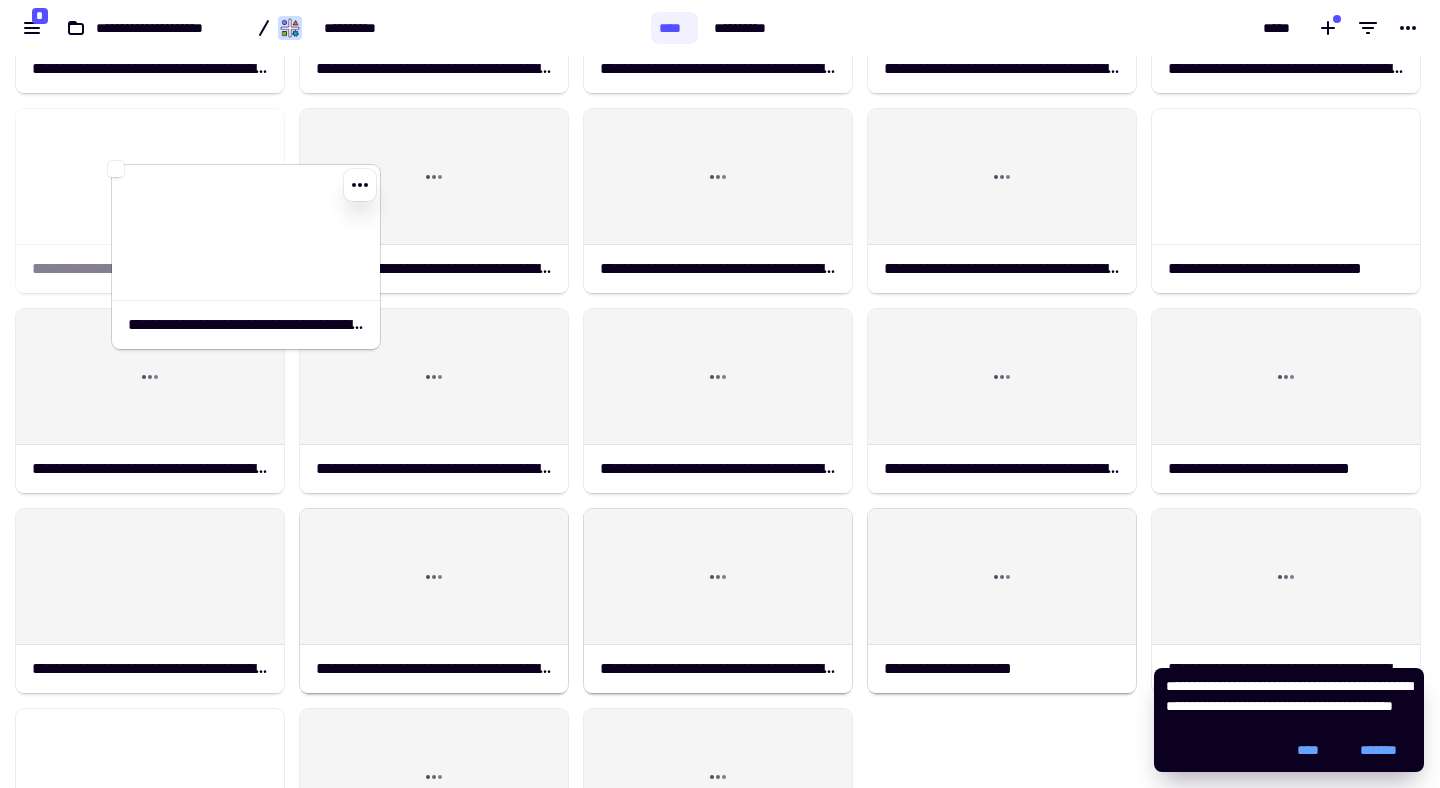 click on "**********" at bounding box center [720, 422] 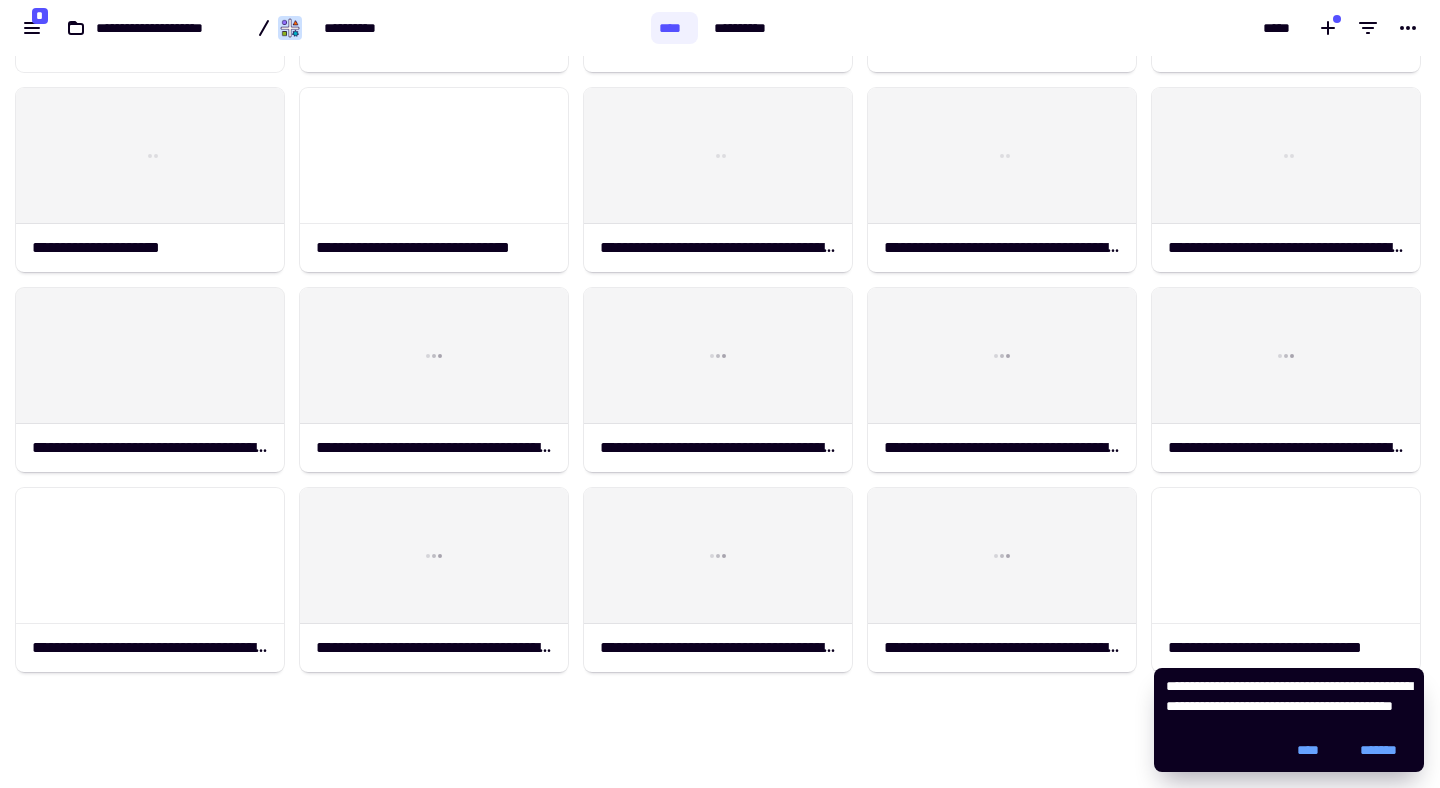 scroll, scrollTop: 0, scrollLeft: 0, axis: both 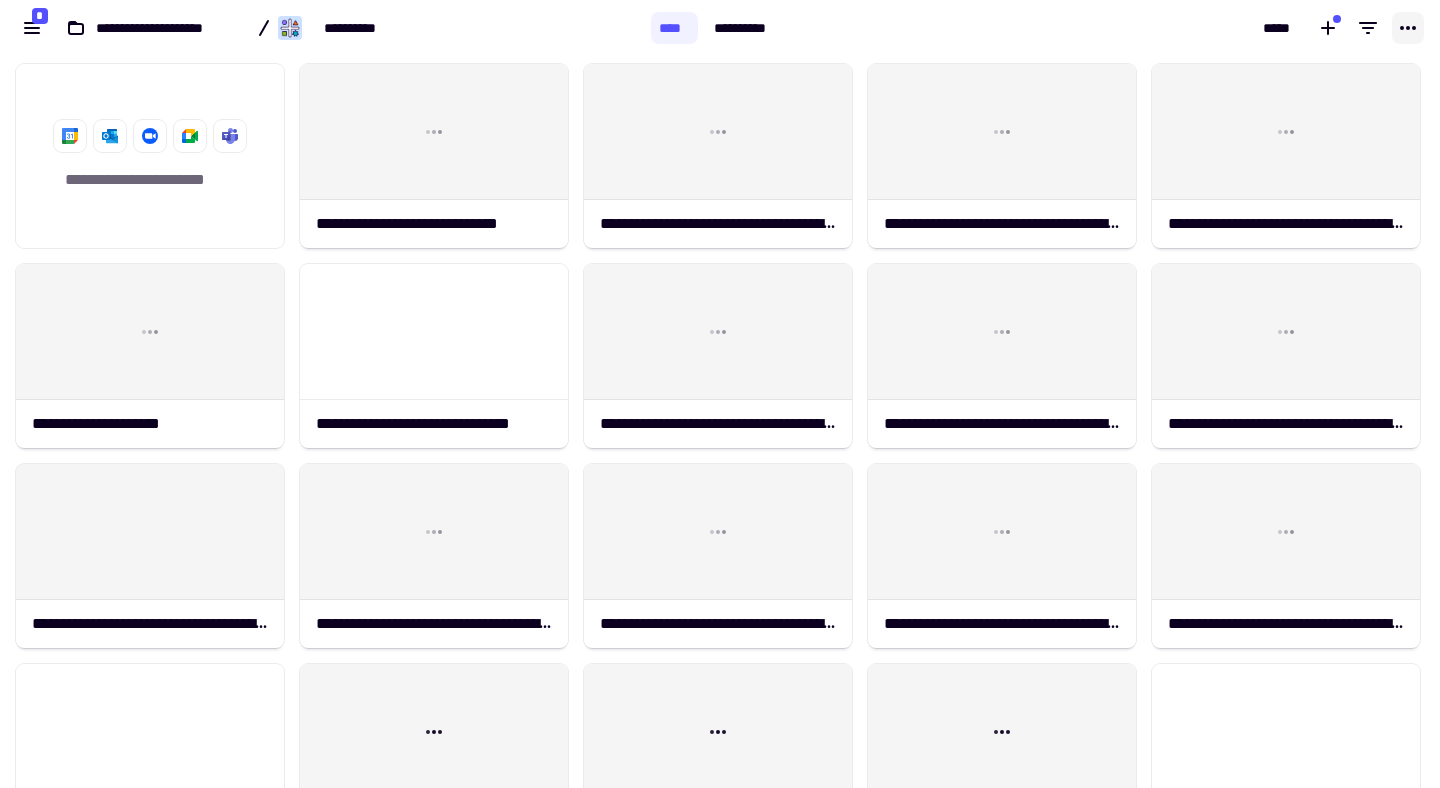 click 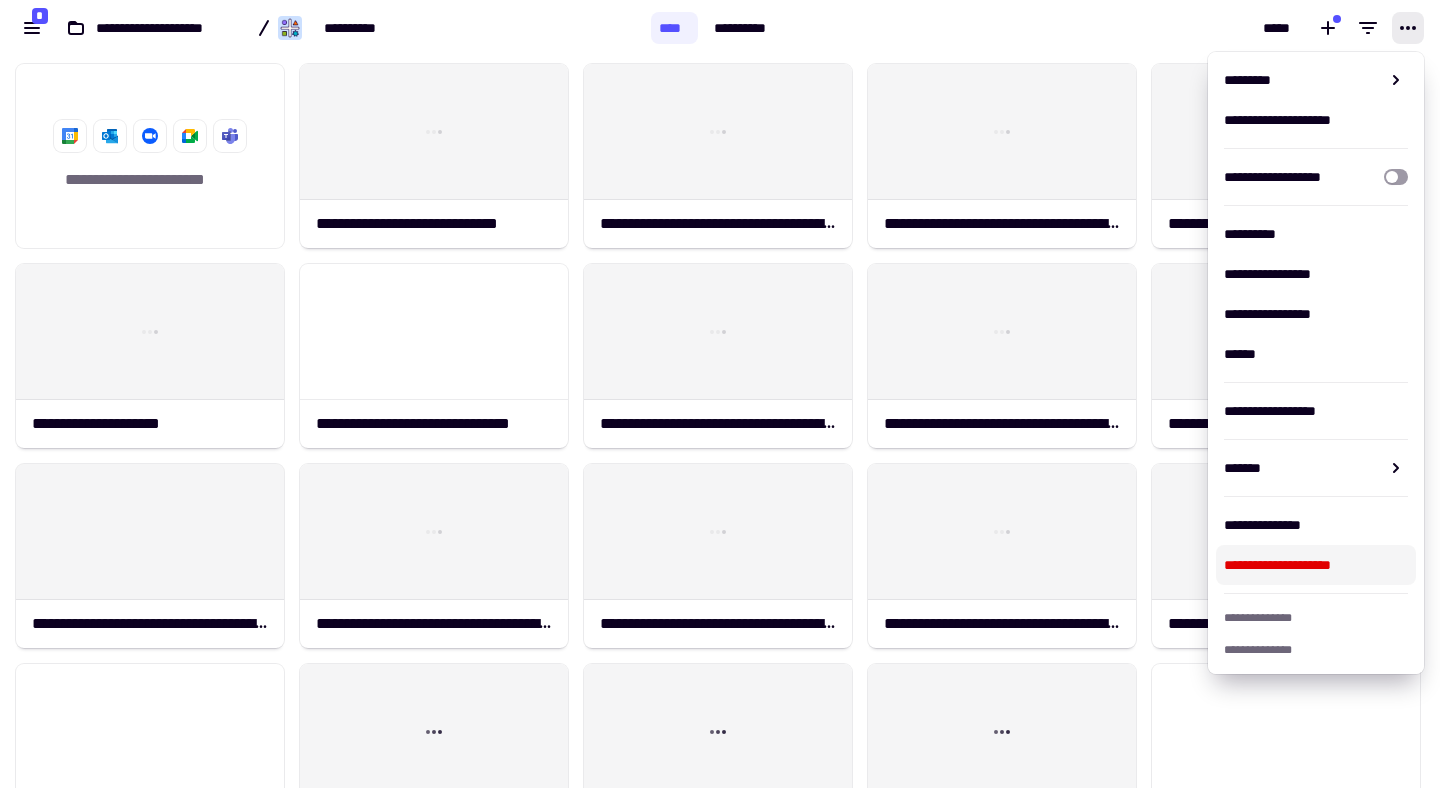 click on "**********" at bounding box center (1316, 565) 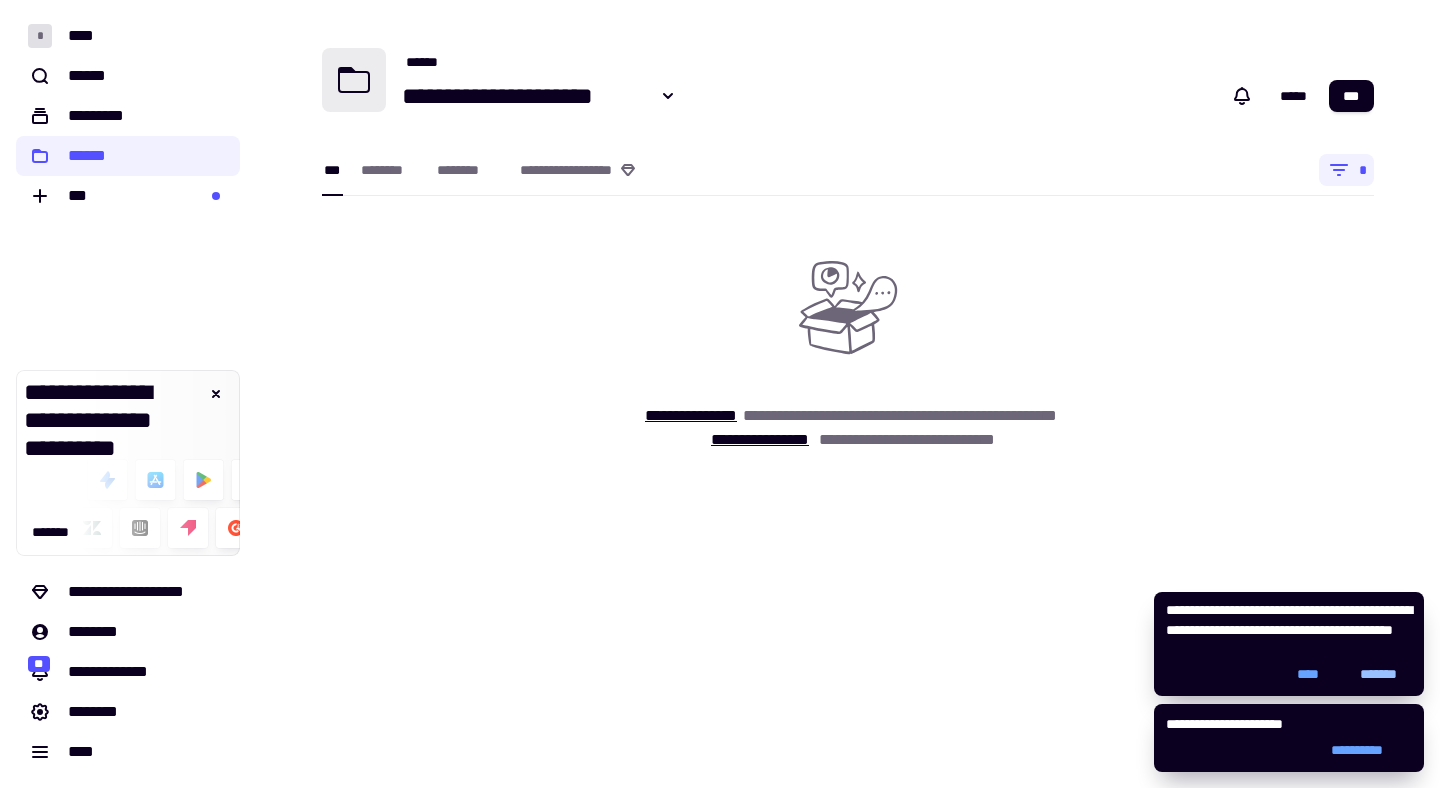 click on "*******" 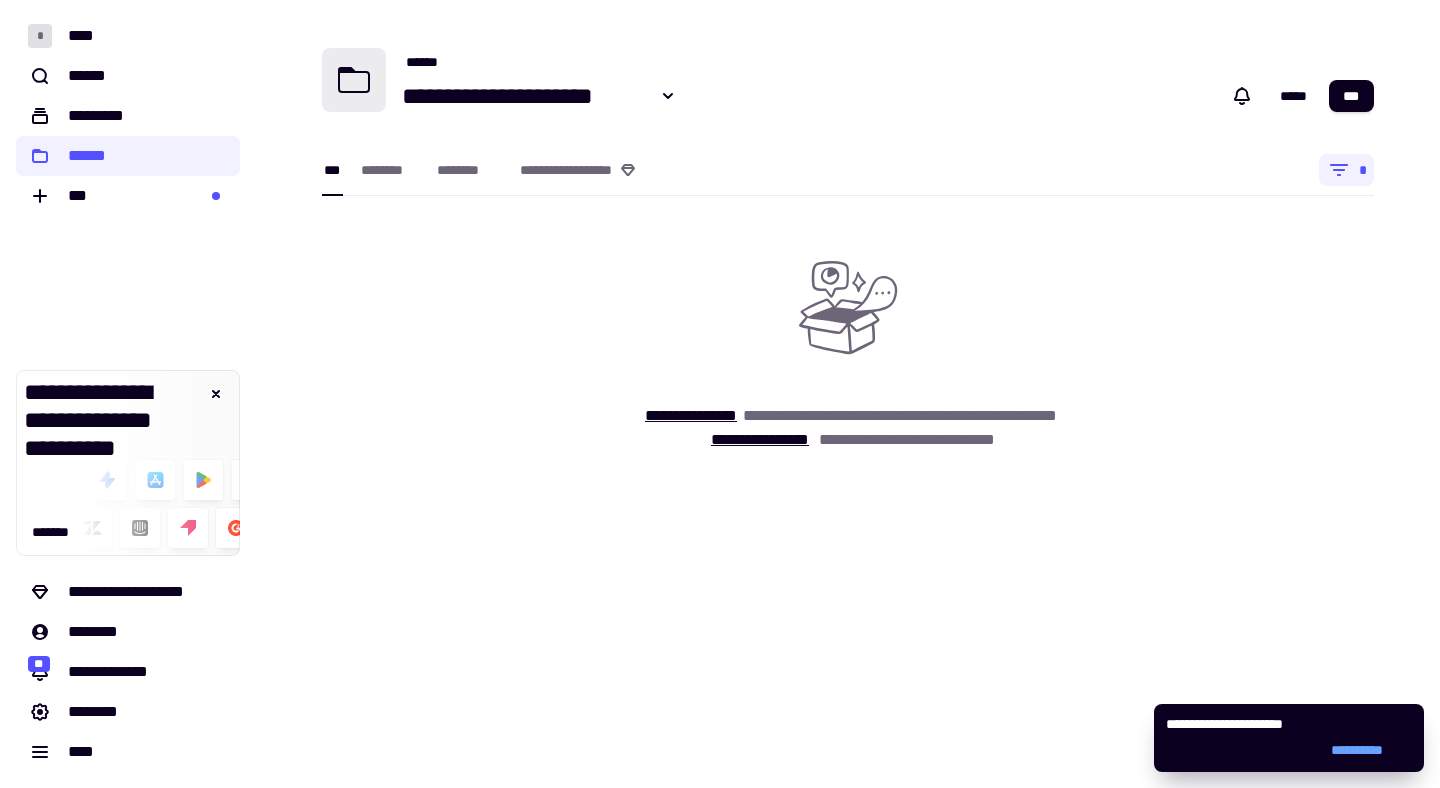 click on "[FIRST] [LAST] [PHONE]" at bounding box center (1289, 738) 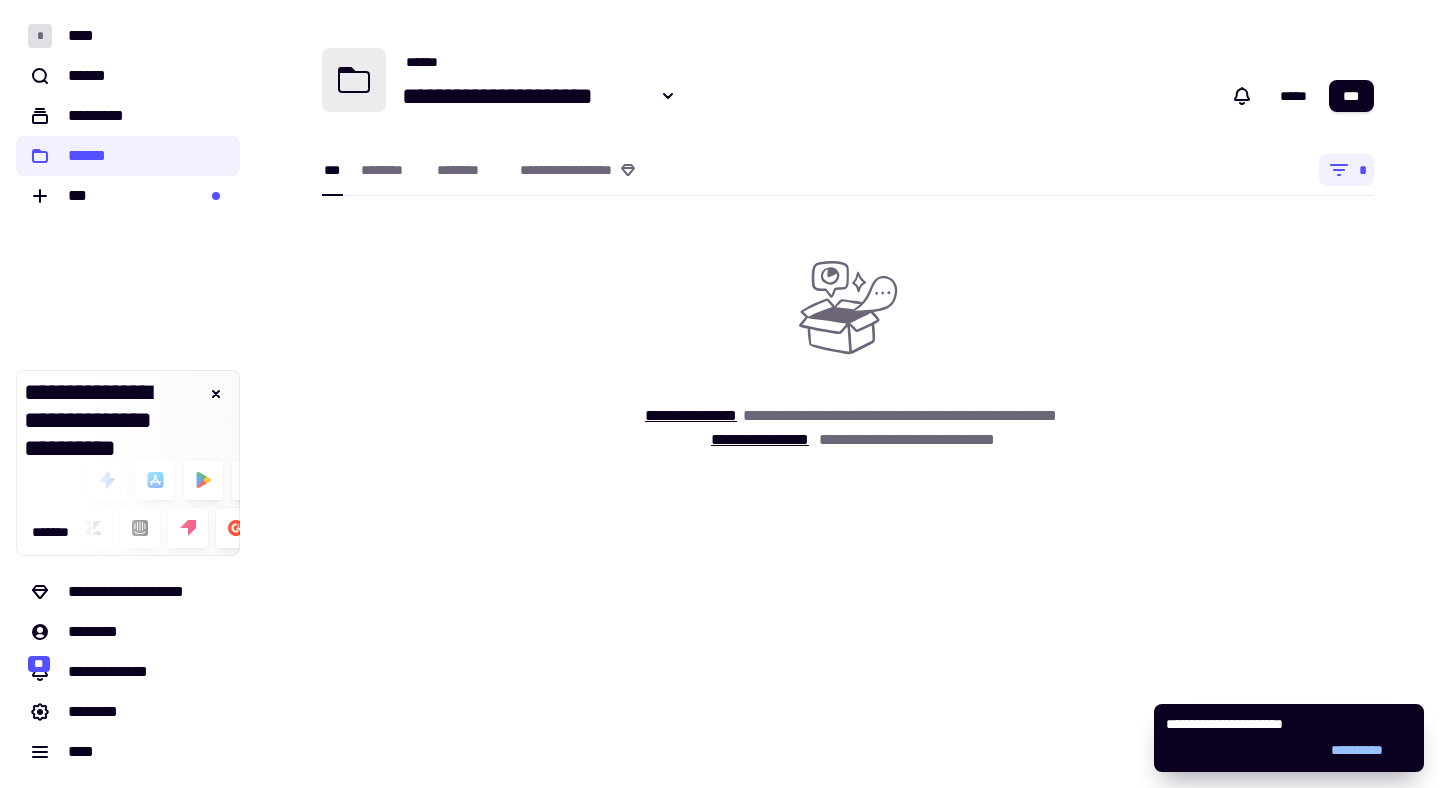 click on "**********" 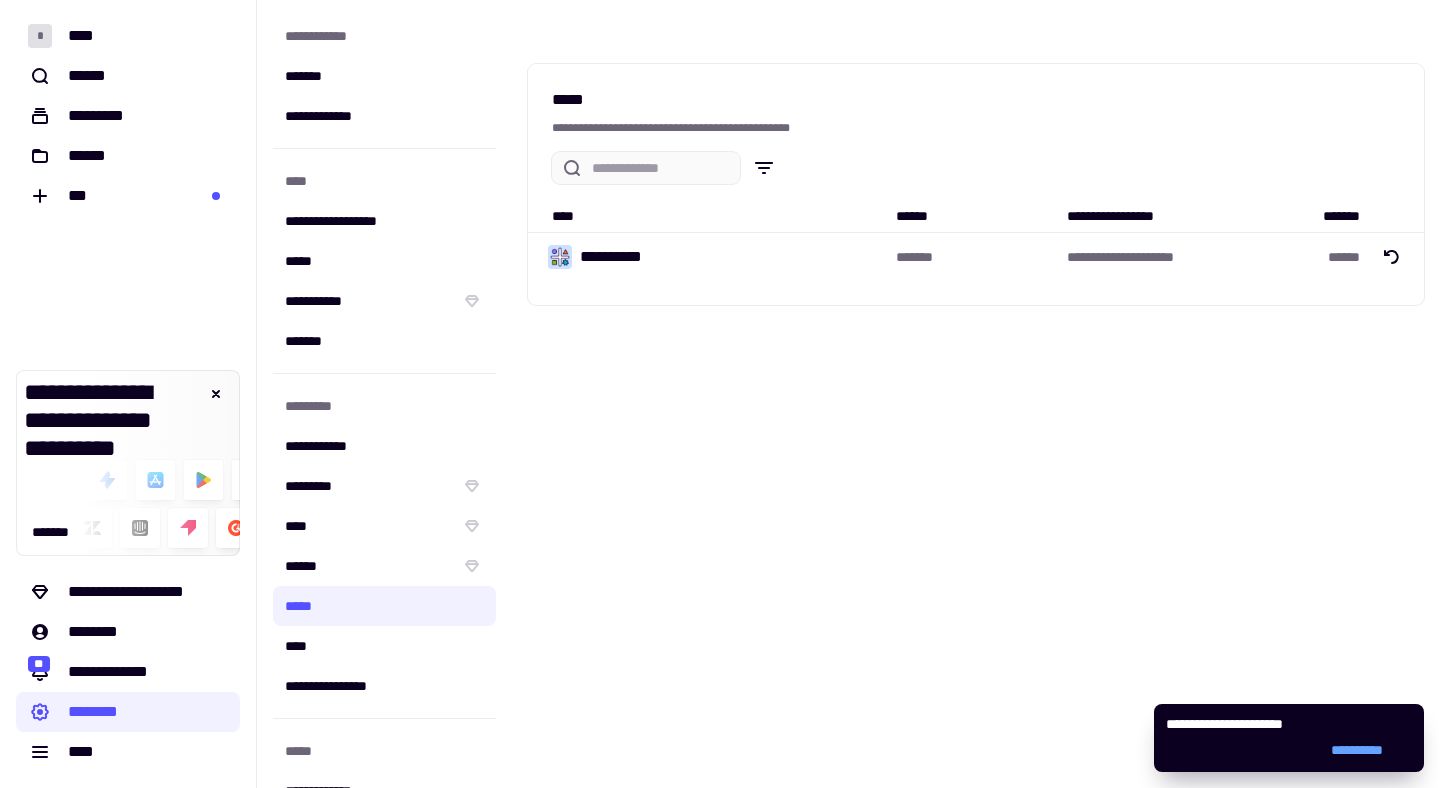 click on "**********" at bounding box center [730, 257] 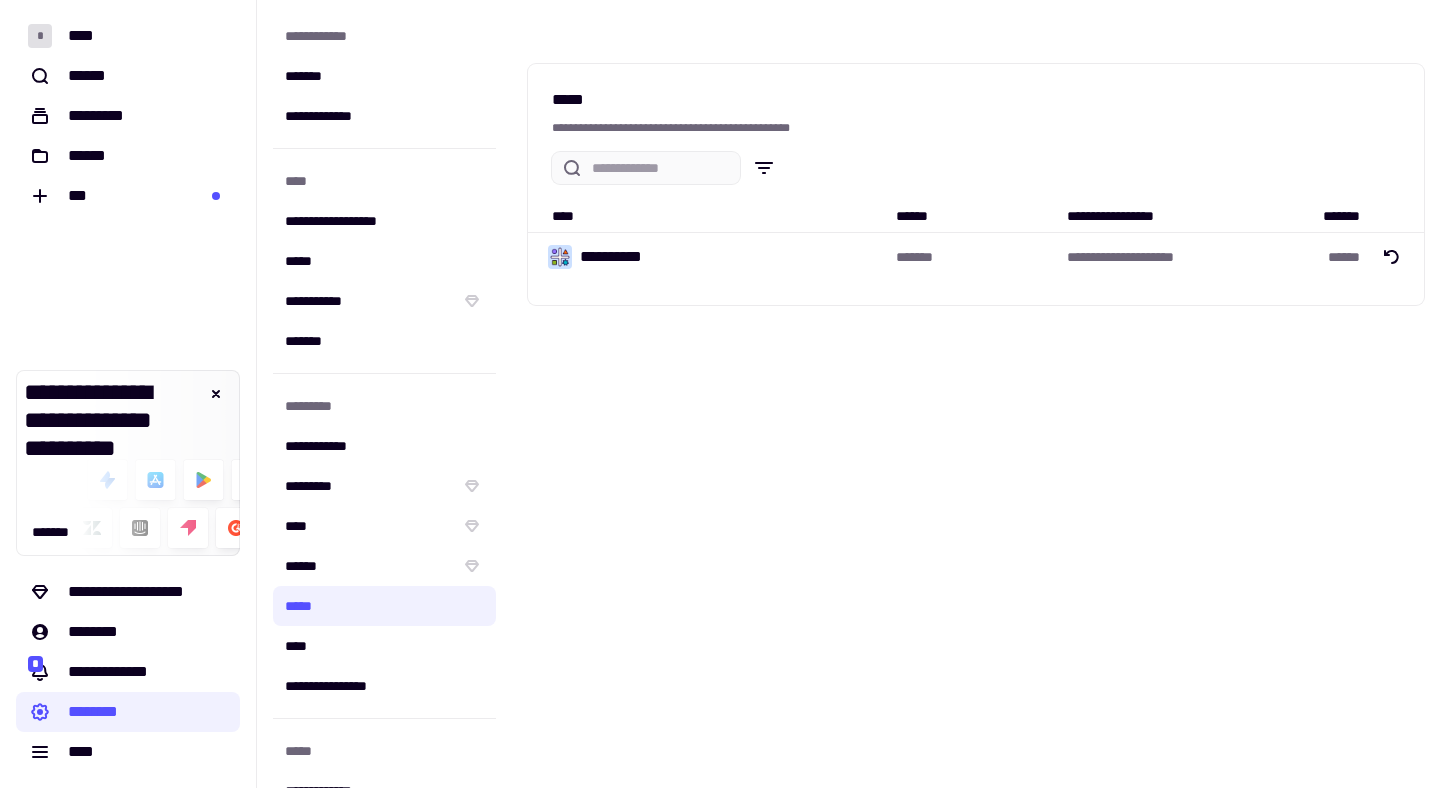 click on "[FIRST] [LAST] [CITY] [STATE]" 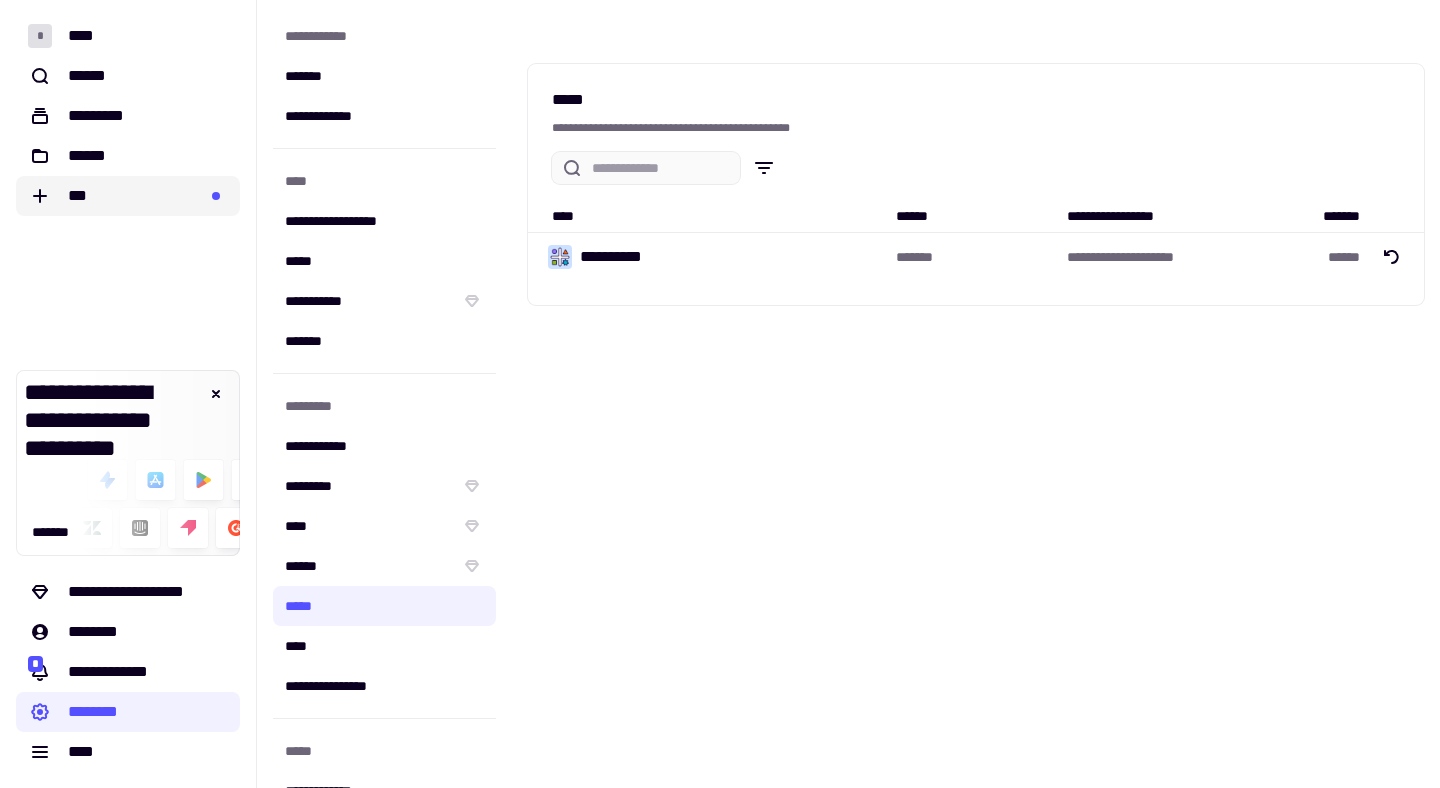 click on "***" 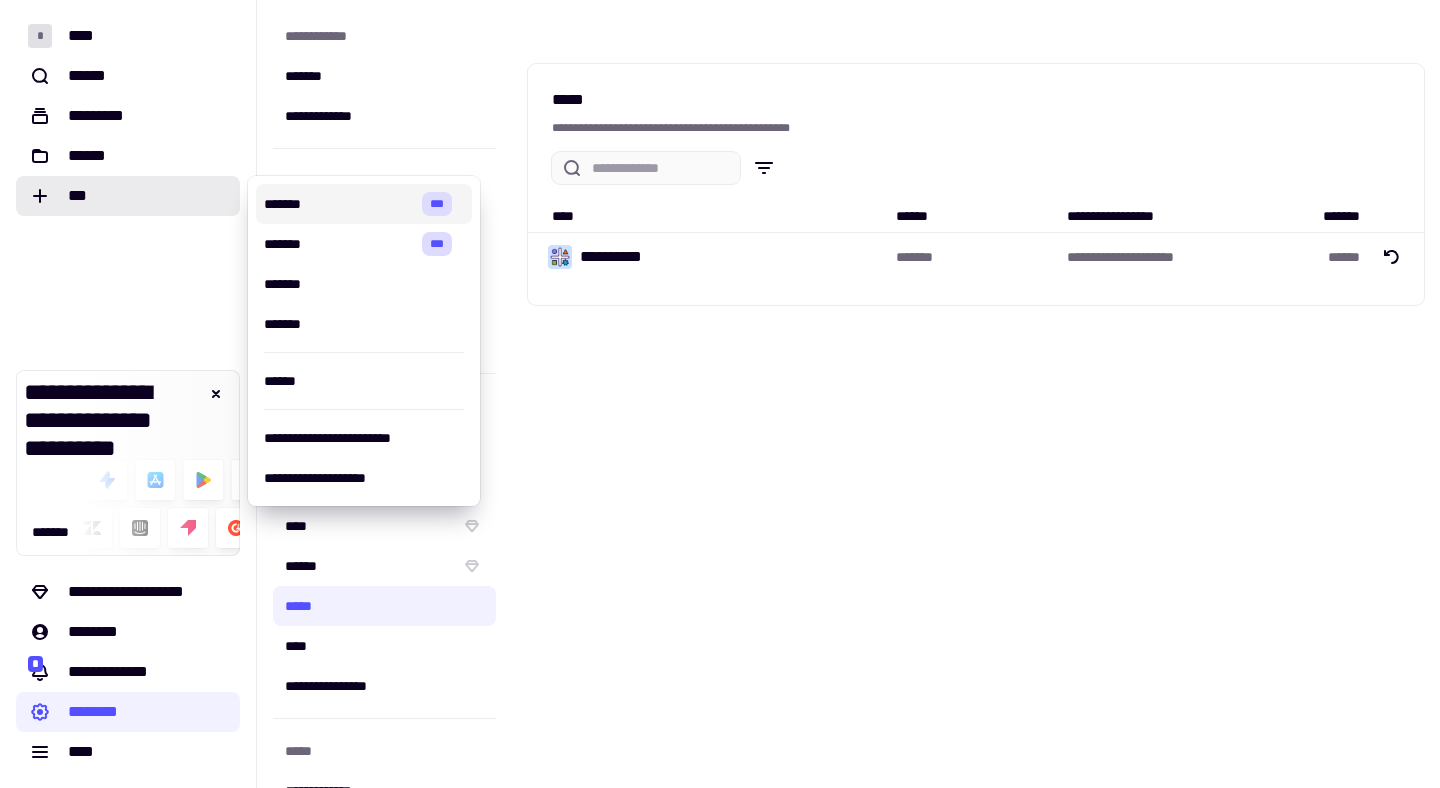 click on "**********" at bounding box center [730, 257] 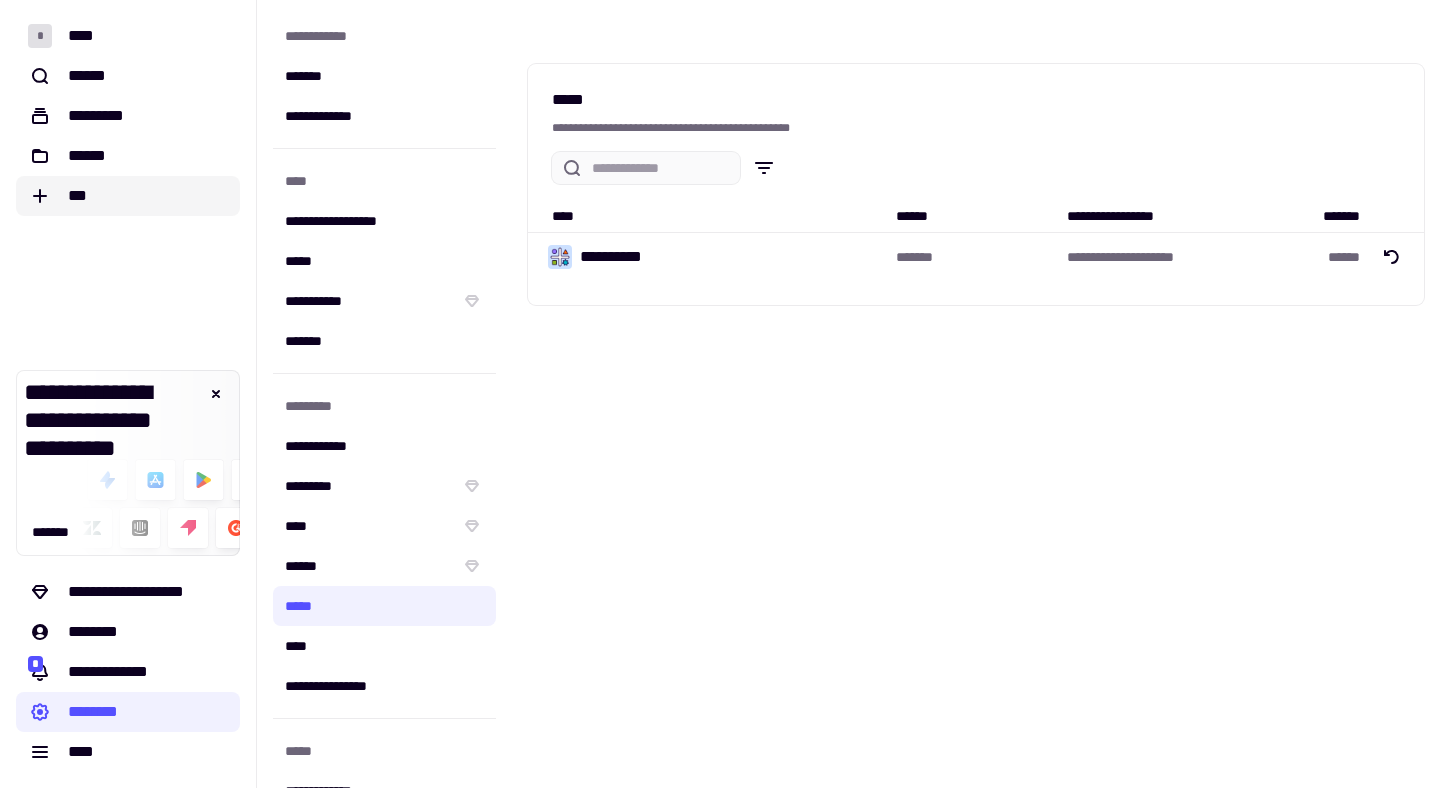 click on "***" 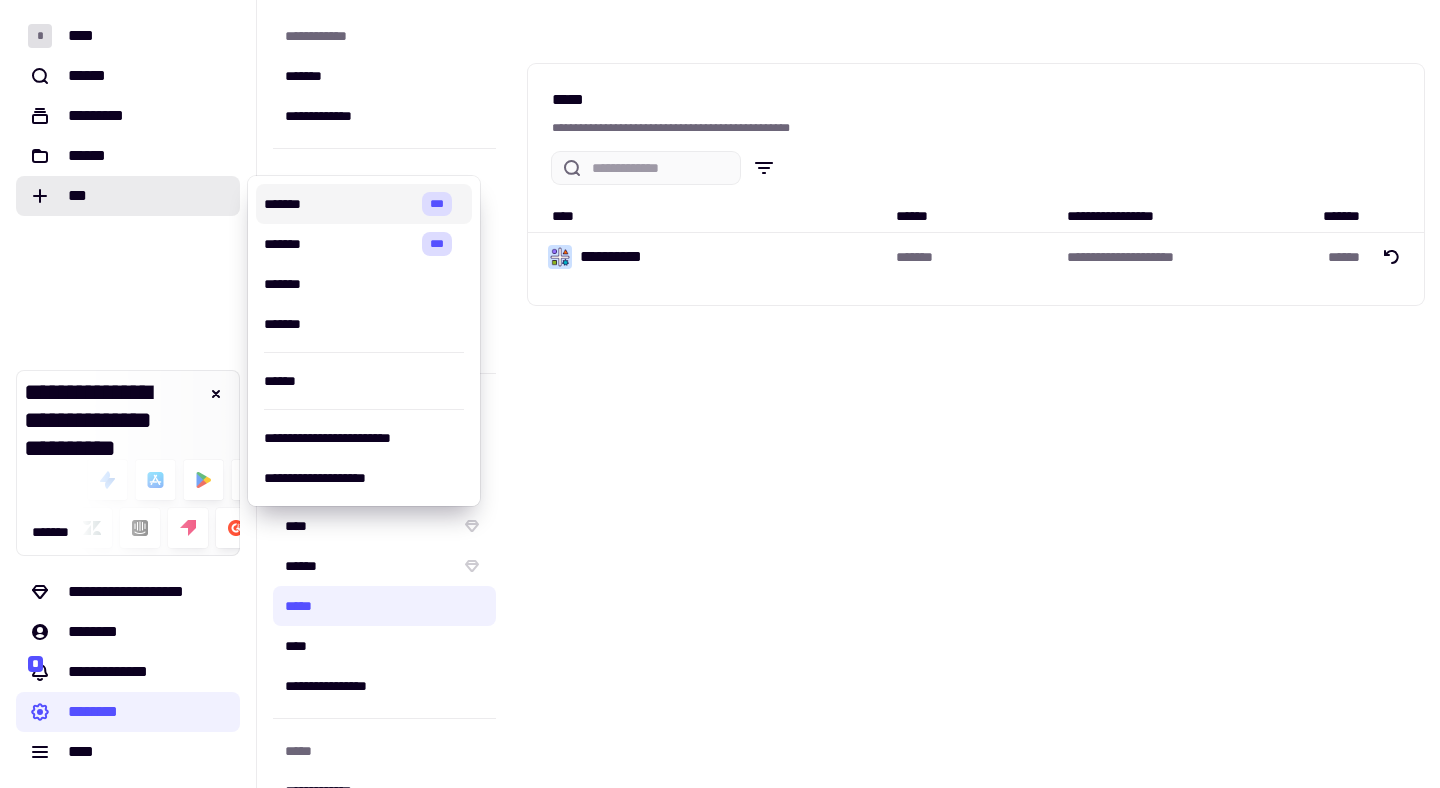 click on "*******" at bounding box center (339, 204) 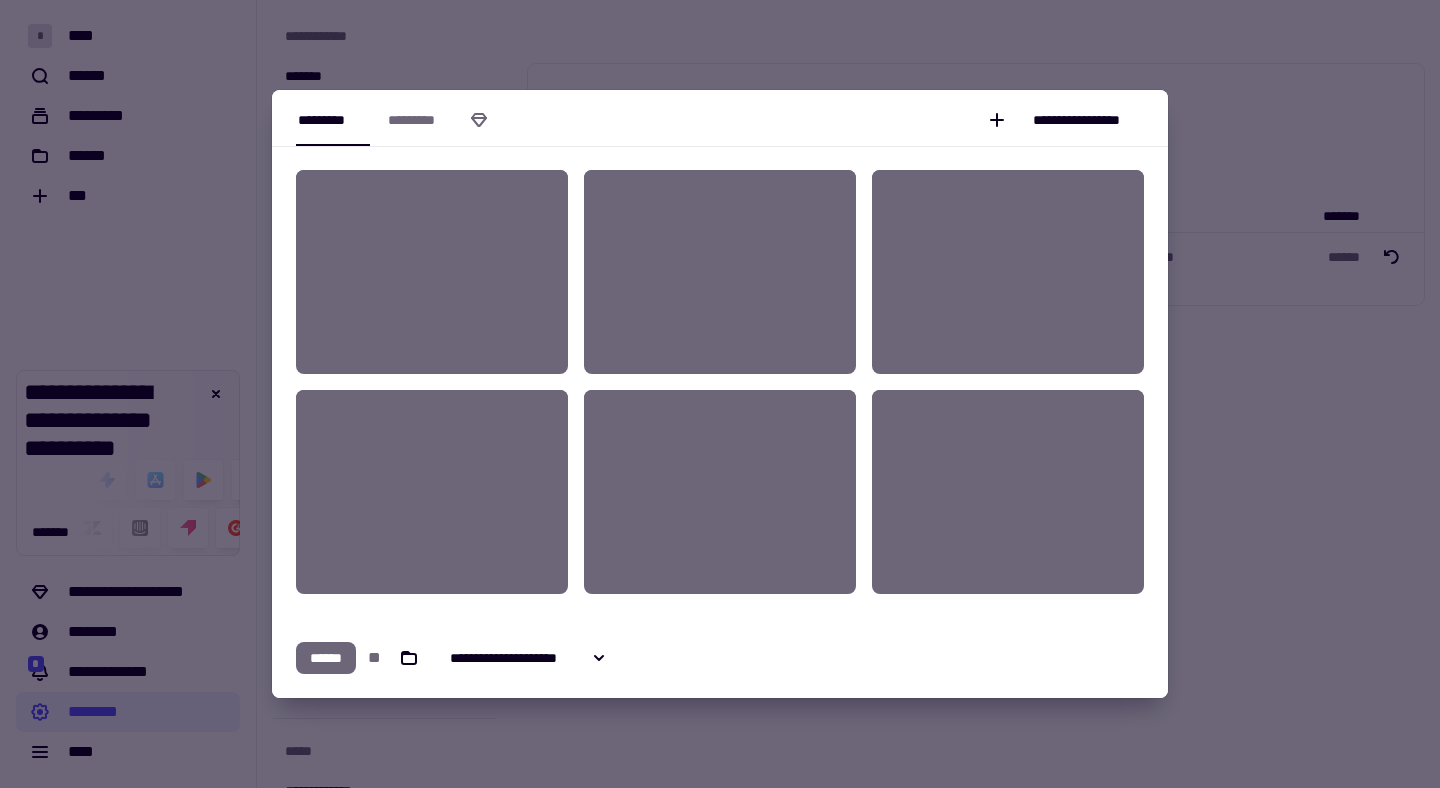 click on "[FIRST] [LAST] [DATE]" at bounding box center [720, 118] 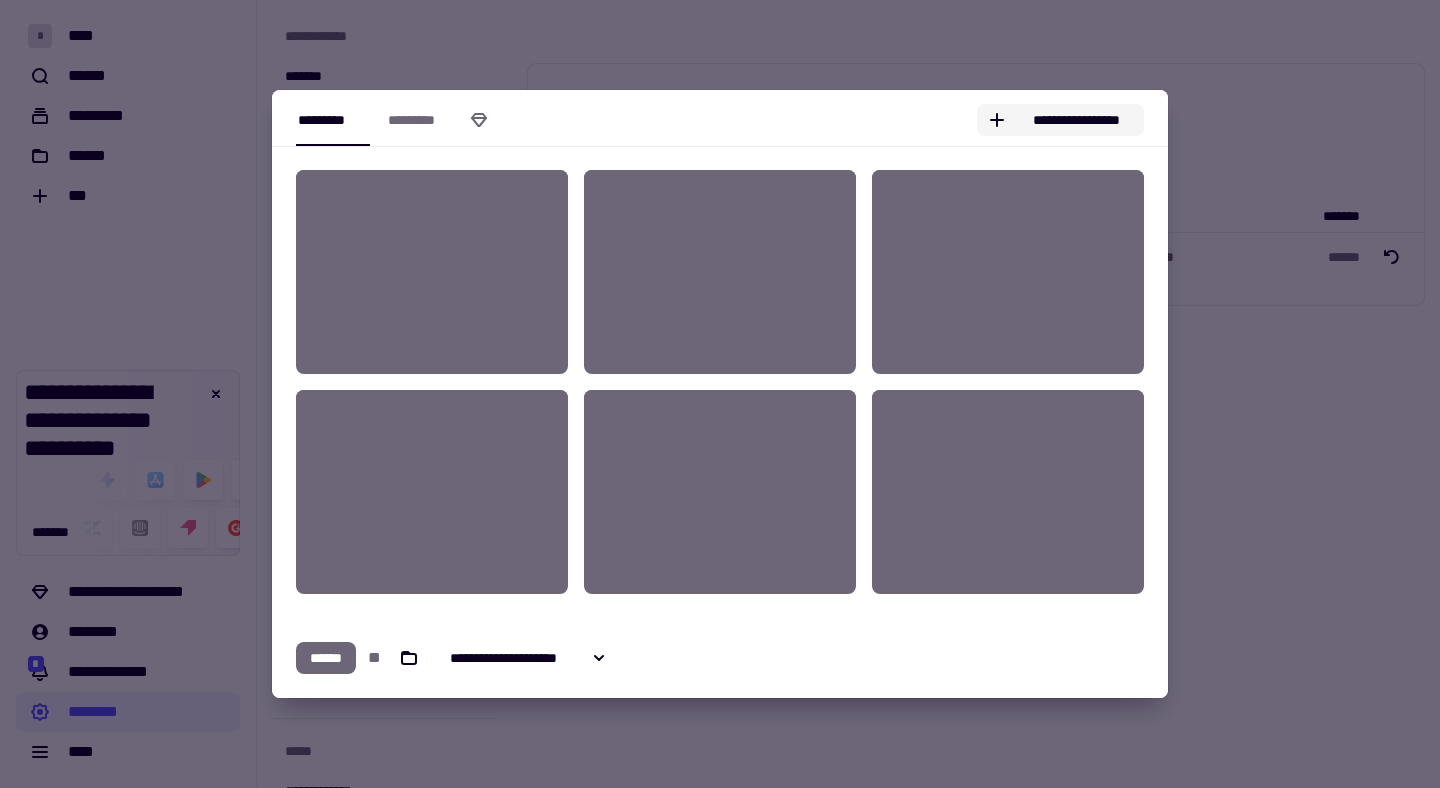 click on "**********" 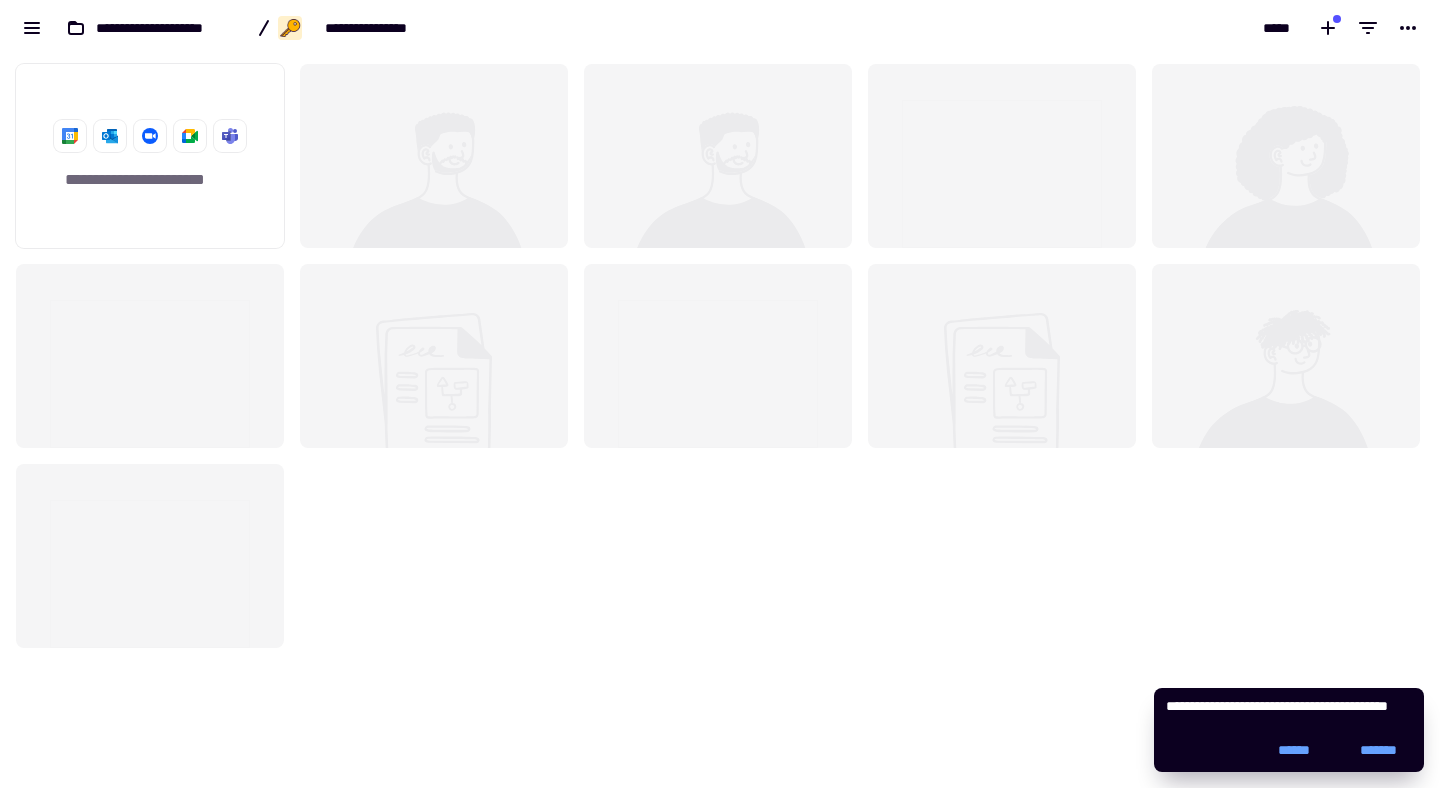 scroll, scrollTop: 1, scrollLeft: 1, axis: both 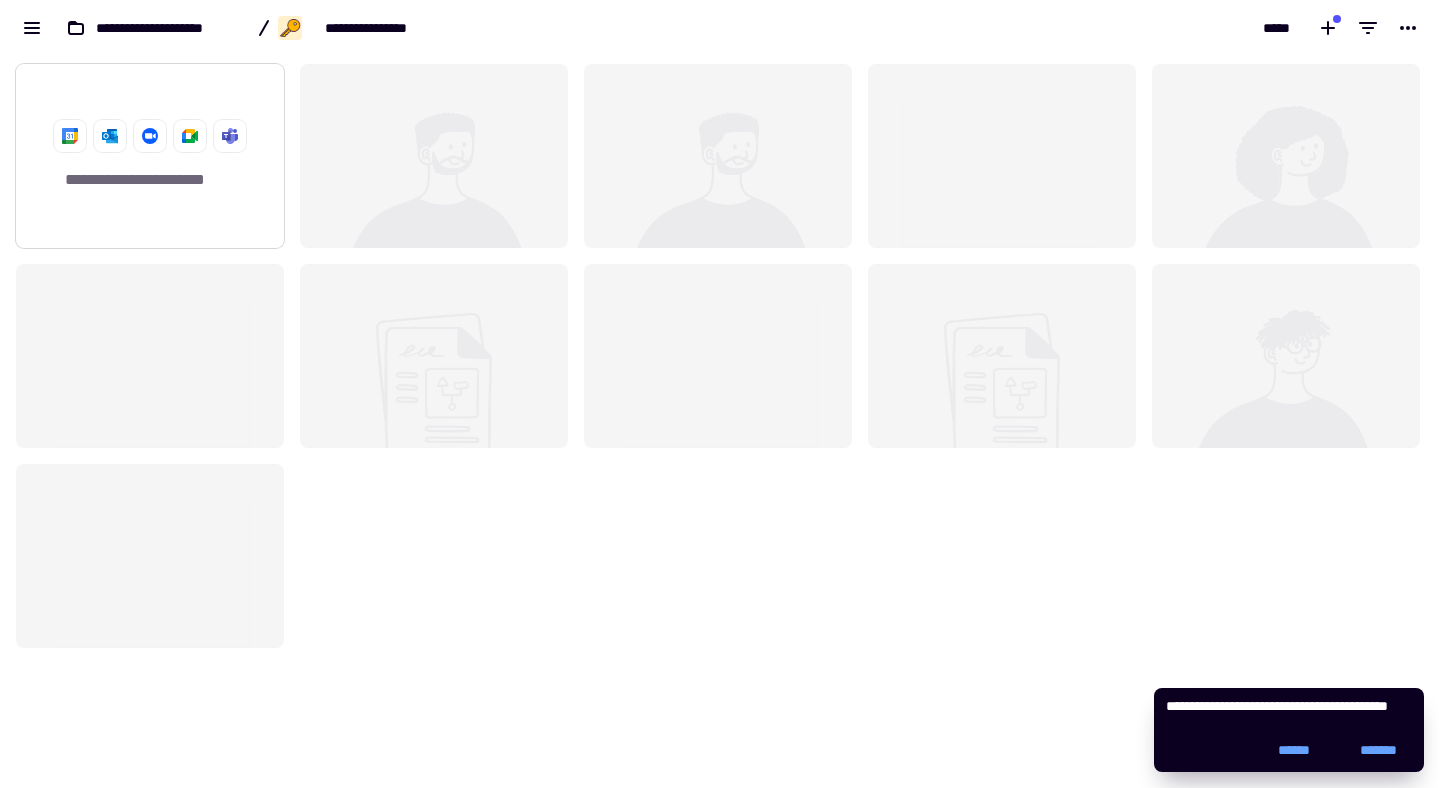 click on "**********" 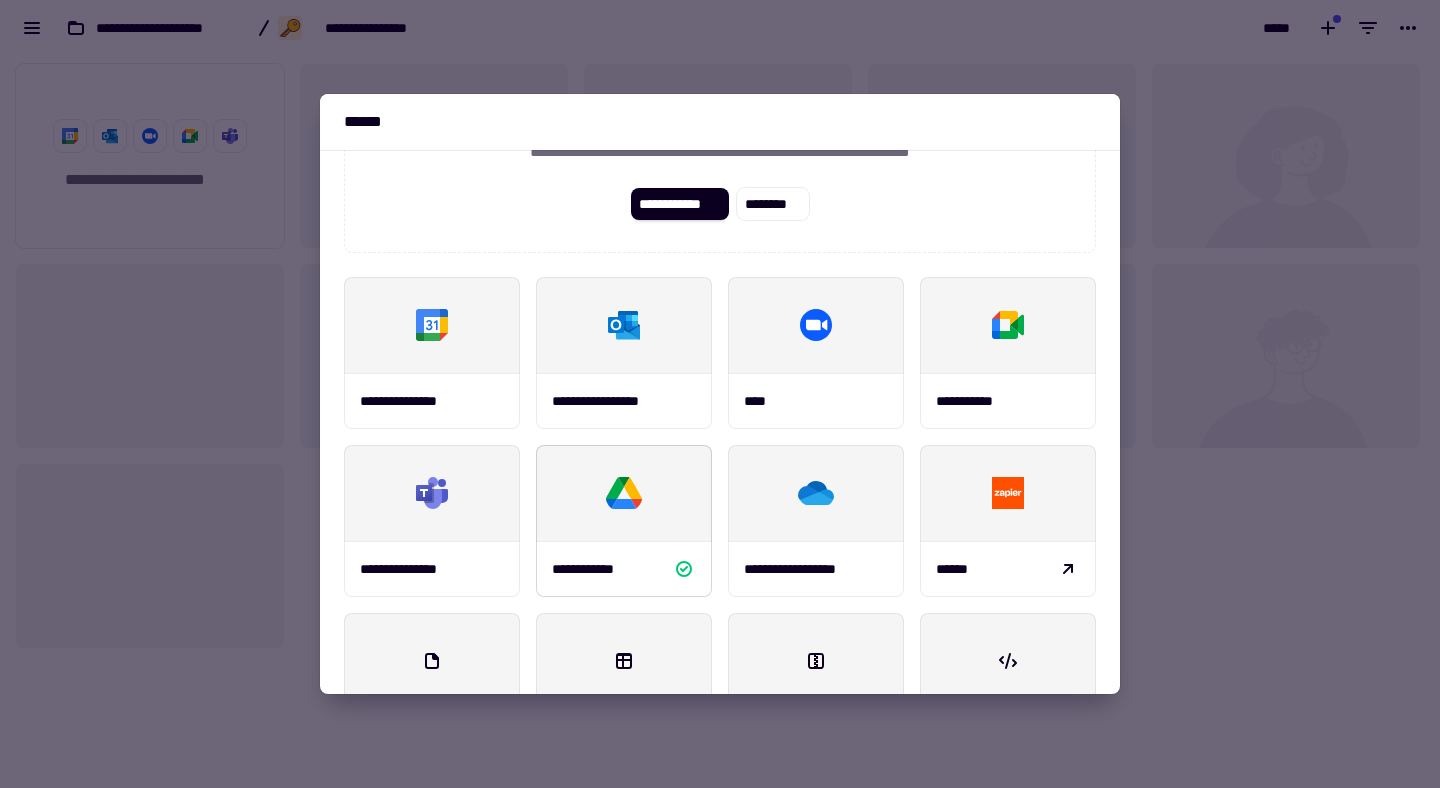 scroll, scrollTop: 220, scrollLeft: 0, axis: vertical 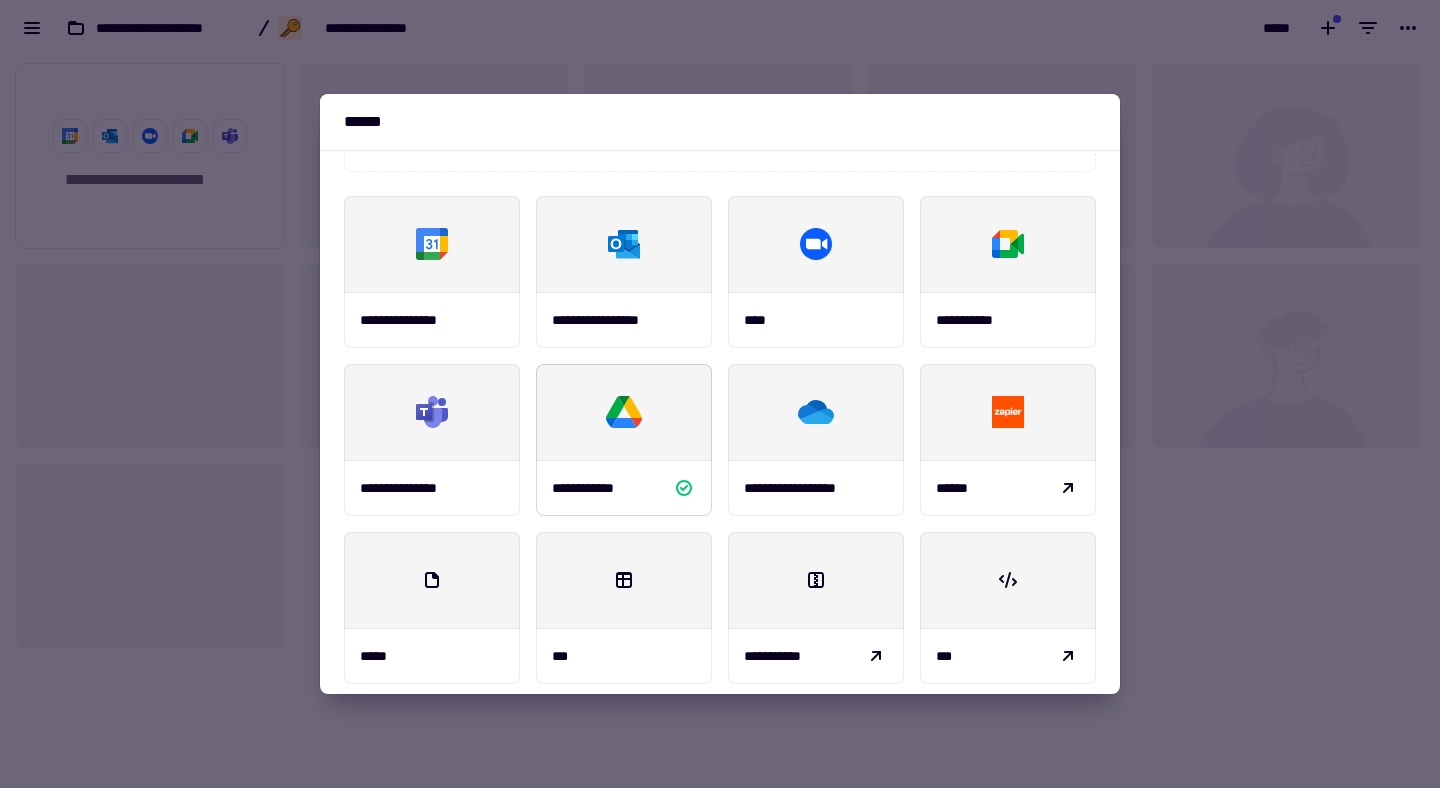 click at bounding box center [624, 412] 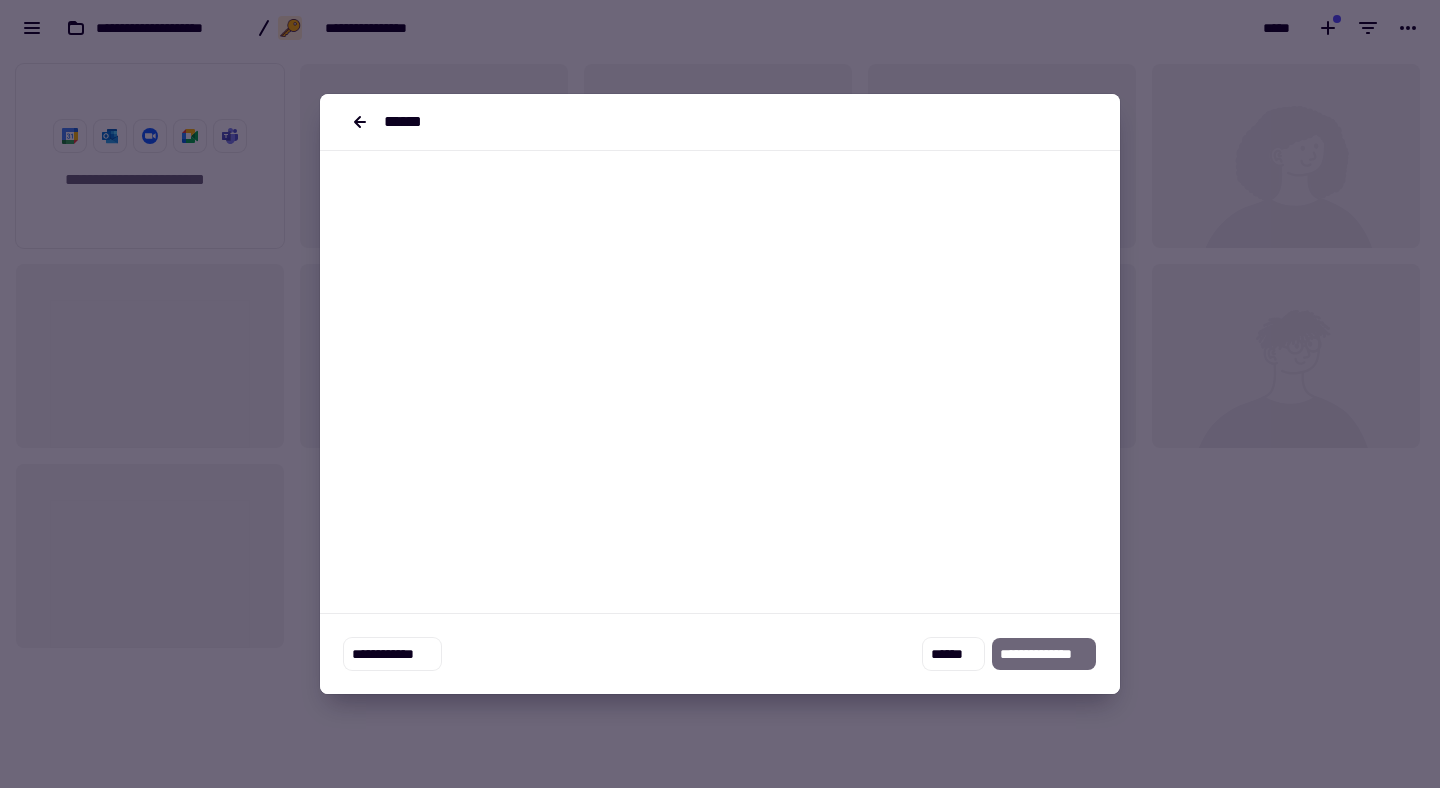 scroll, scrollTop: 0, scrollLeft: 0, axis: both 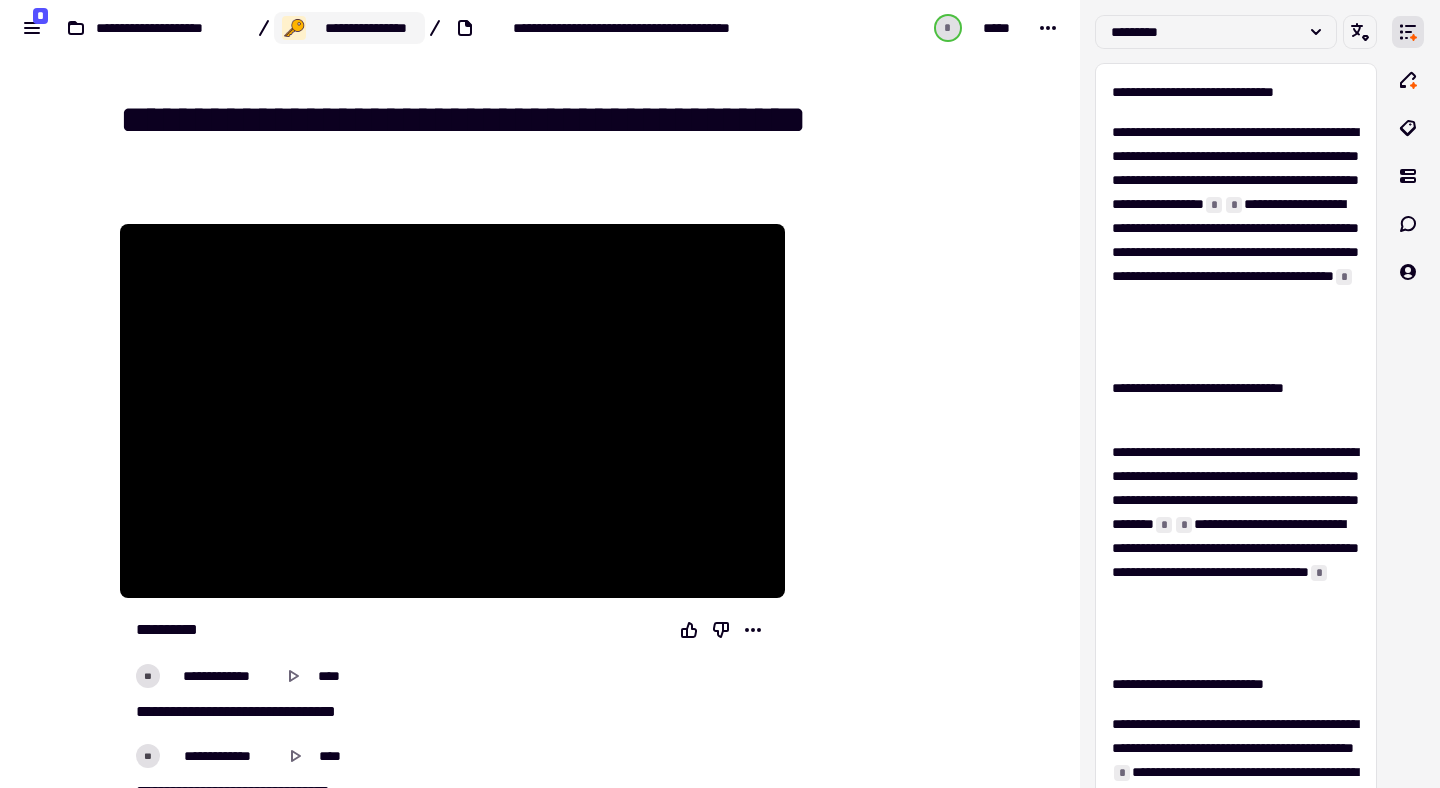 click on "**********" 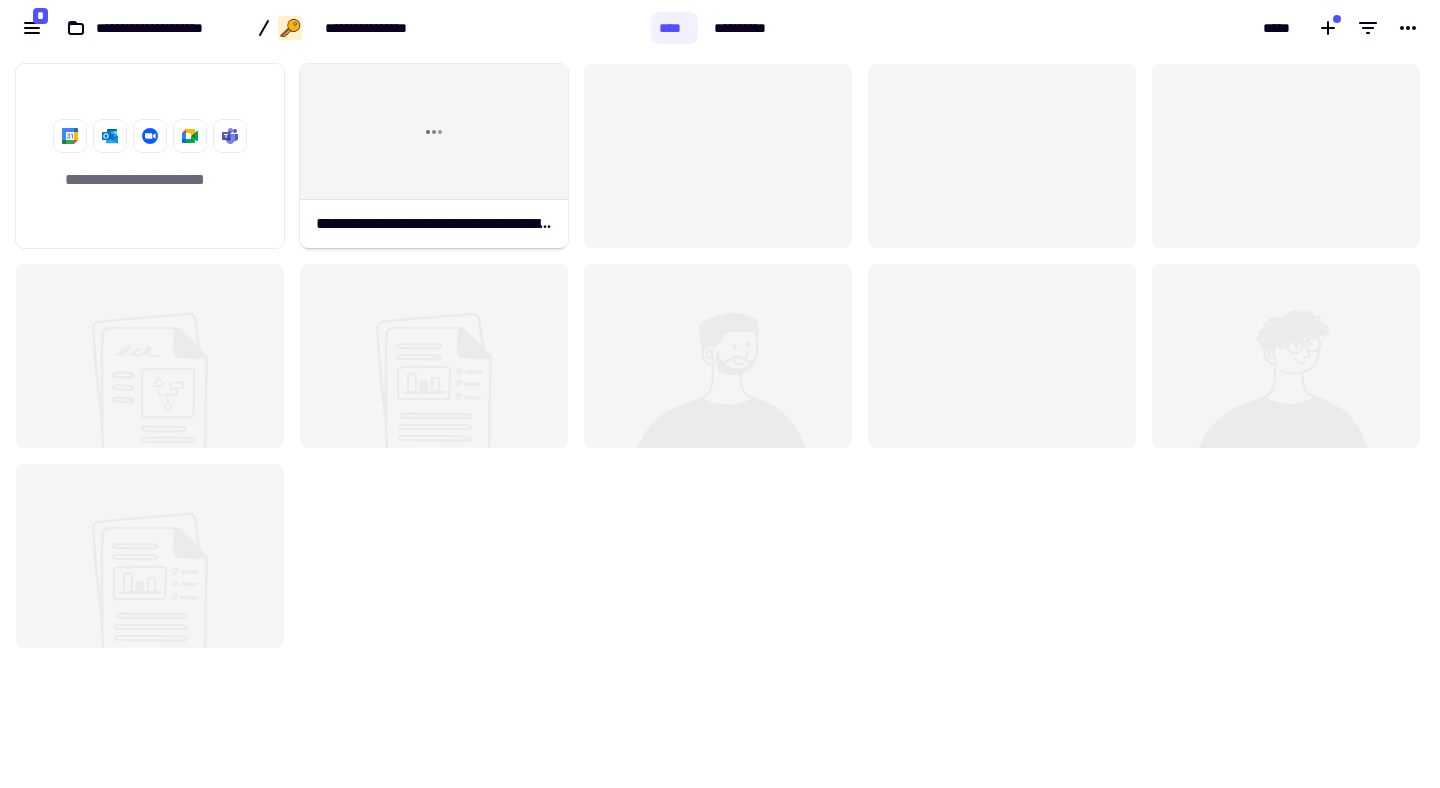 scroll, scrollTop: 1, scrollLeft: 1, axis: both 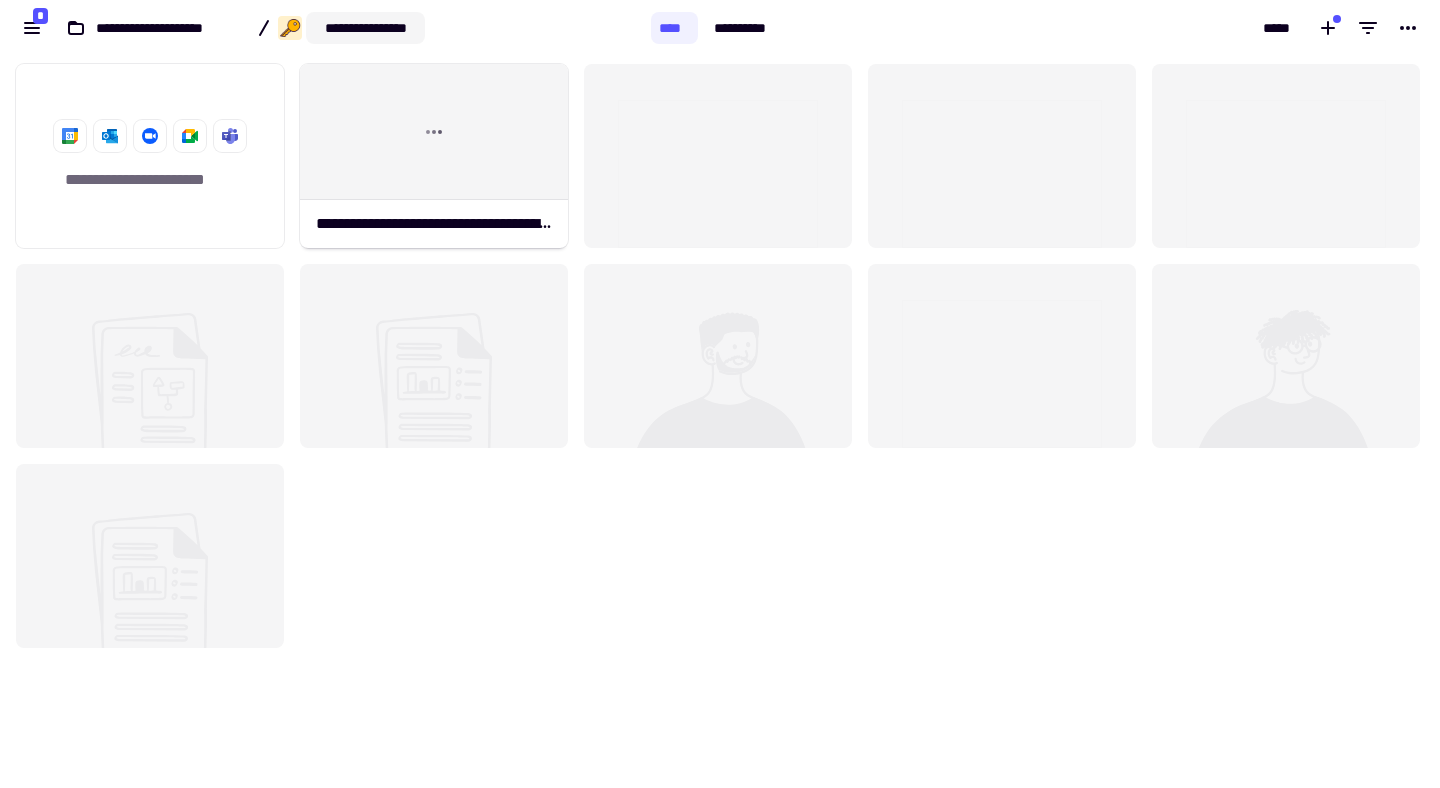 click on "**********" at bounding box center (365, 28) 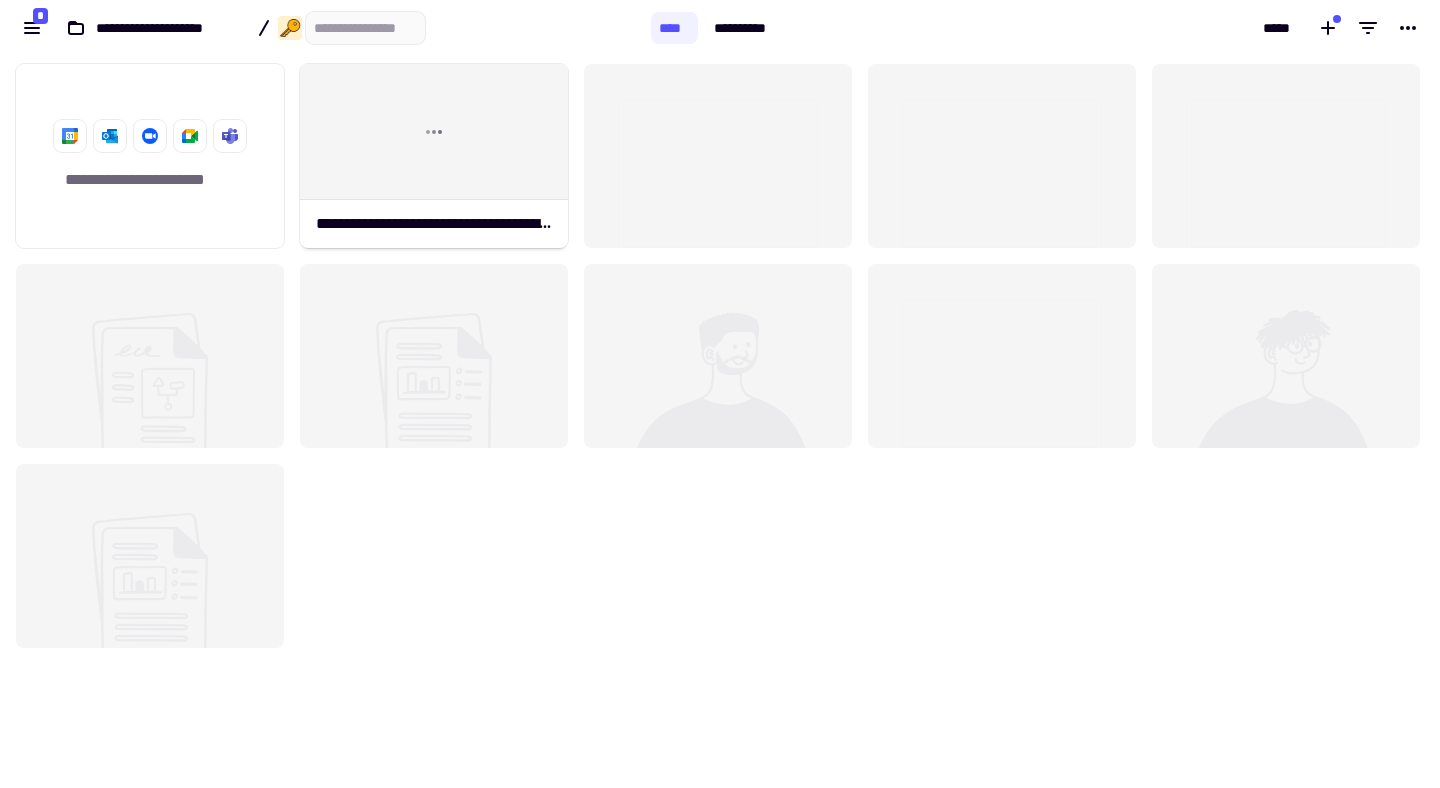 click at bounding box center (365, 28) 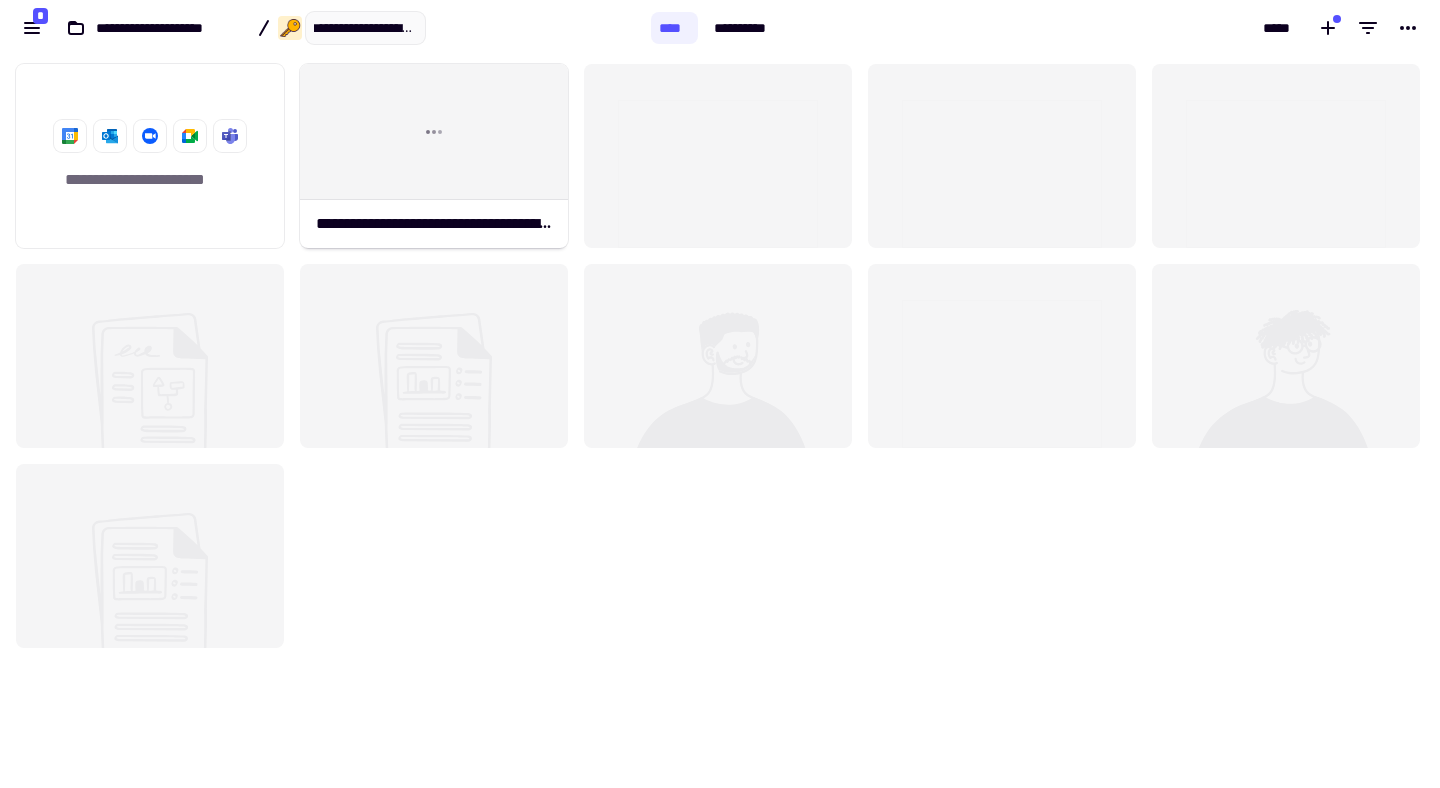 scroll, scrollTop: 0, scrollLeft: 58, axis: horizontal 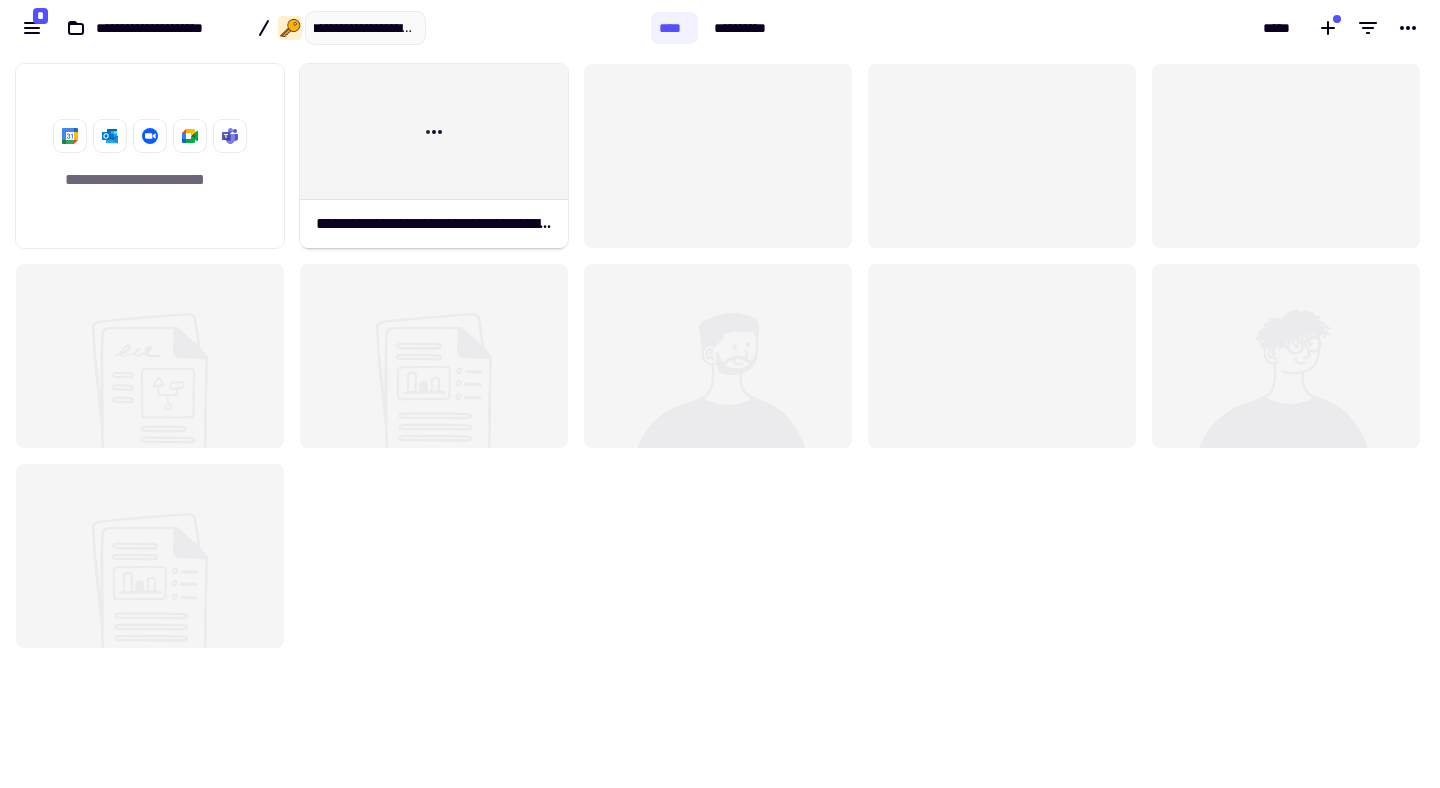type on "**********" 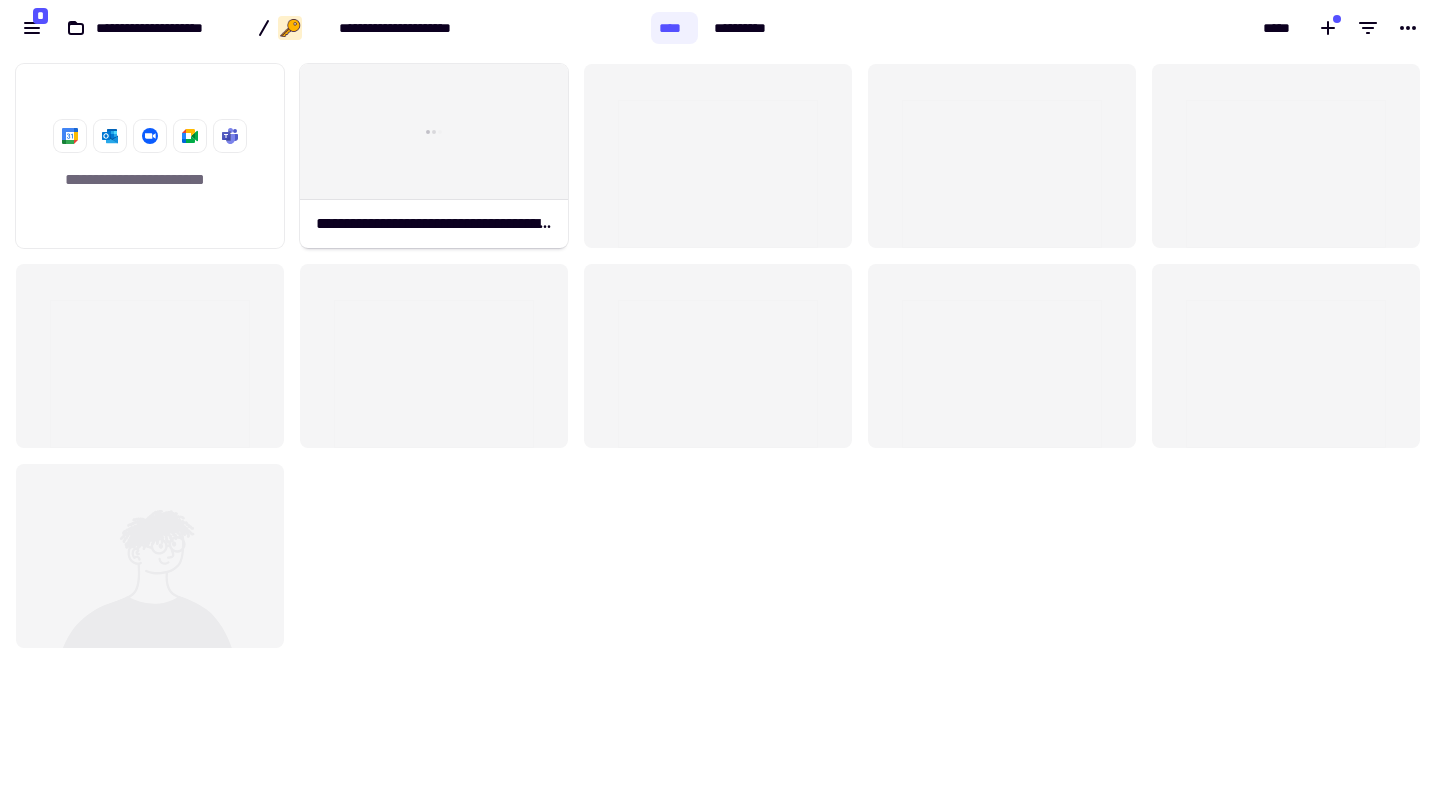 click on "[FIRST] [LAST] [EMAIL]" 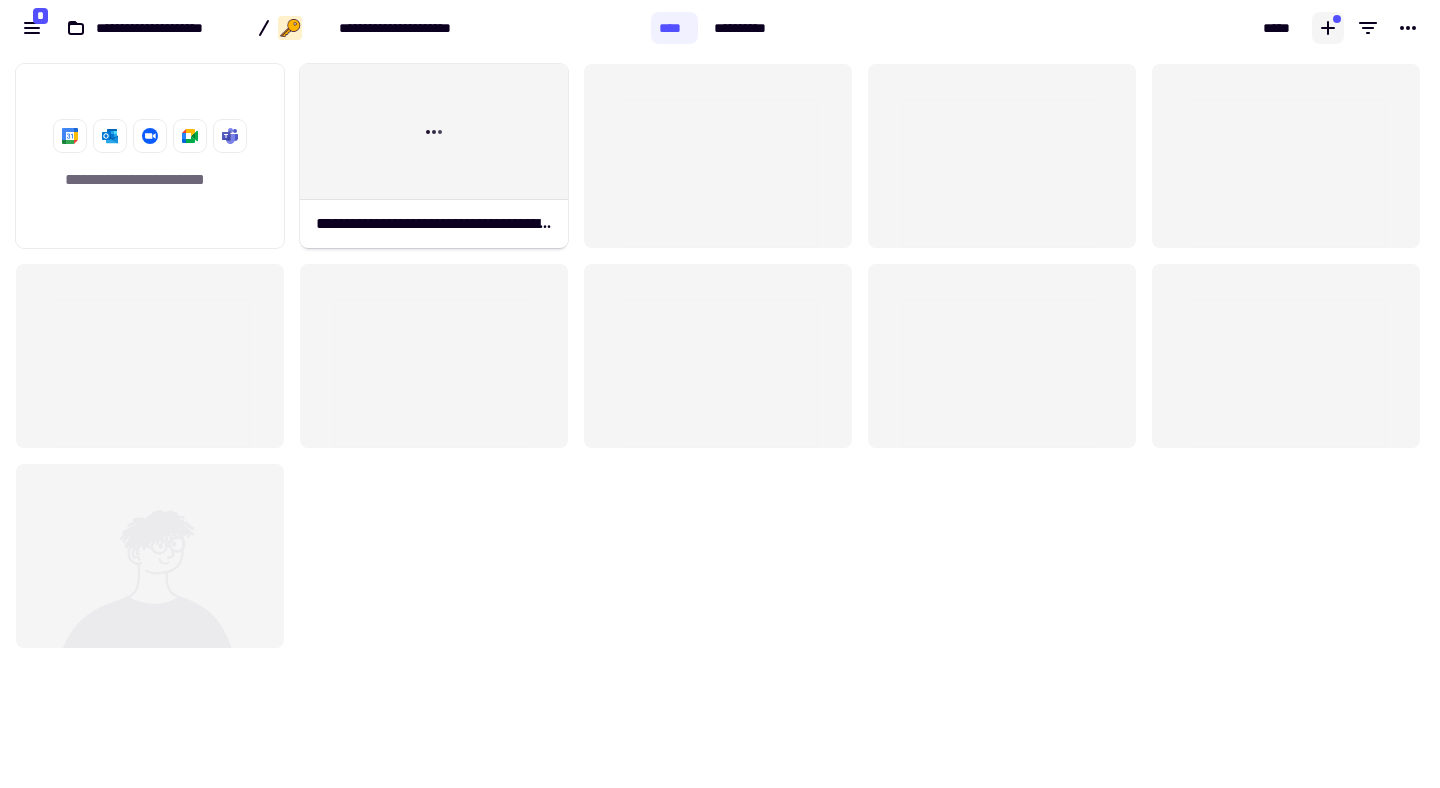 click 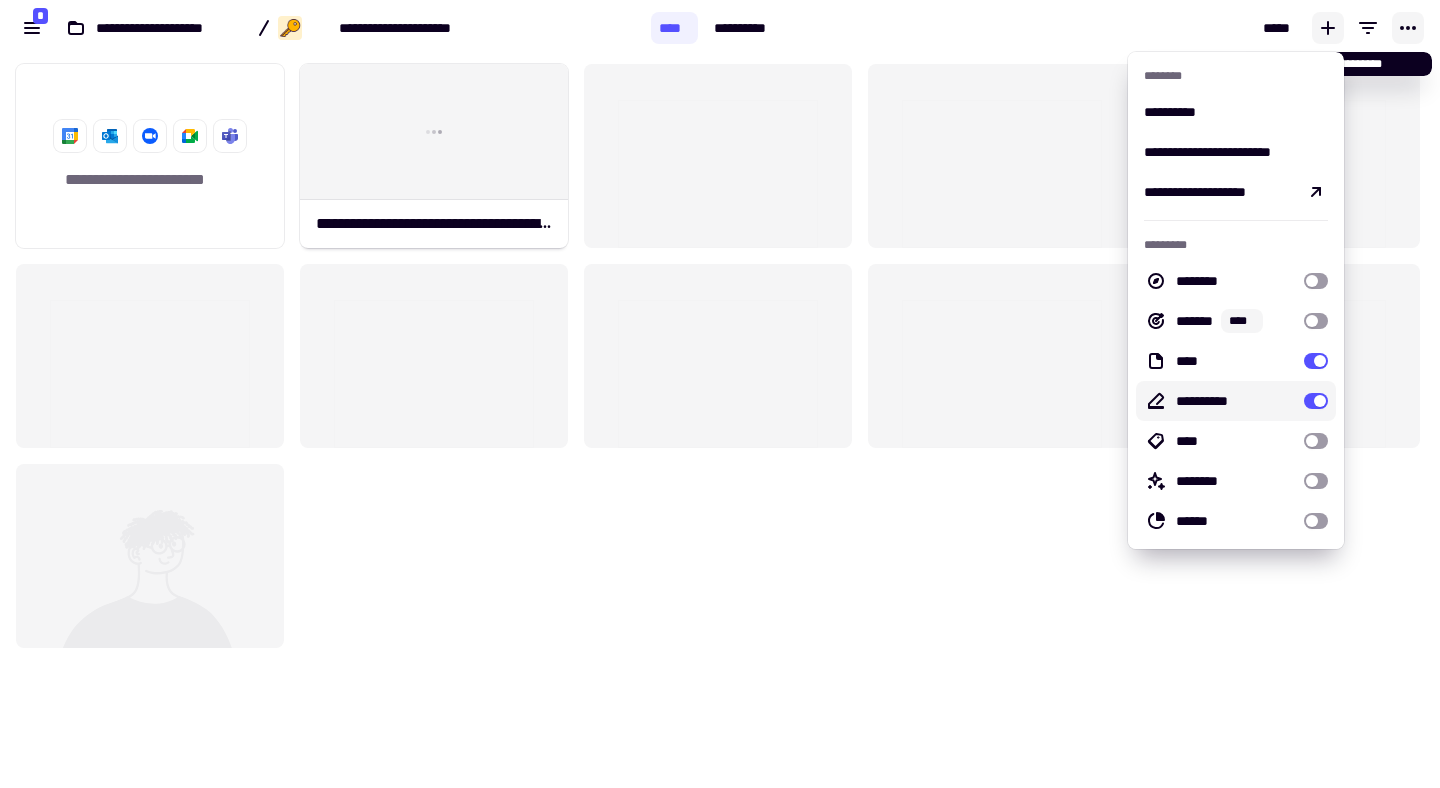 click 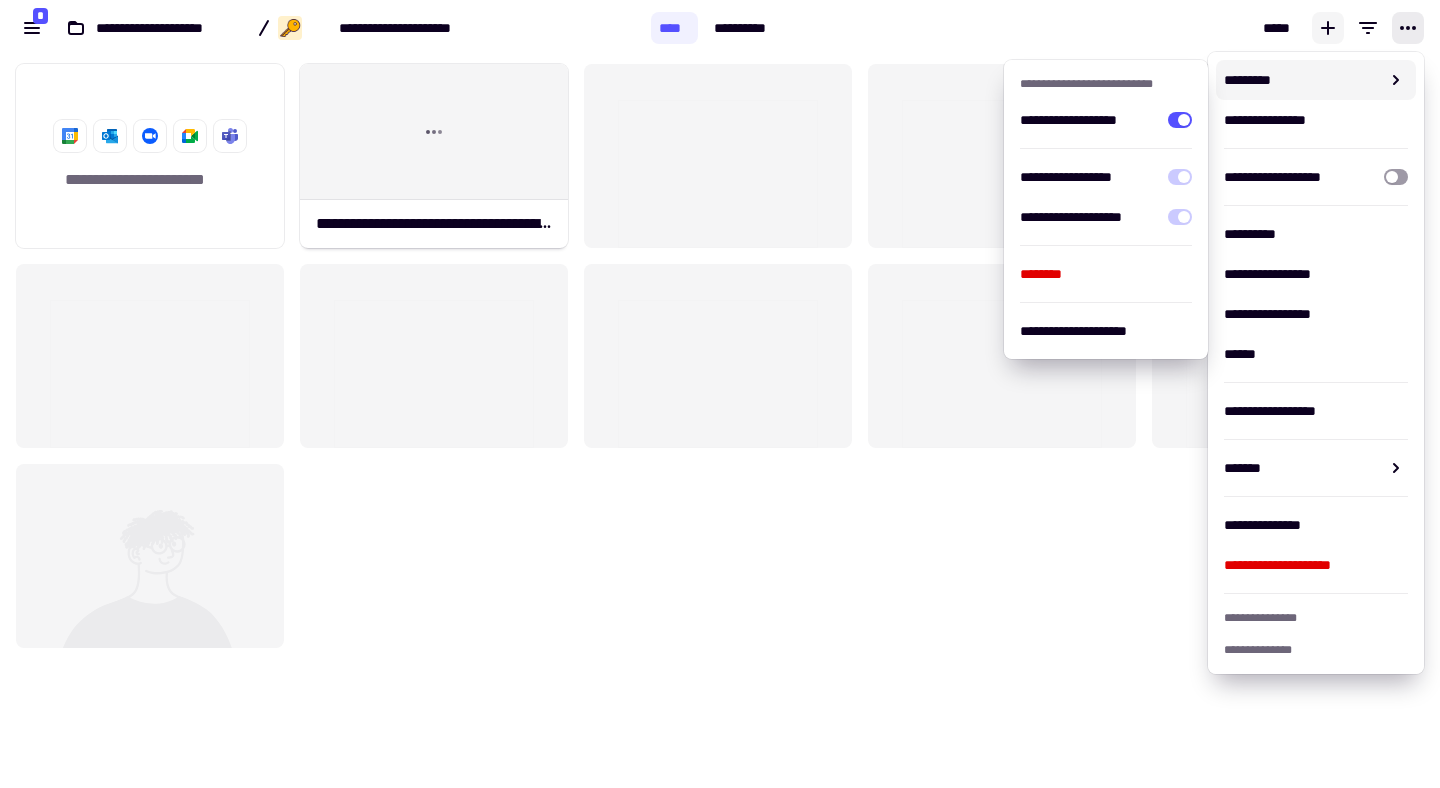 click 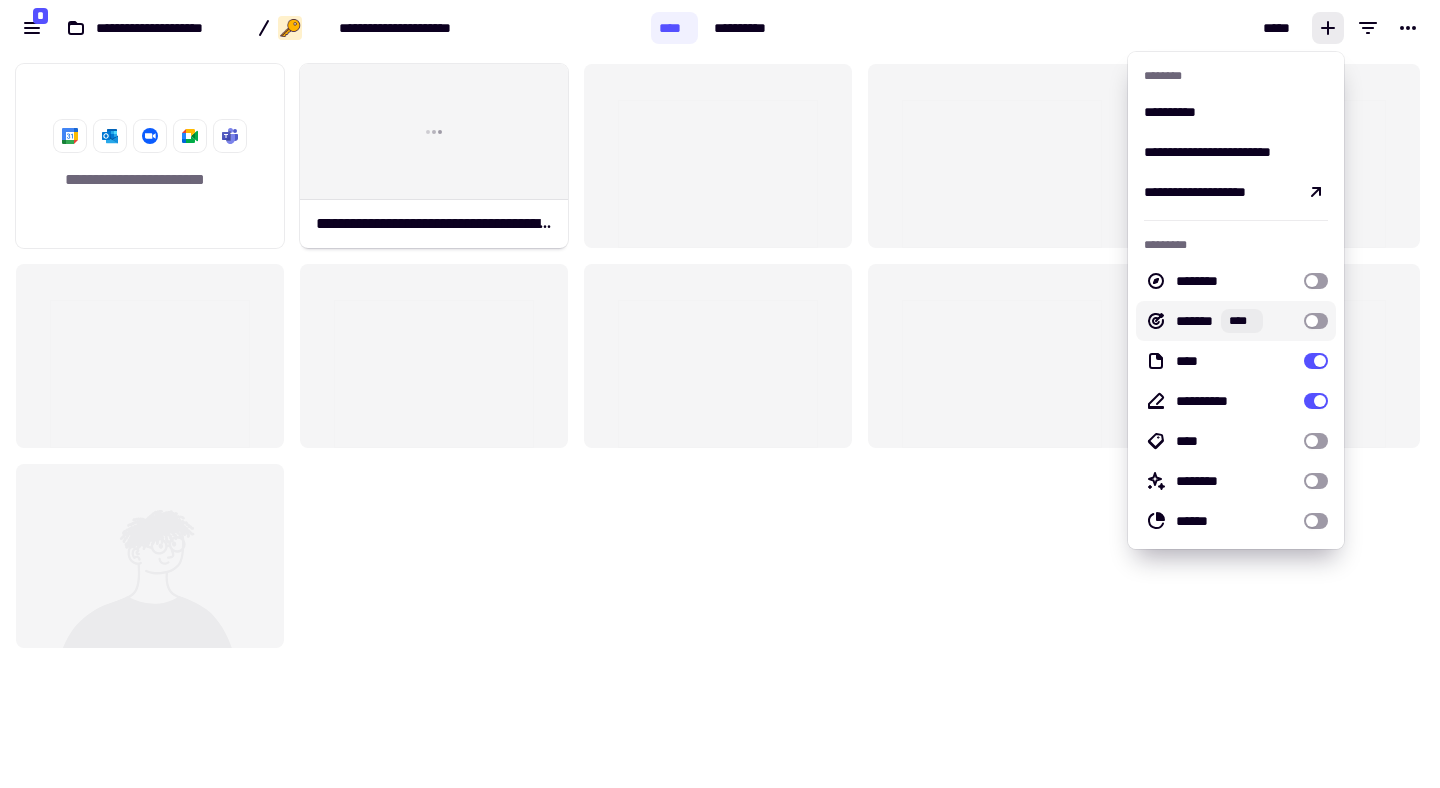 click on "[FIRST] [LAST] [EMAIL]" 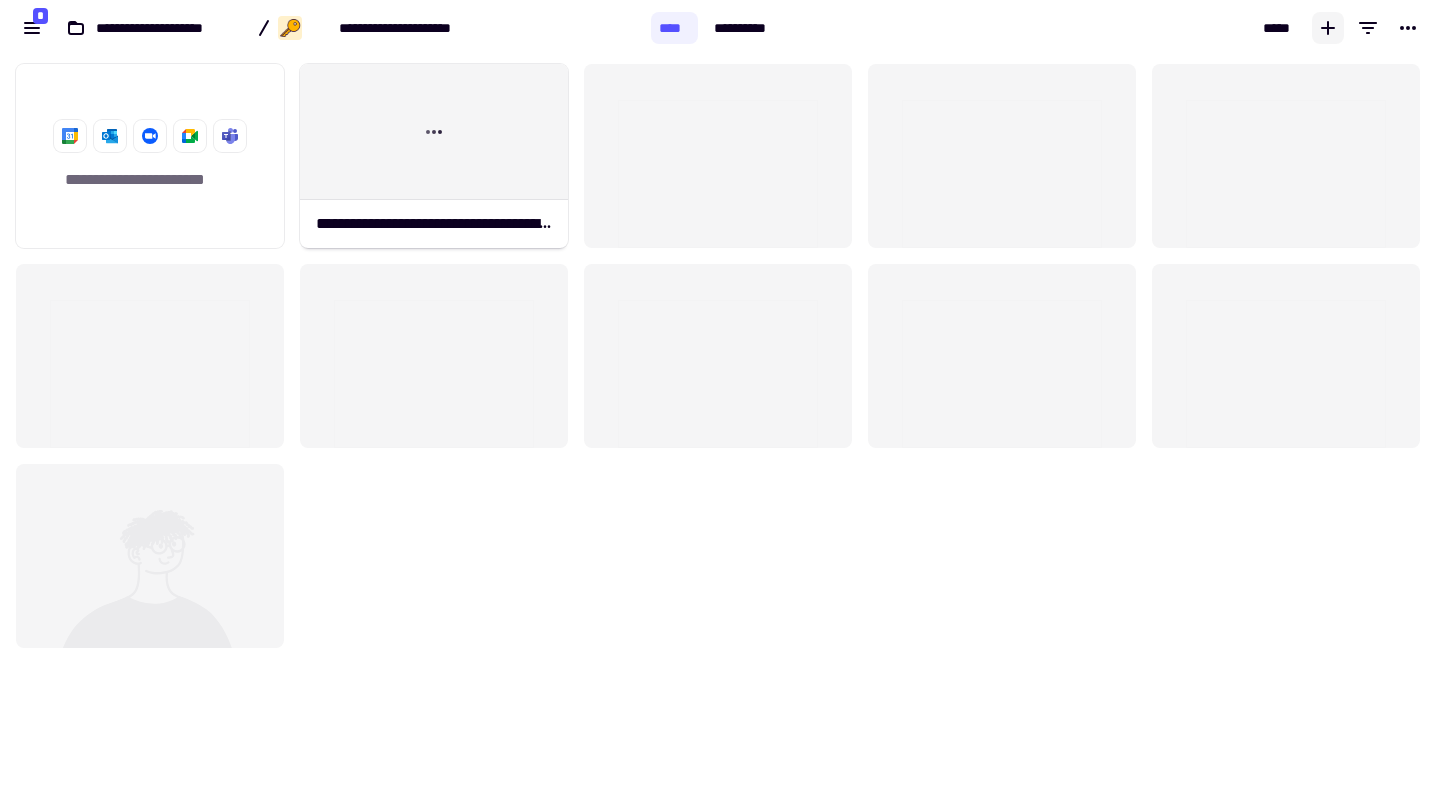 click 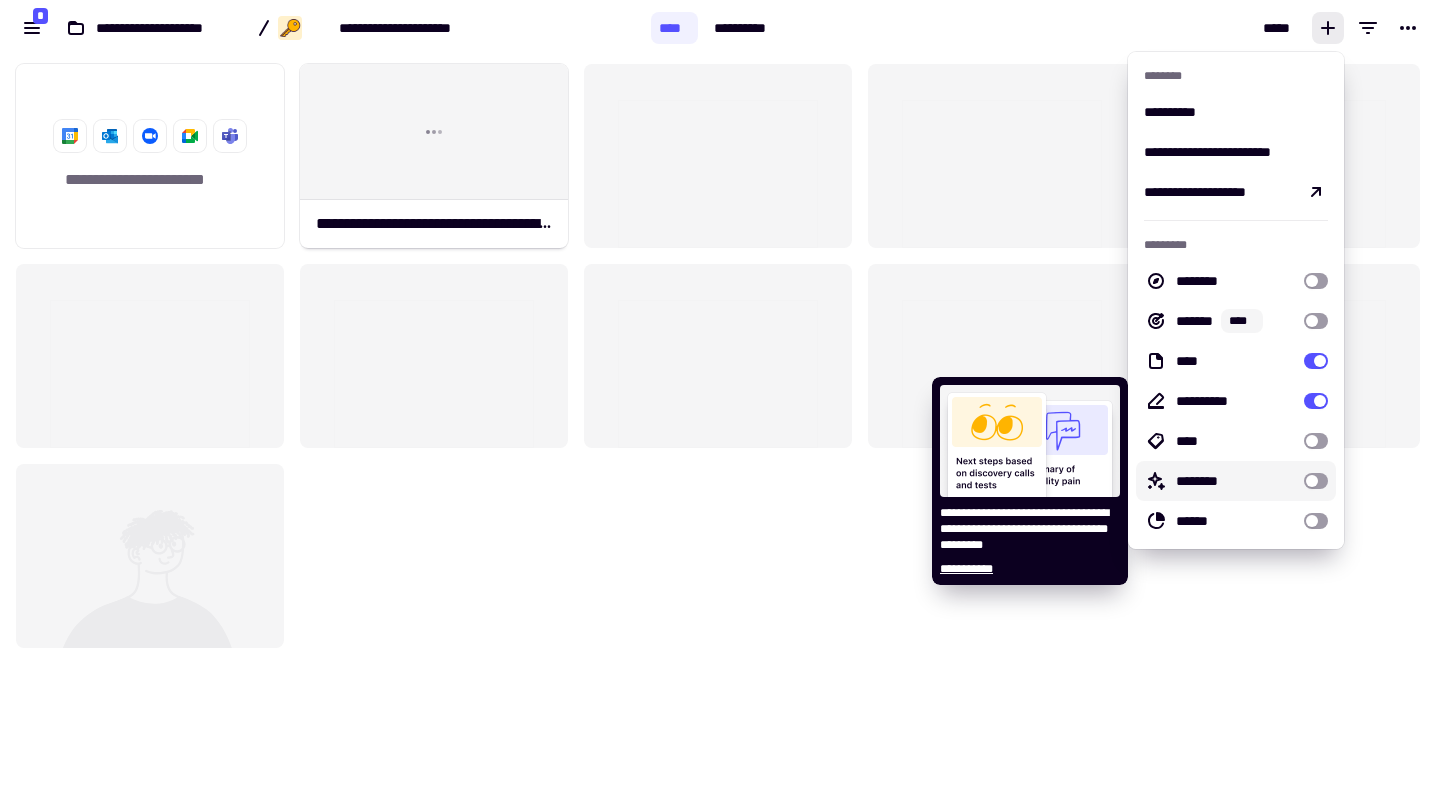 click on "********" at bounding box center [1236, 481] 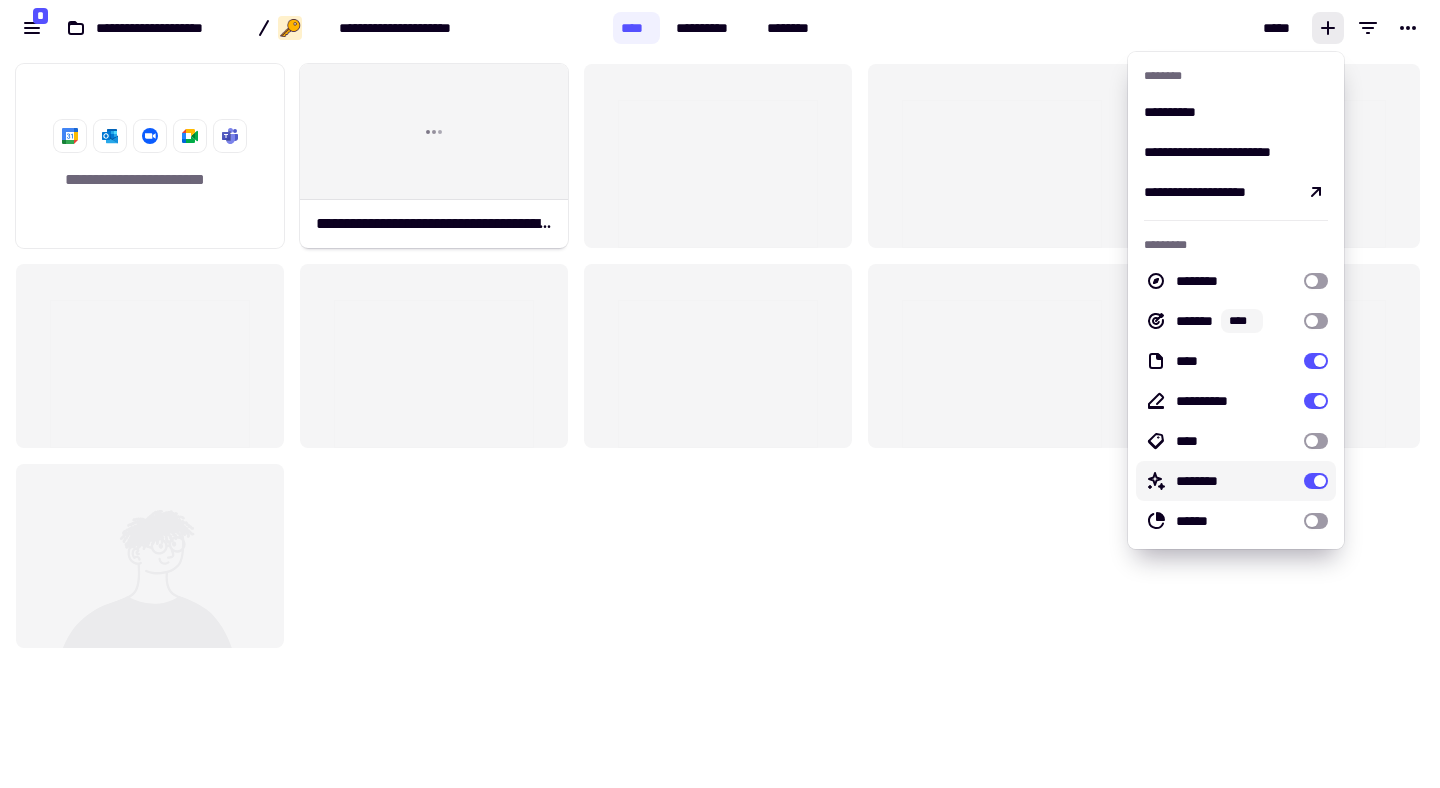 click at bounding box center (1316, 481) 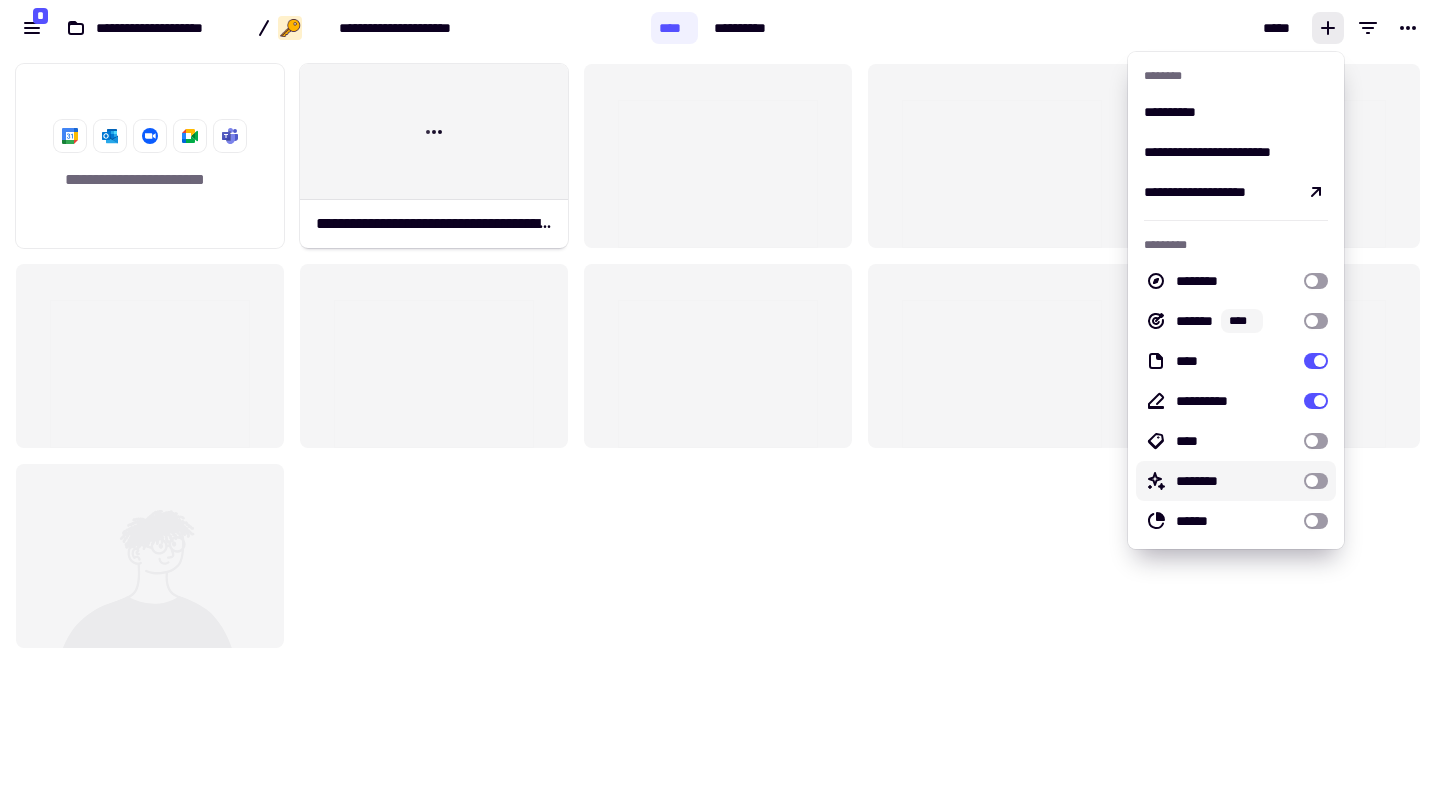 click at bounding box center (1316, 481) 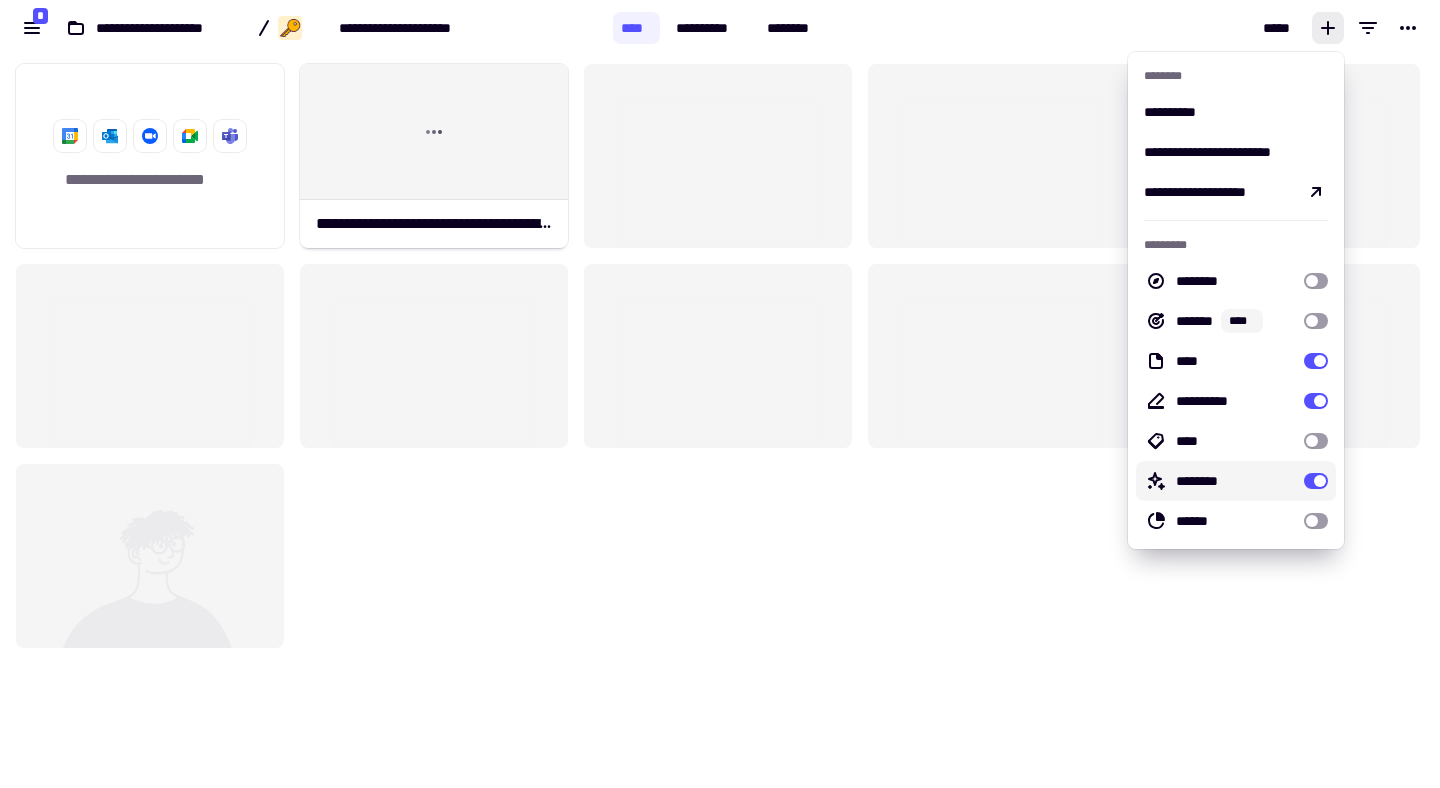 click at bounding box center (1316, 481) 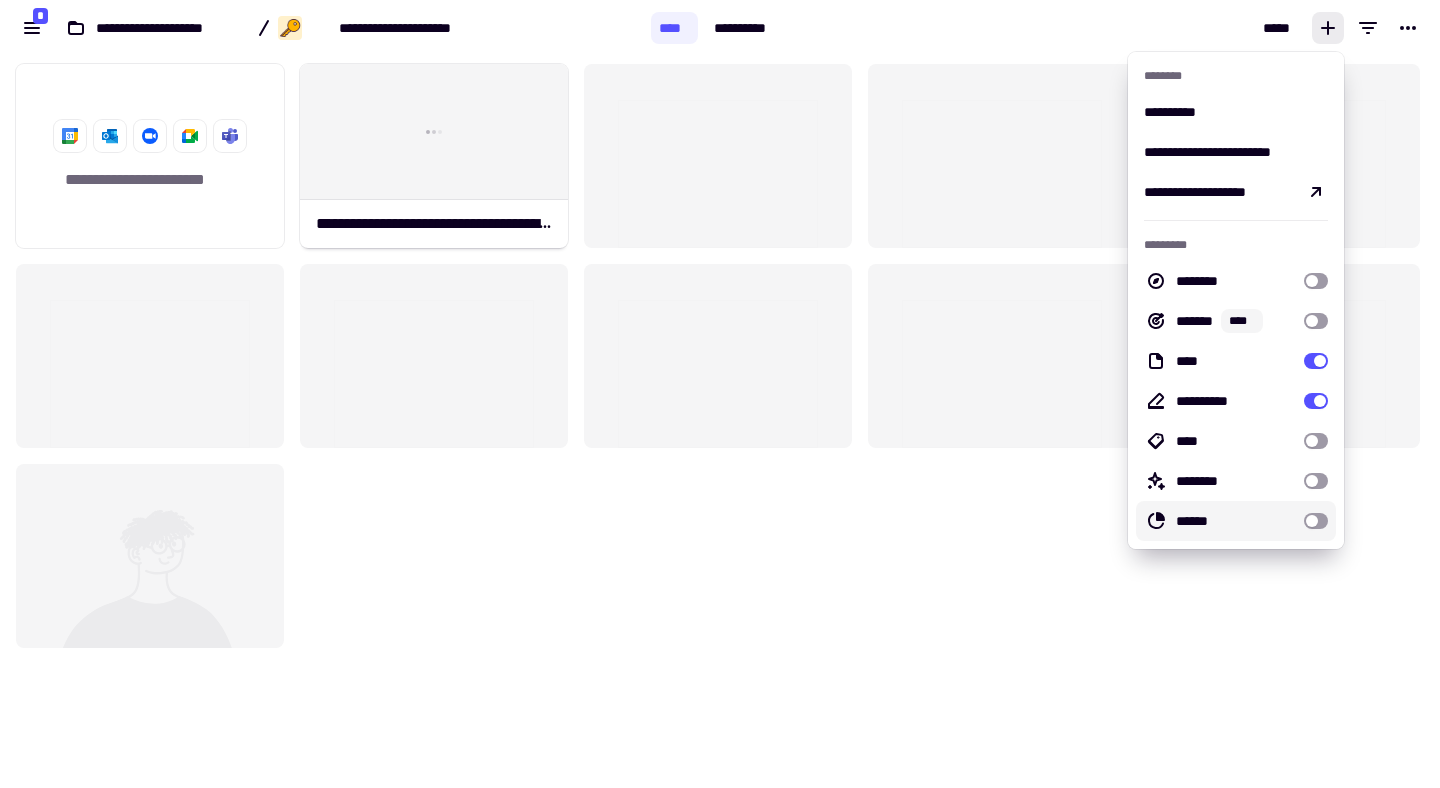 click on "[FIRST] [LAST] [EMAIL]" 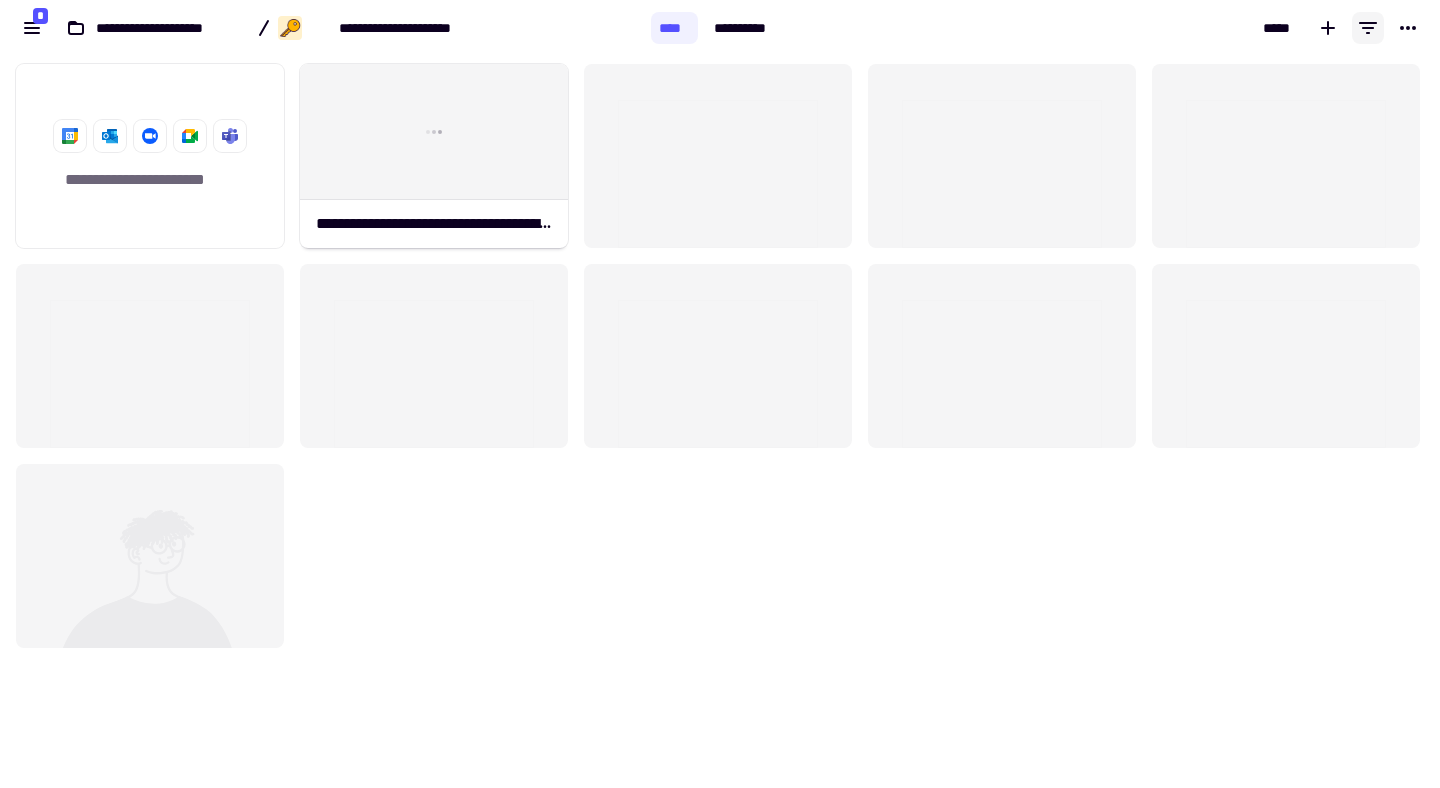click 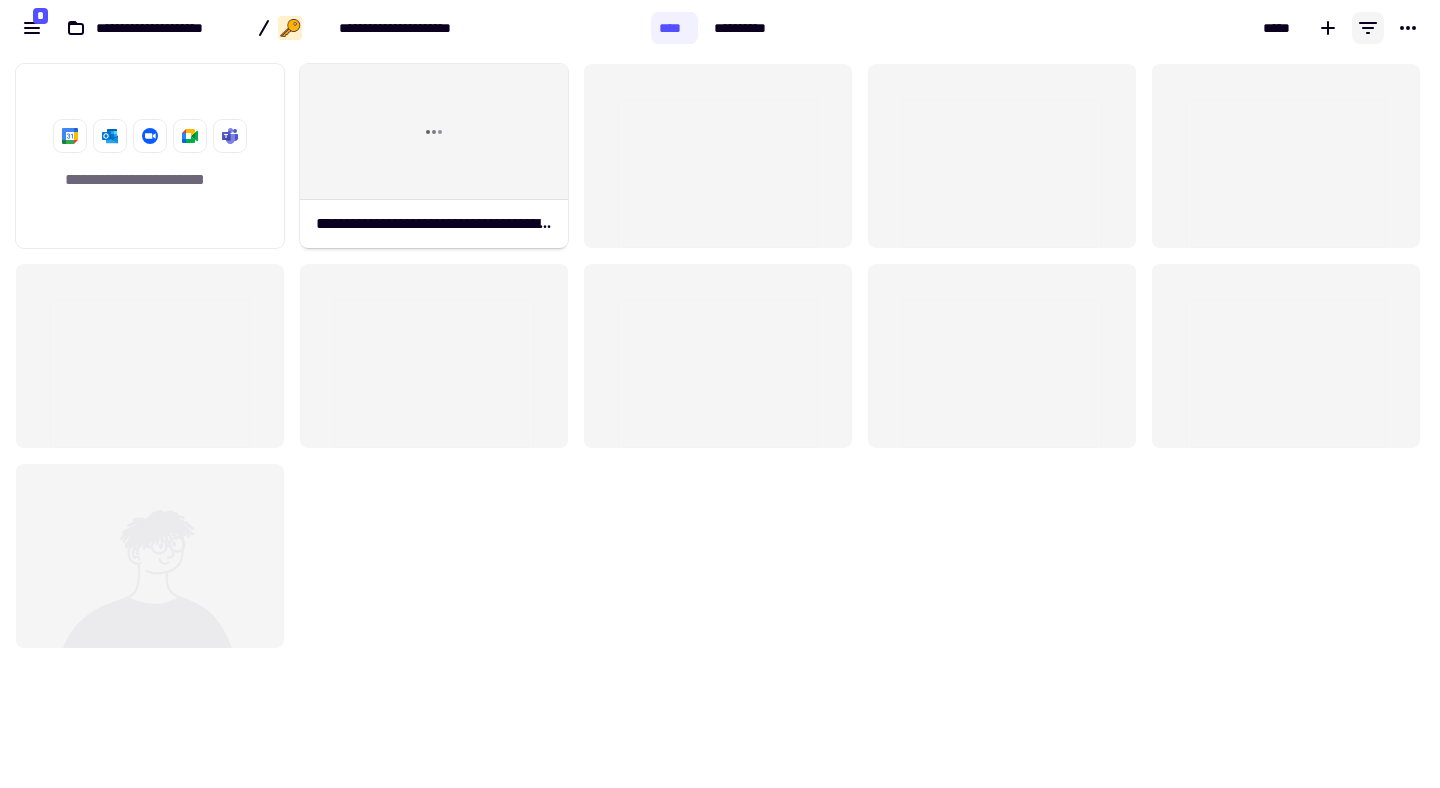 scroll, scrollTop: 676, scrollLeft: 1440, axis: both 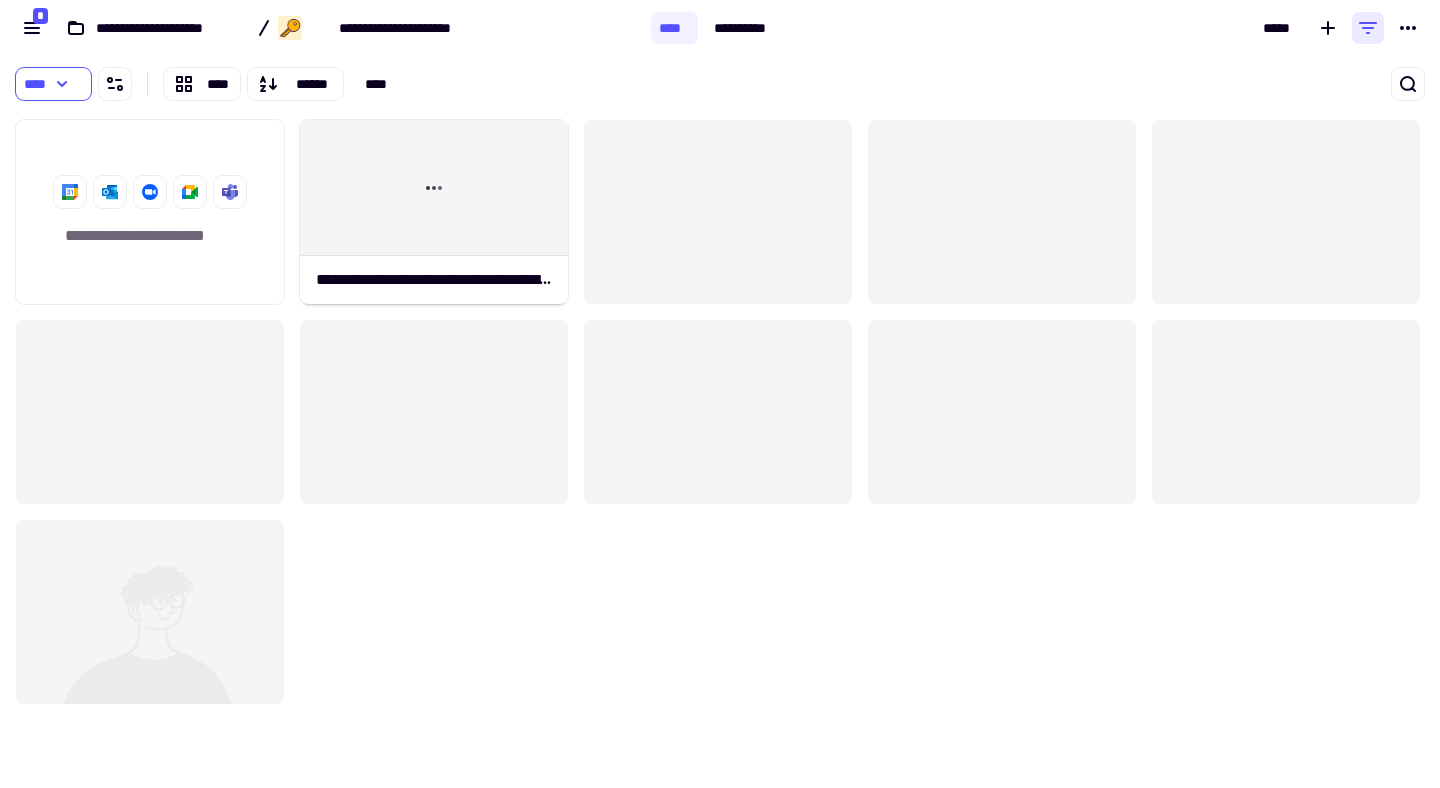 click 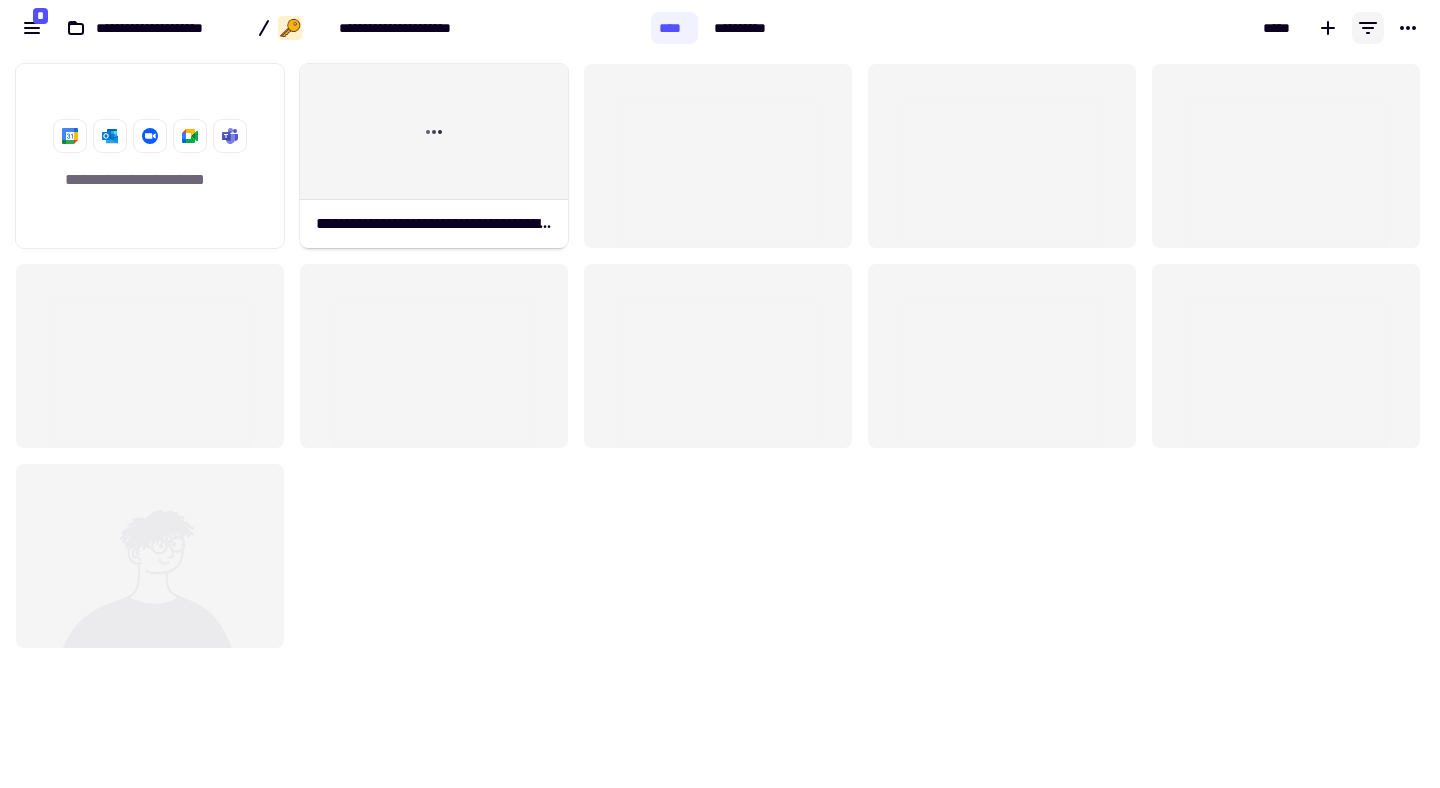 scroll, scrollTop: 1, scrollLeft: 1, axis: both 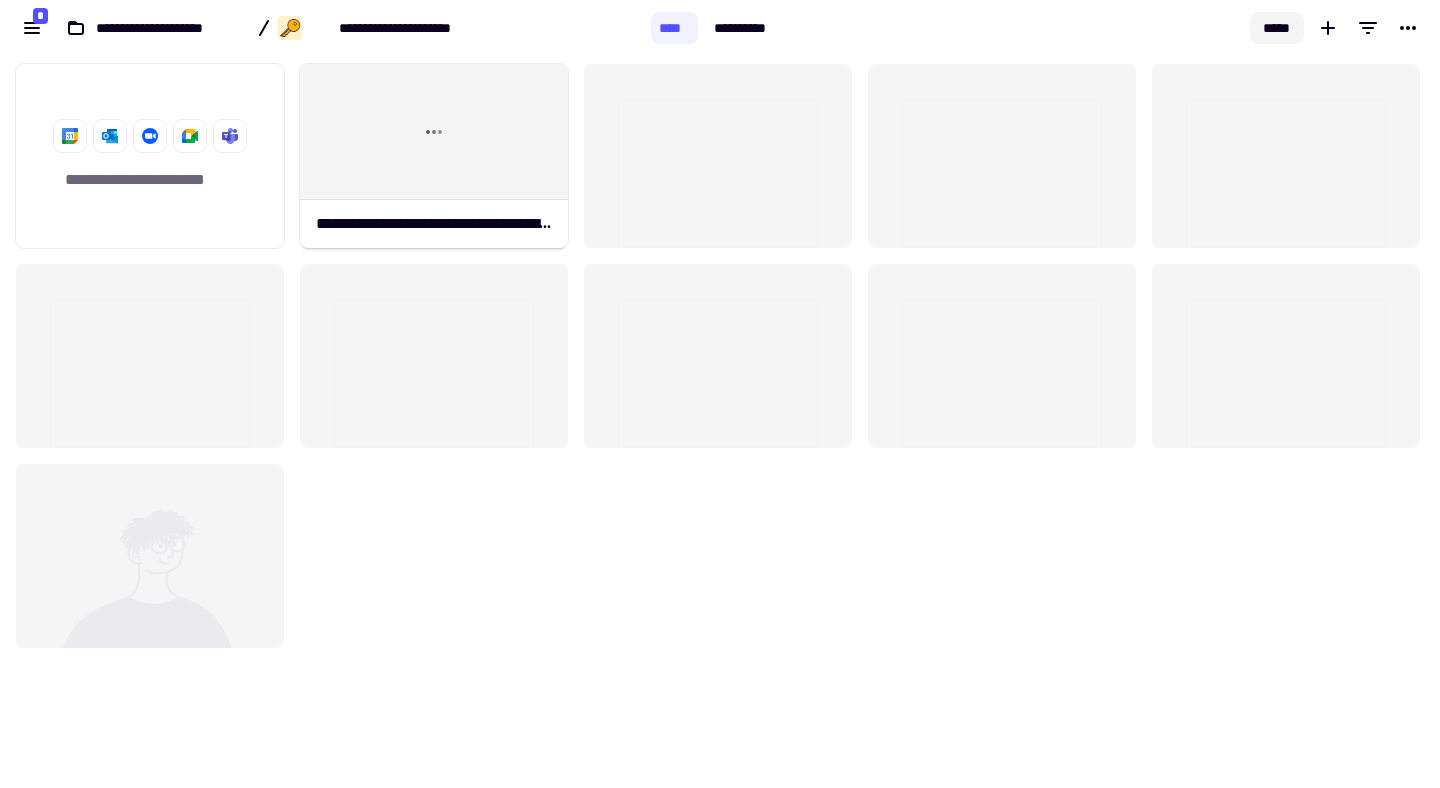 click on "*****" 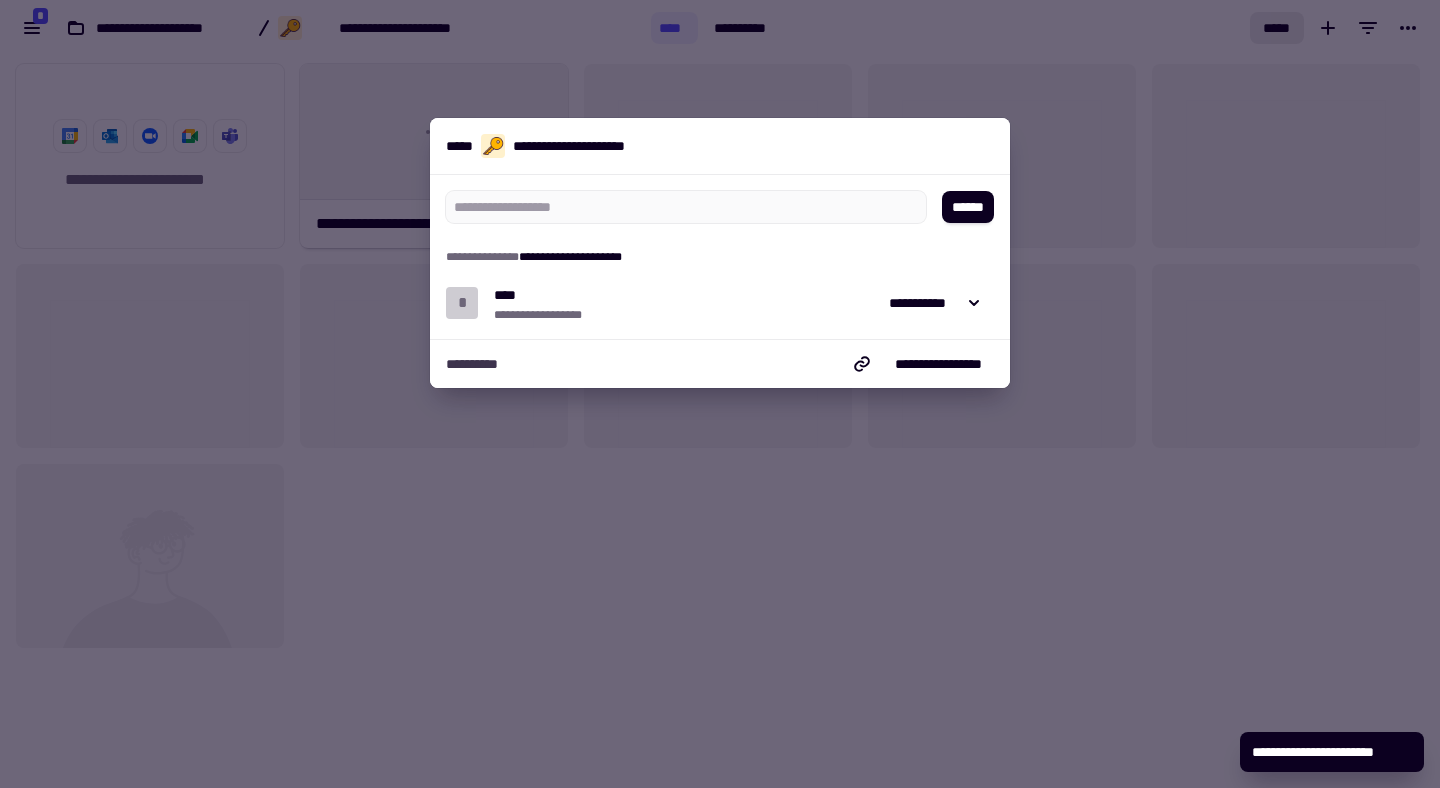 click at bounding box center [720, 394] 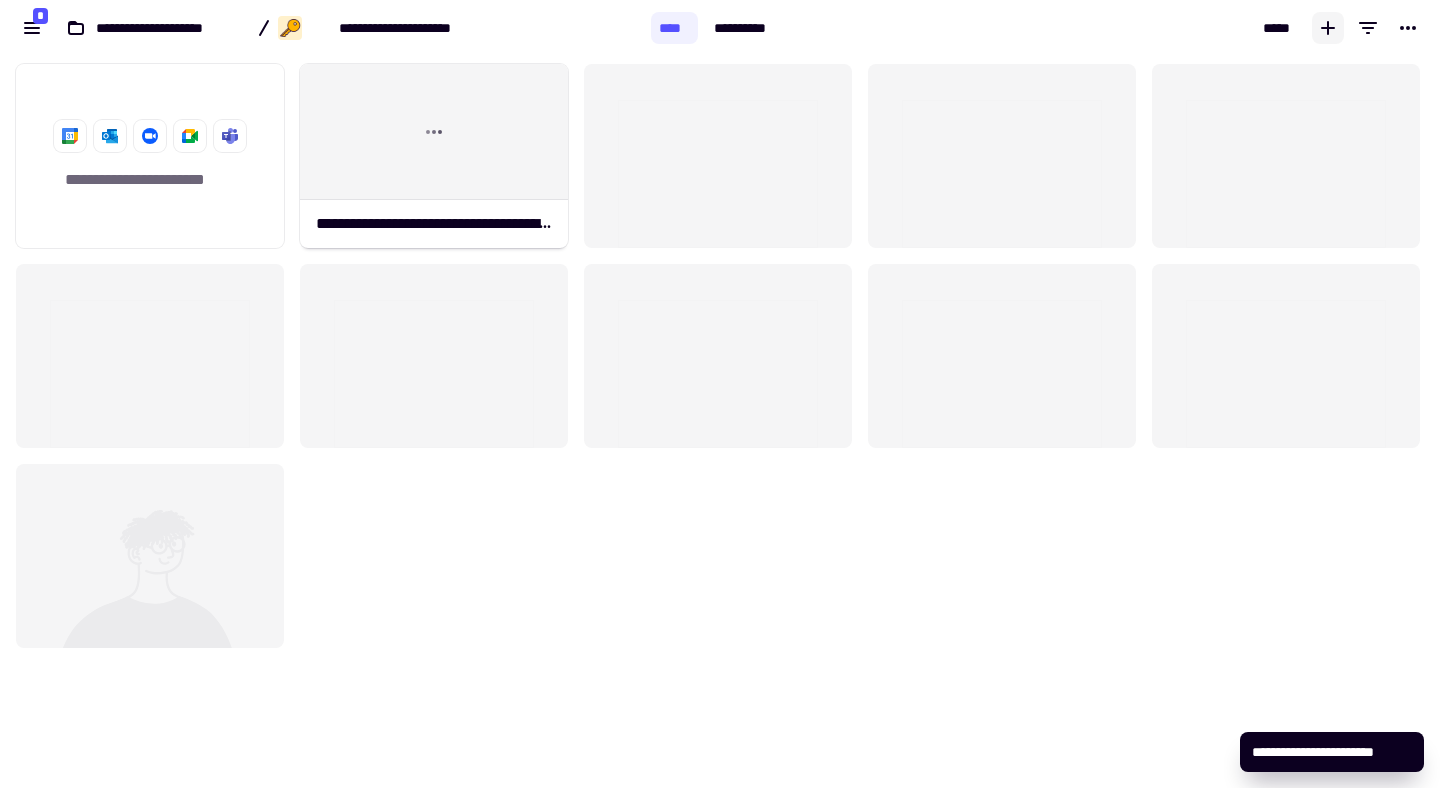 click 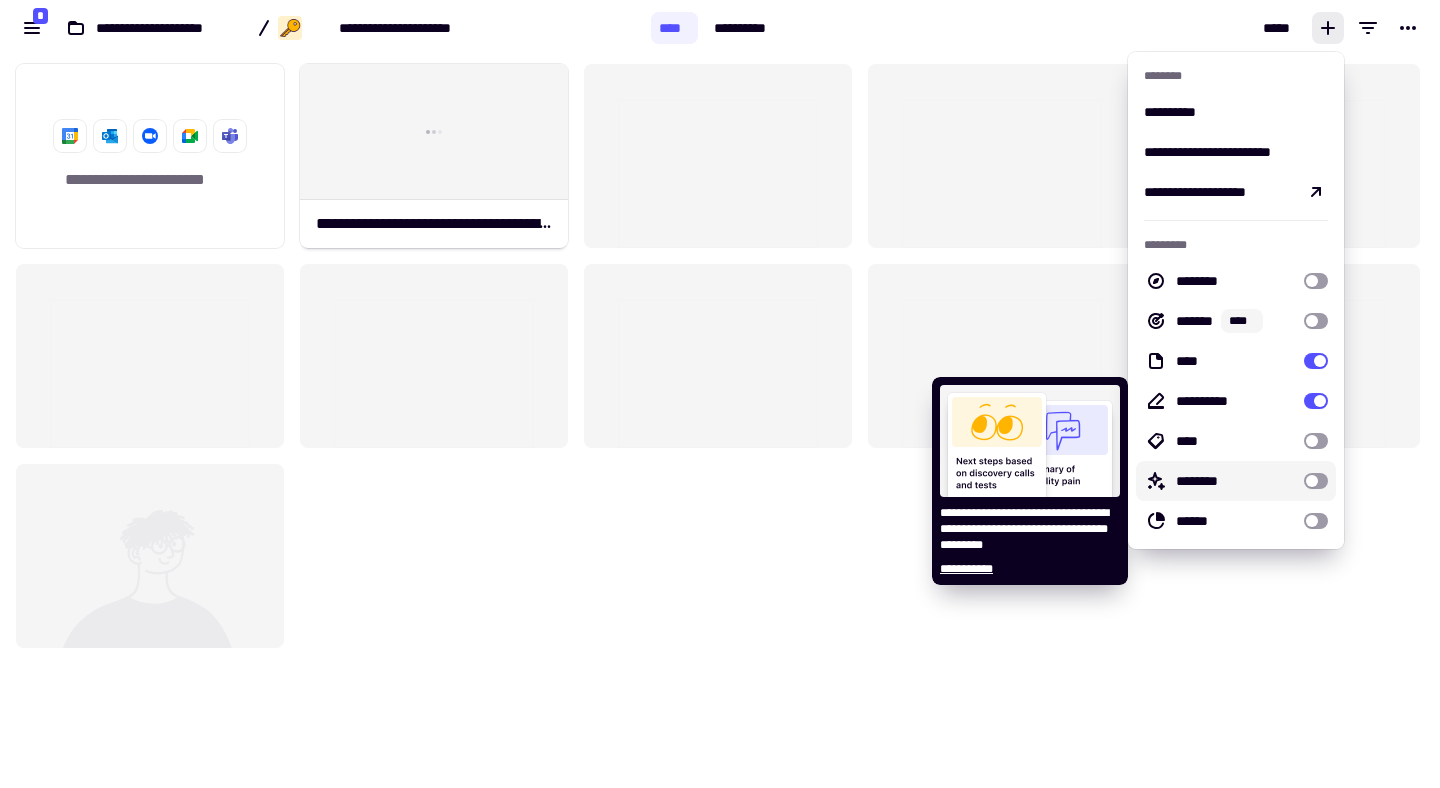 click on "********" at bounding box center (1236, 481) 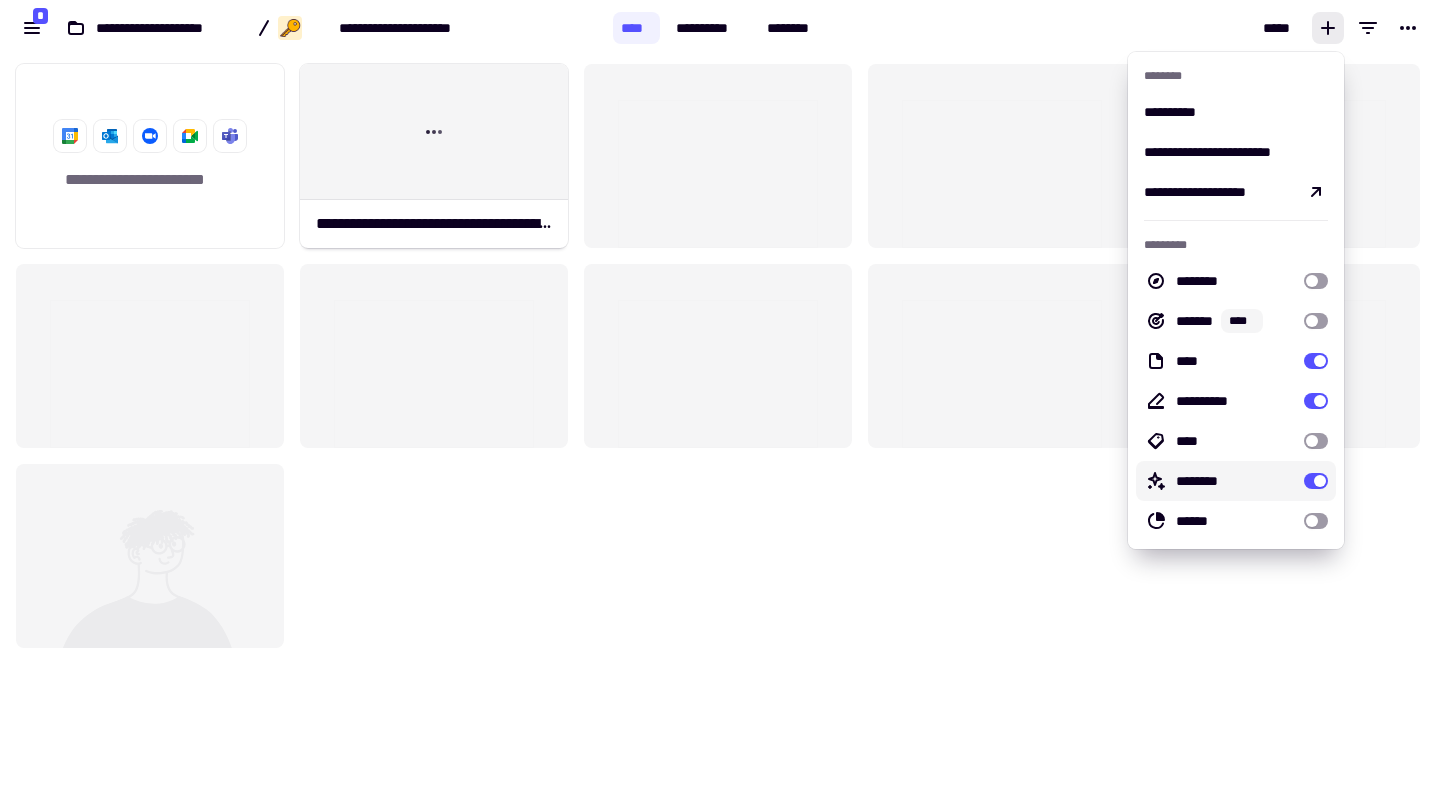 click on "********" at bounding box center (1236, 481) 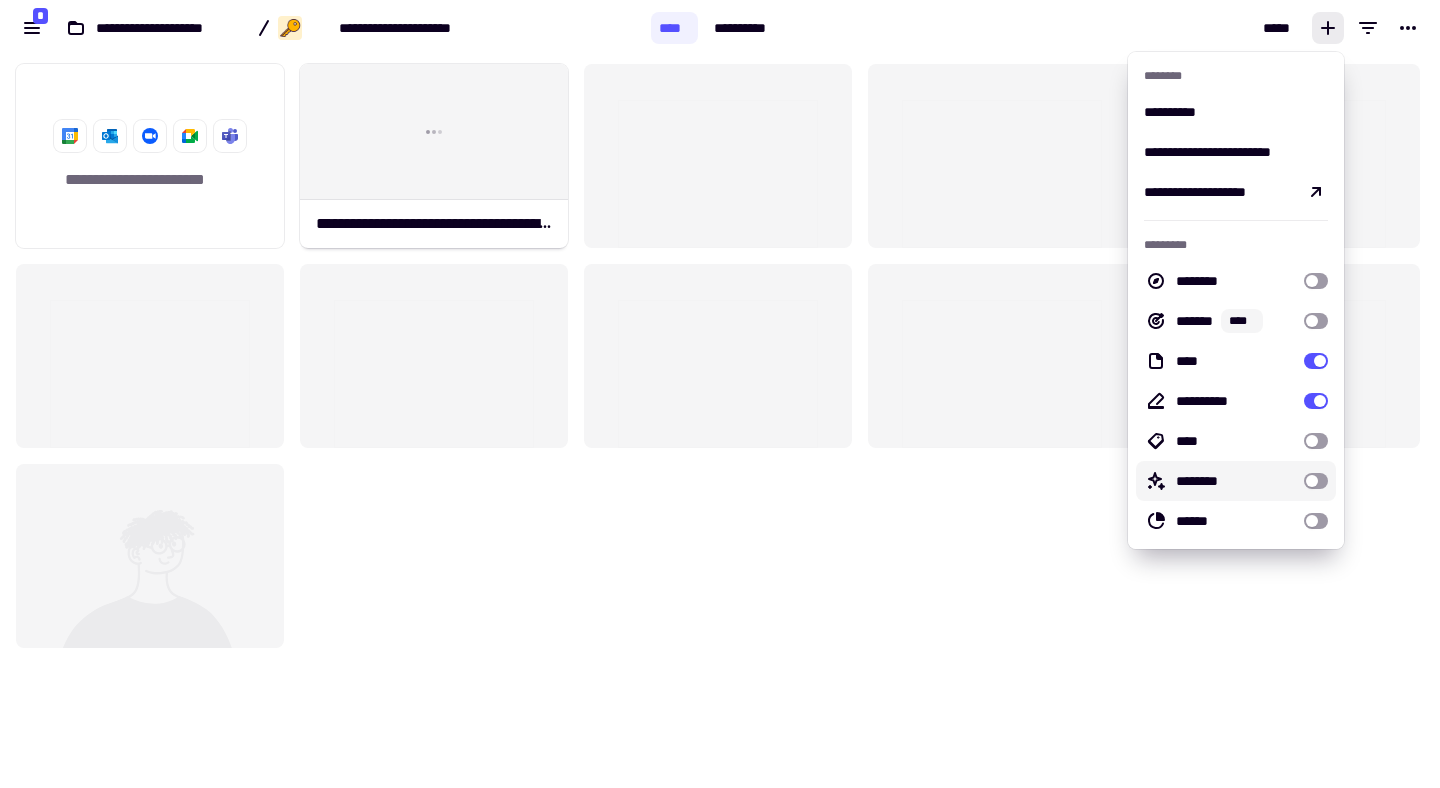 click on "[FIRST] [LAST] [EMAIL]" 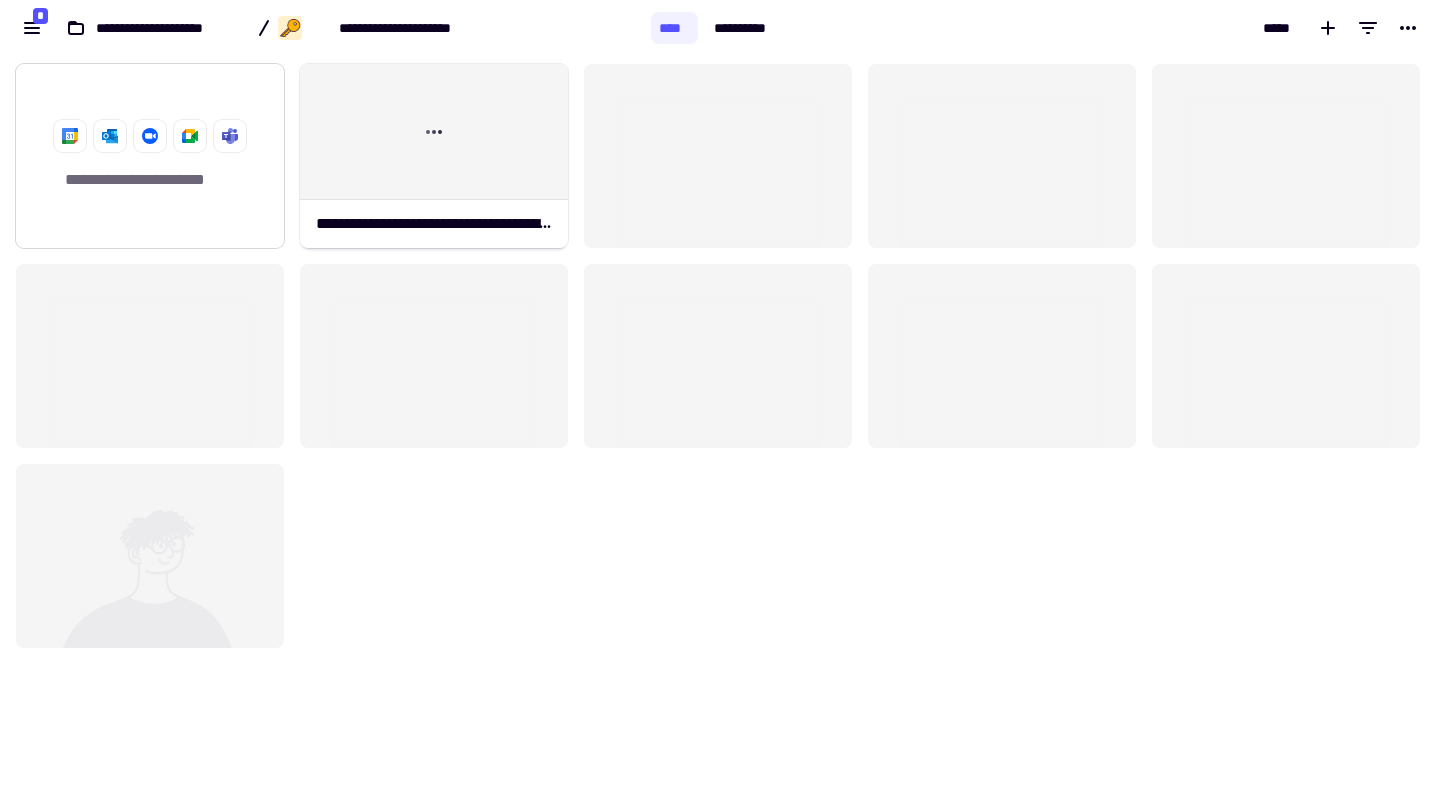 click on "**********" 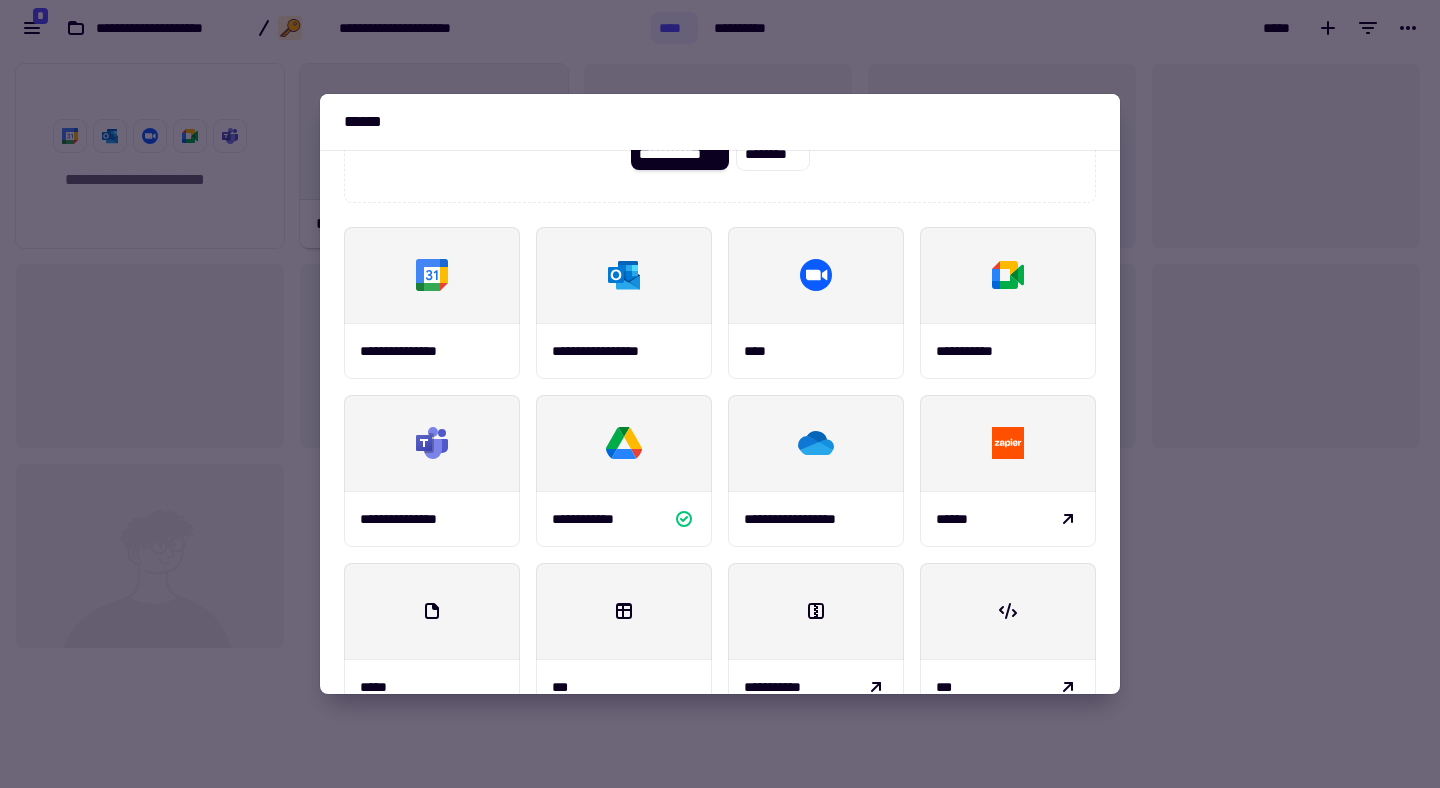 scroll, scrollTop: 234, scrollLeft: 0, axis: vertical 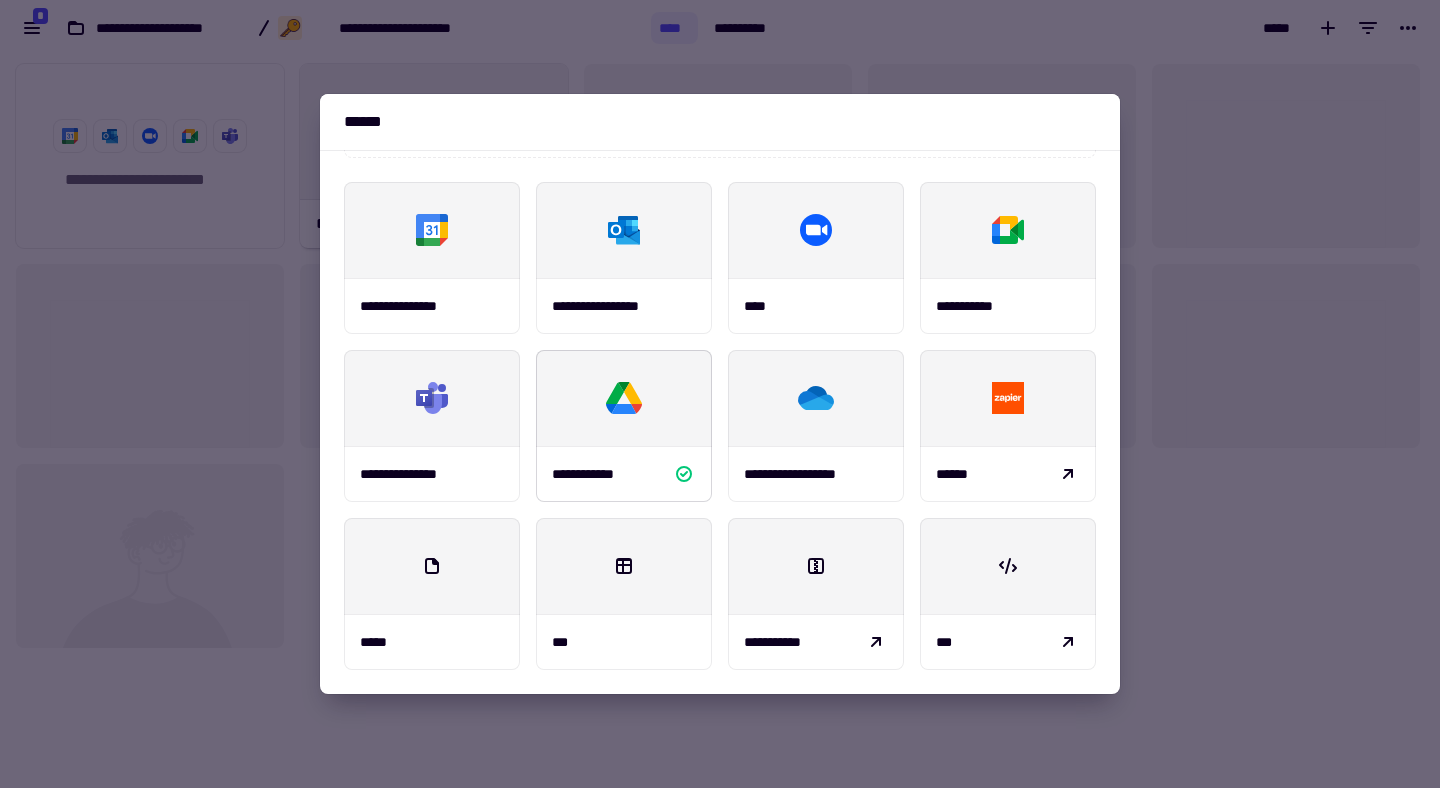click at bounding box center (624, 398) 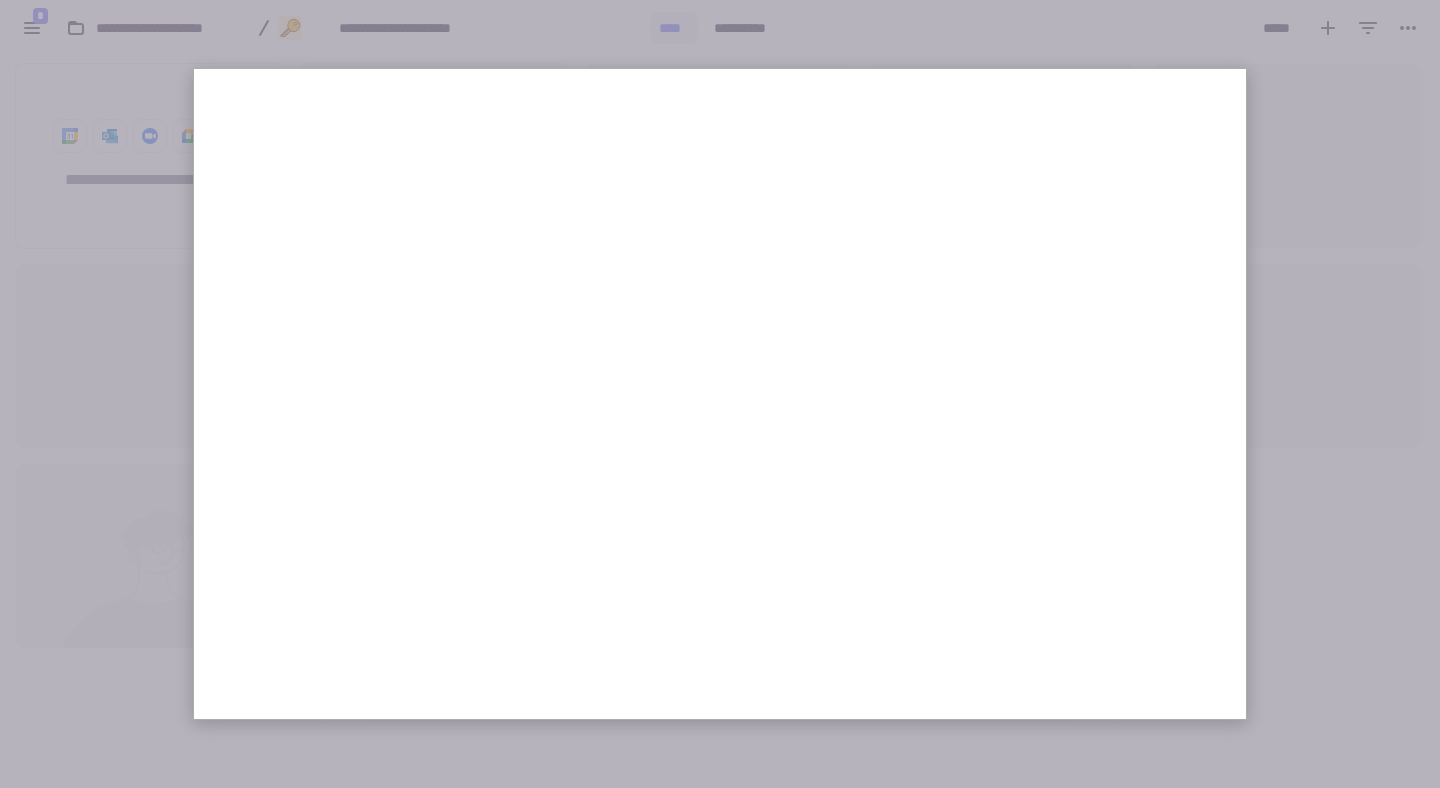 scroll, scrollTop: 12, scrollLeft: 0, axis: vertical 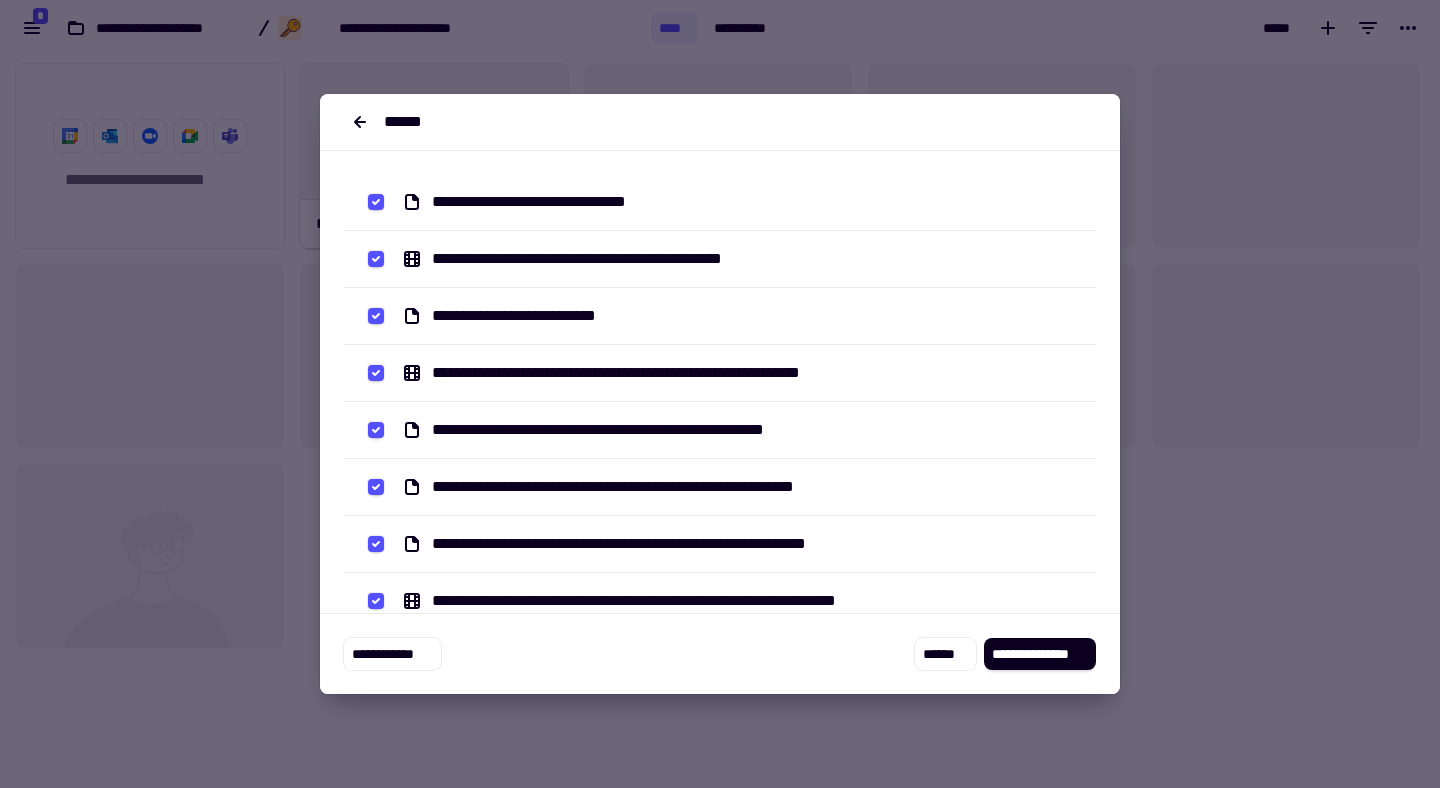 click on "**********" at bounding box center (720, 202) 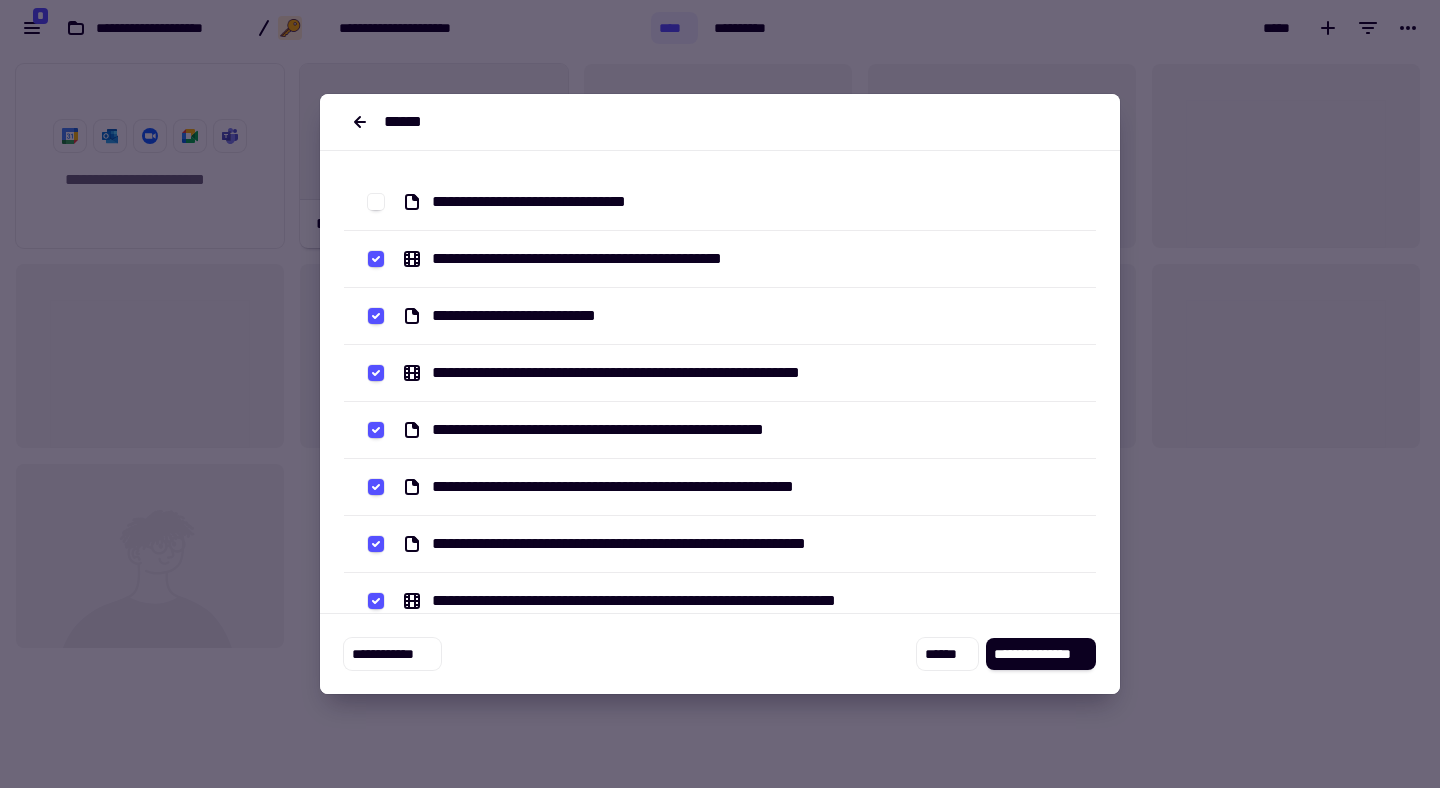 click on "**********" at bounding box center (720, 316) 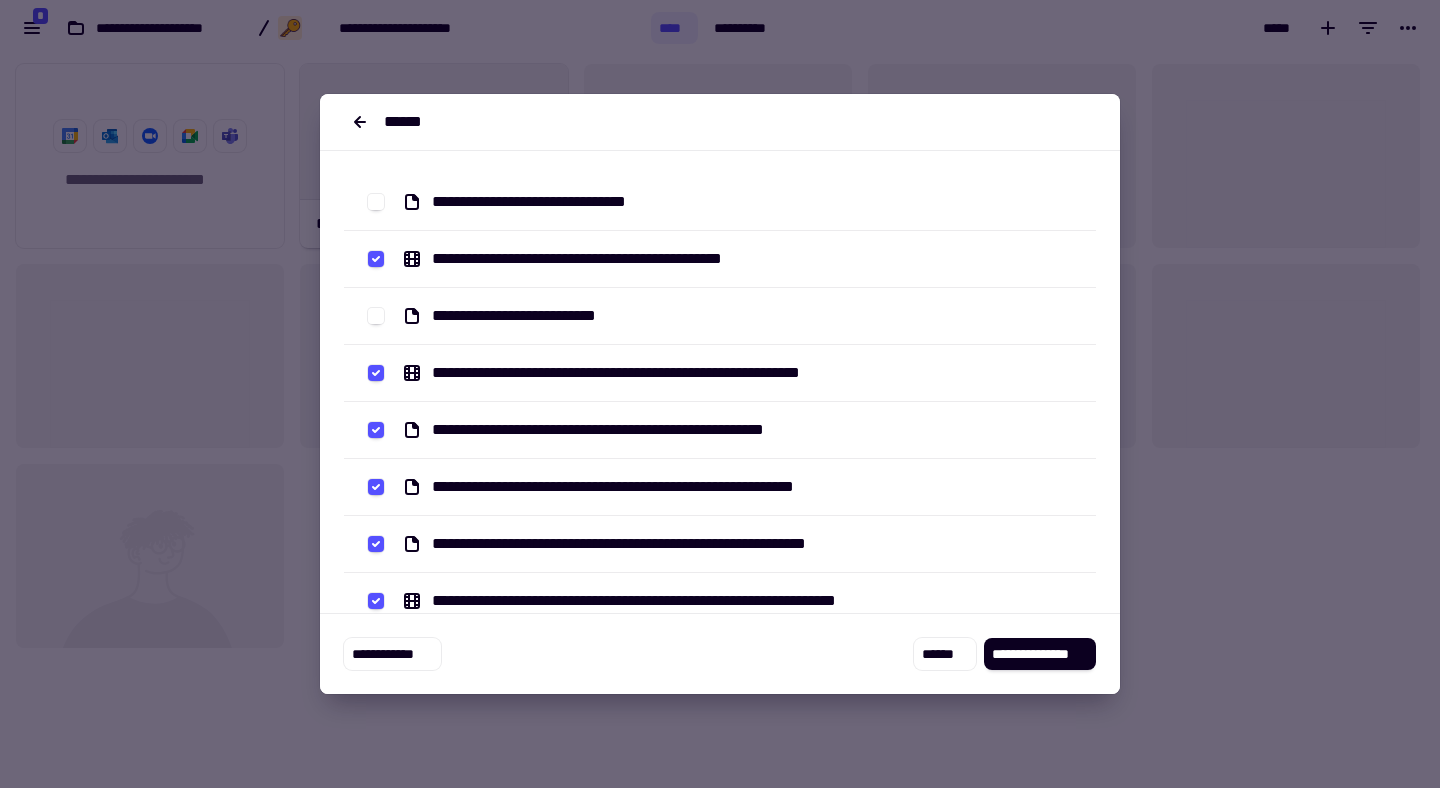 click 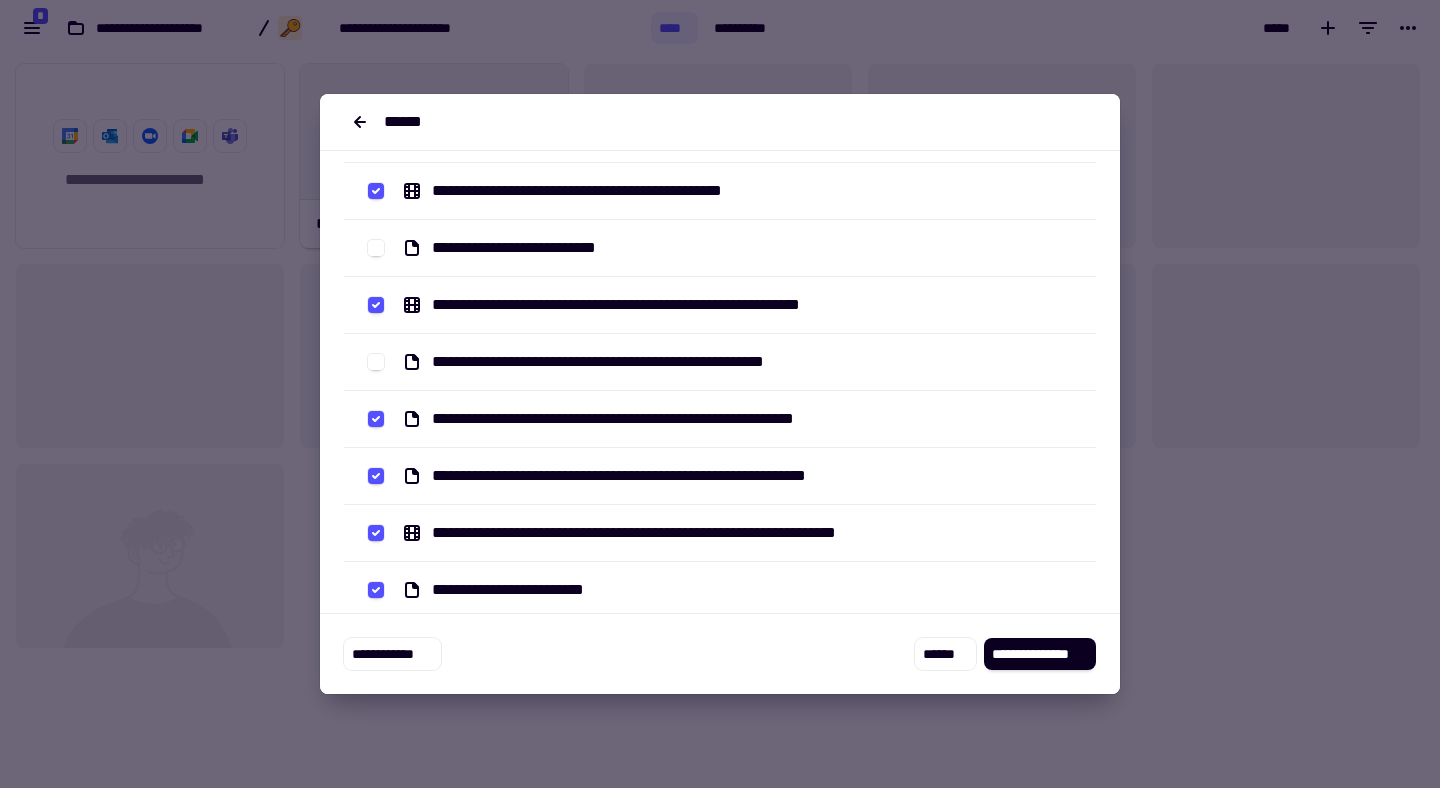 scroll, scrollTop: 73, scrollLeft: 0, axis: vertical 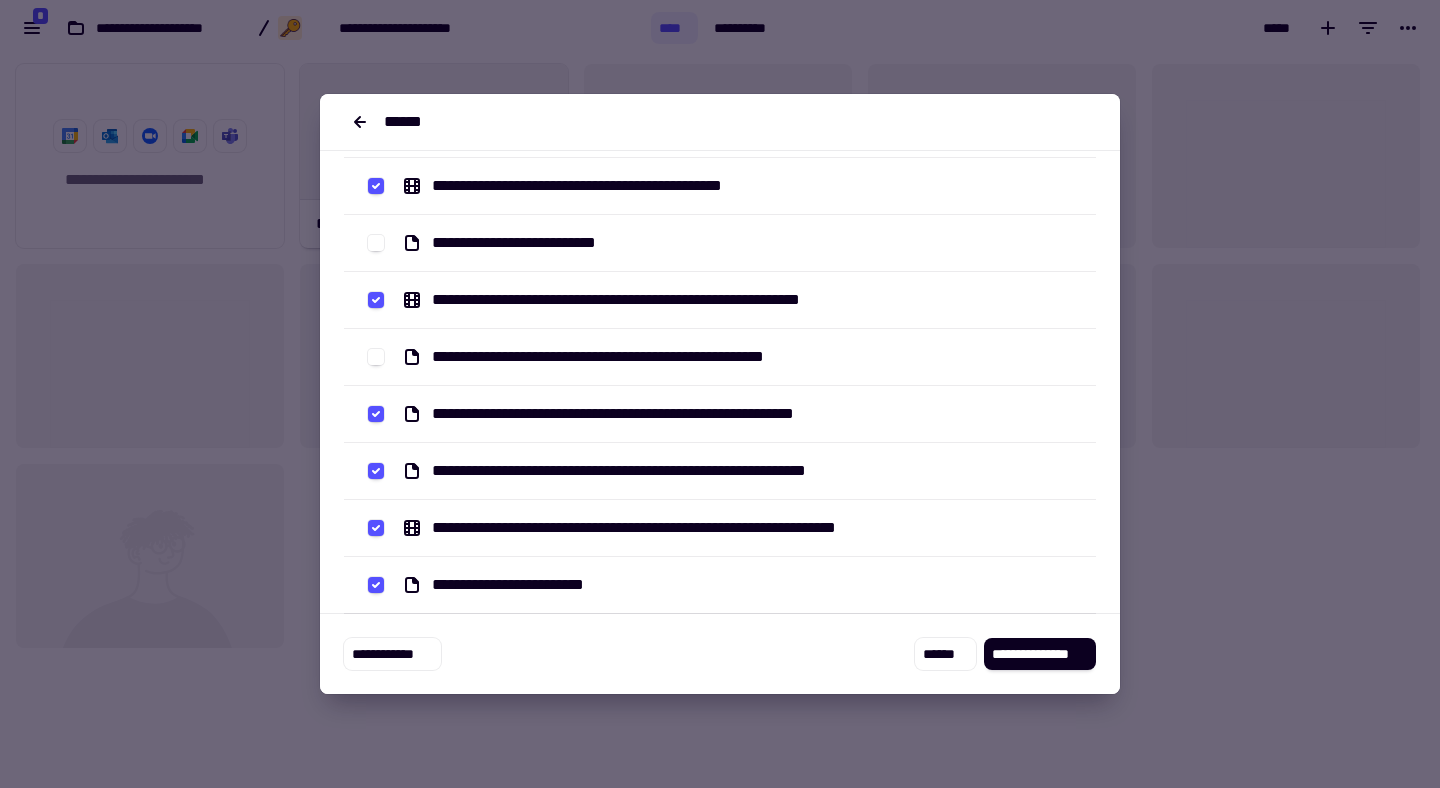 click on "**********" at bounding box center (720, 414) 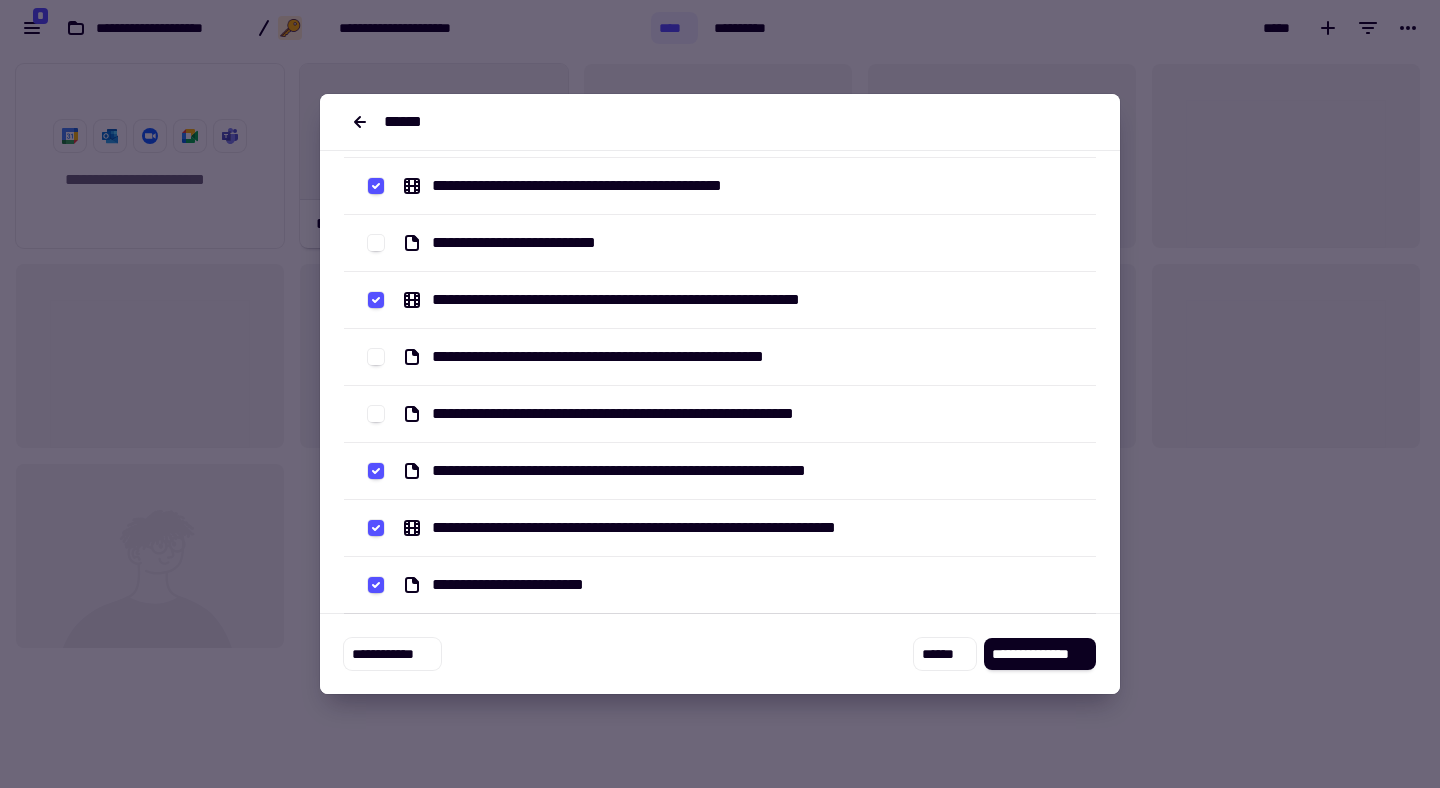 click on "**********" at bounding box center [720, 471] 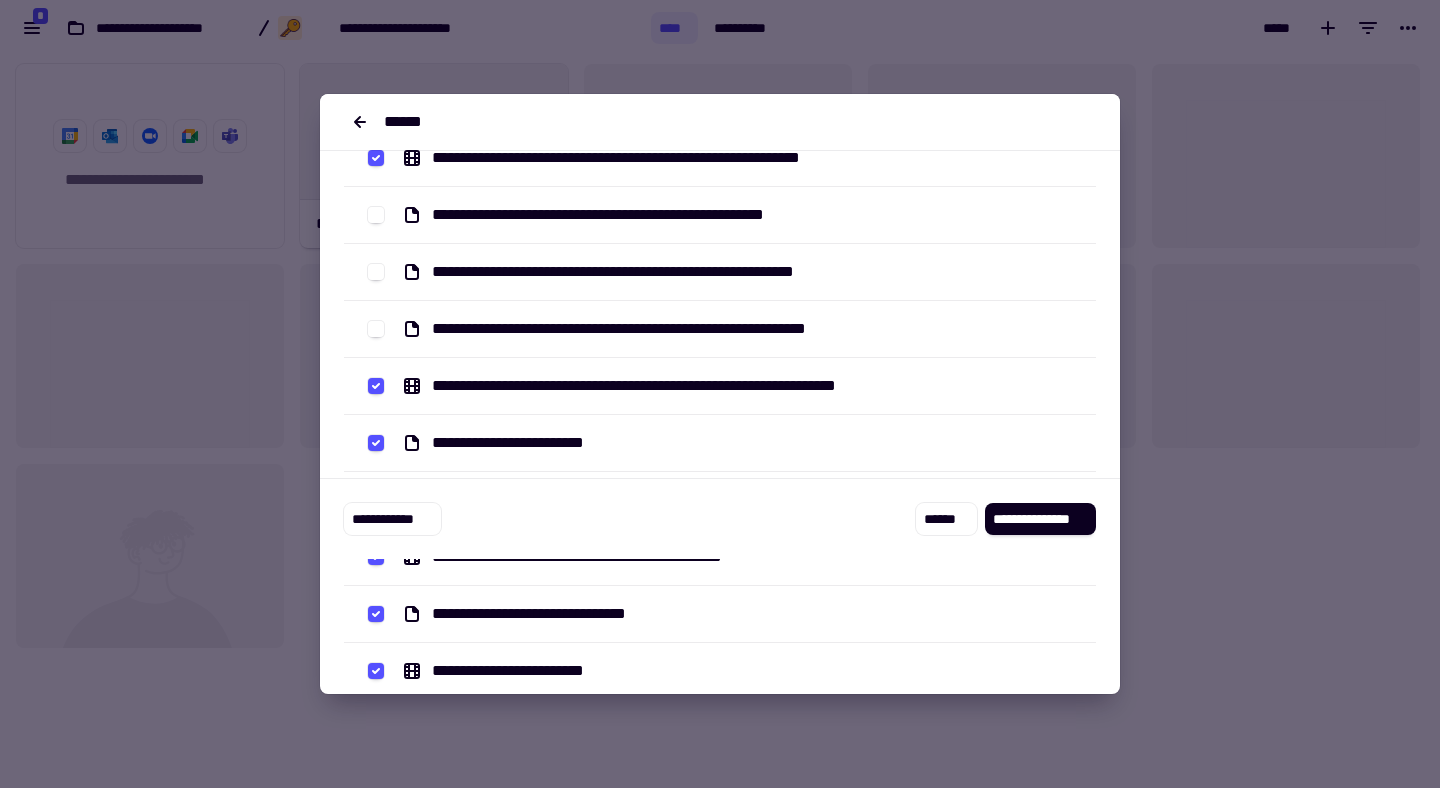 click 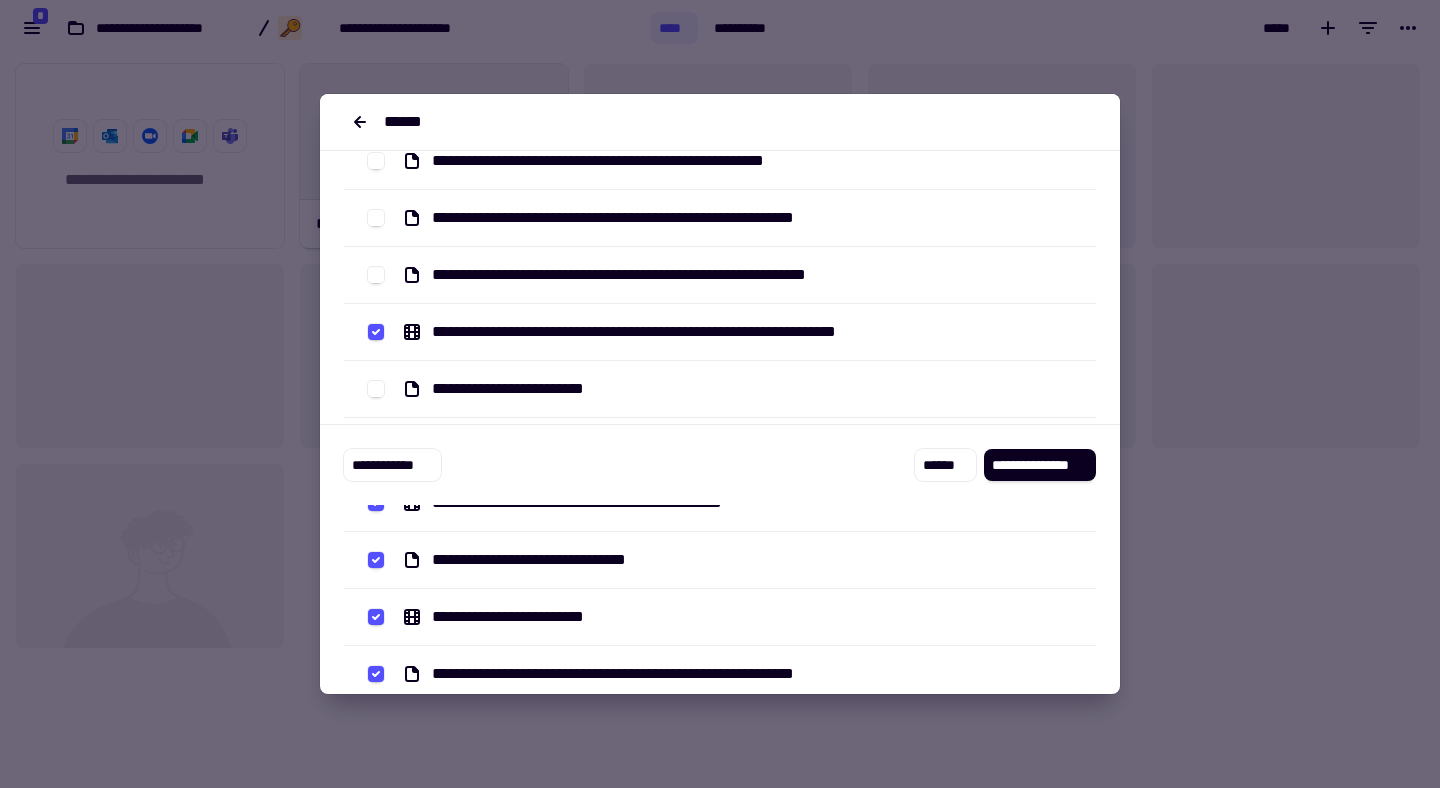 scroll, scrollTop: 268, scrollLeft: 0, axis: vertical 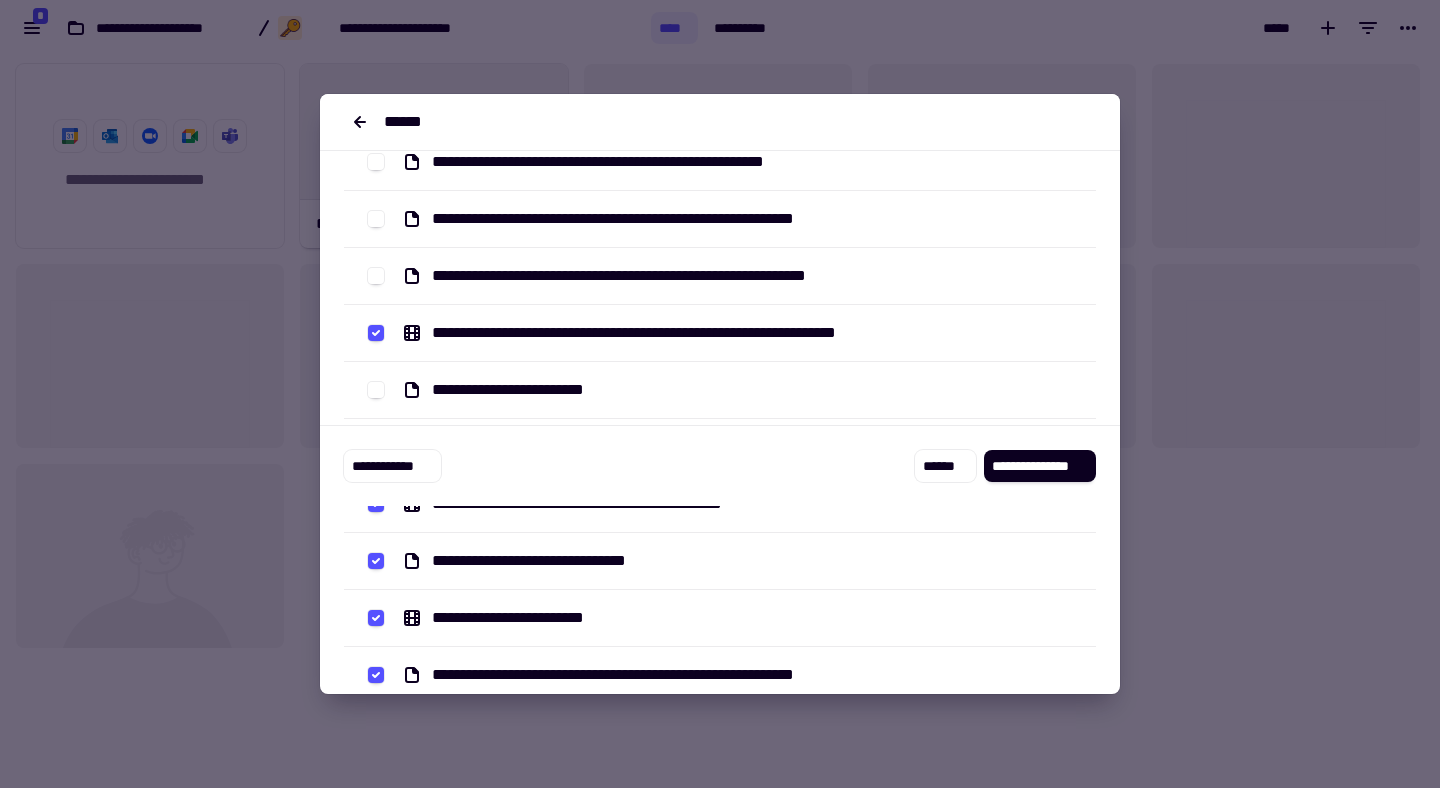 click on "**********" at bounding box center [720, 561] 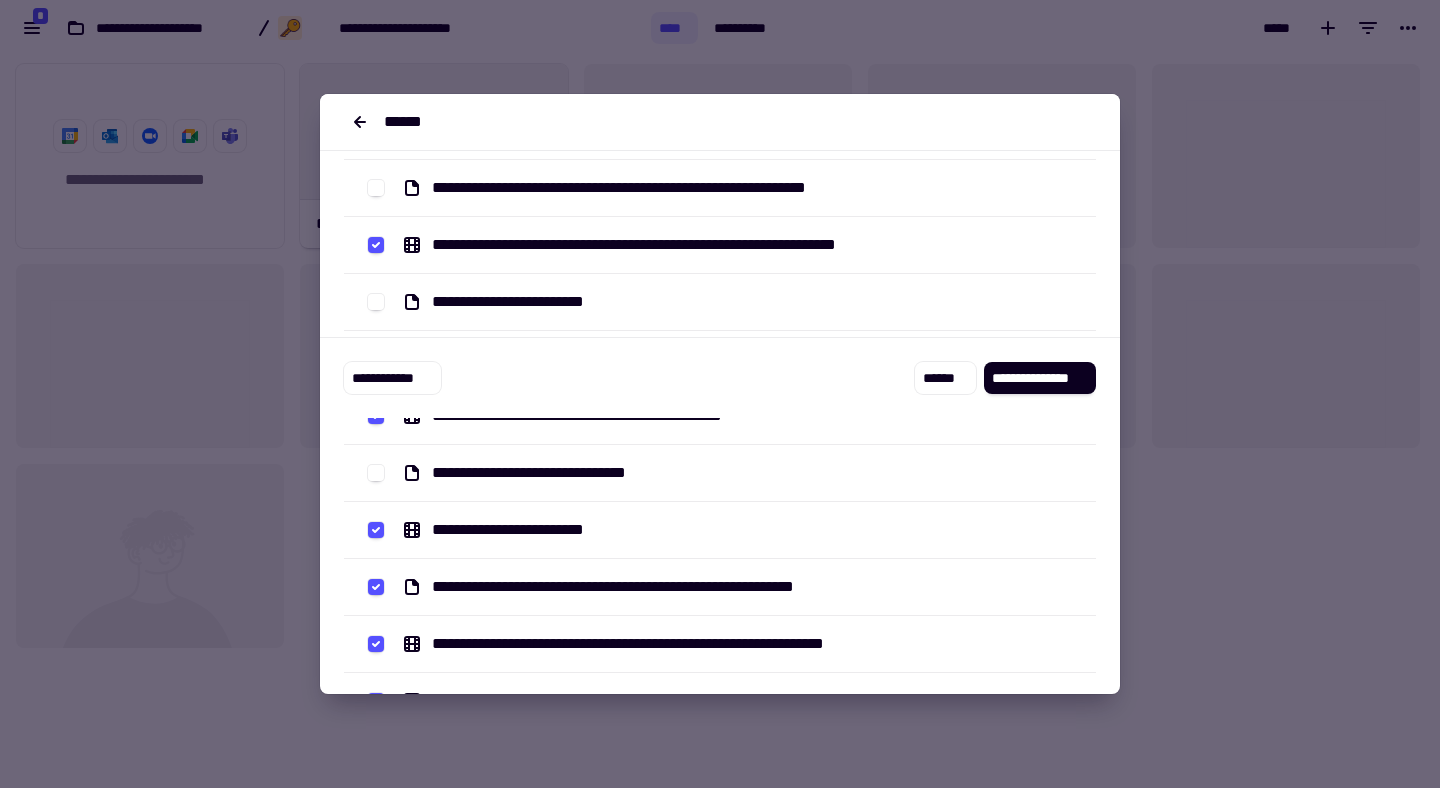 click 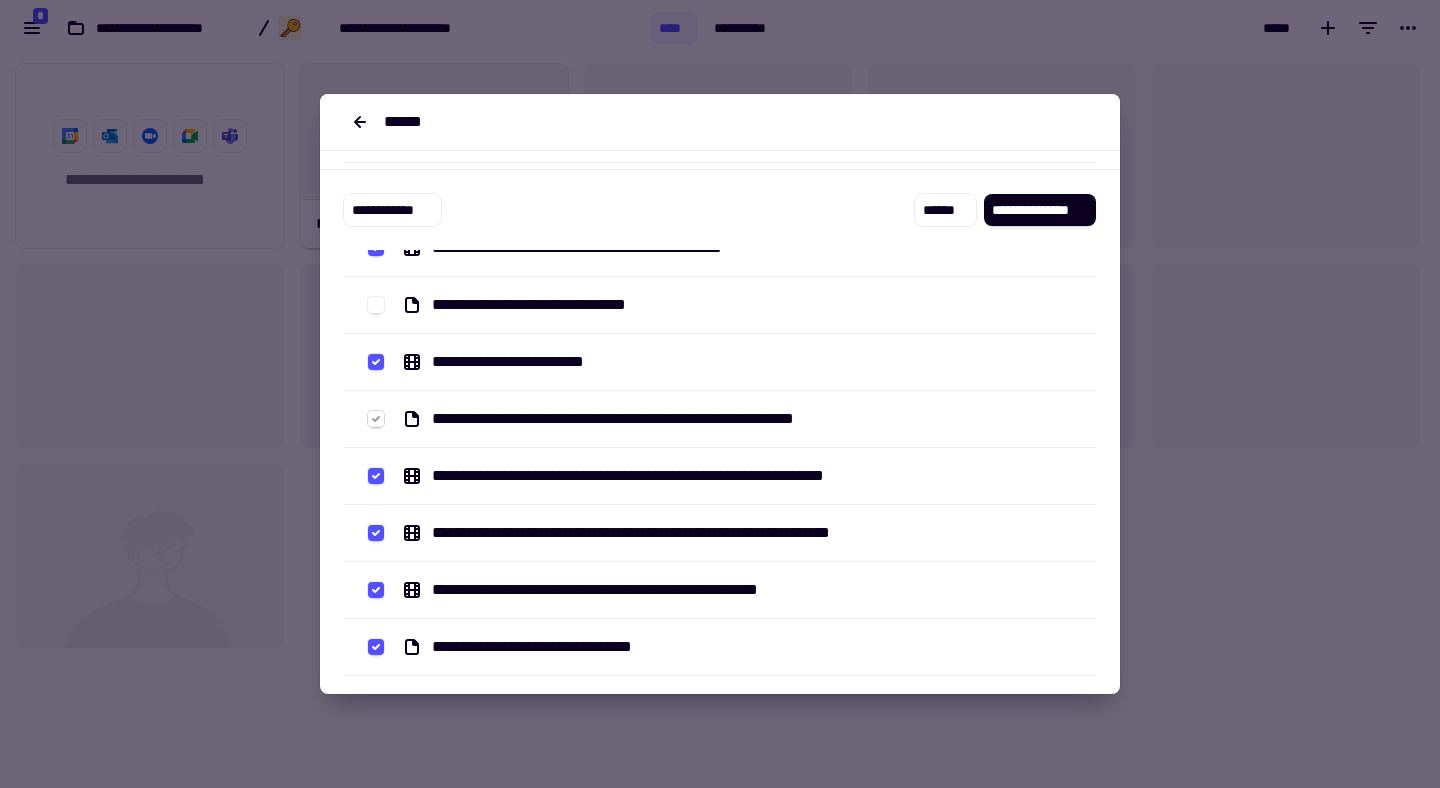scroll, scrollTop: 573, scrollLeft: 0, axis: vertical 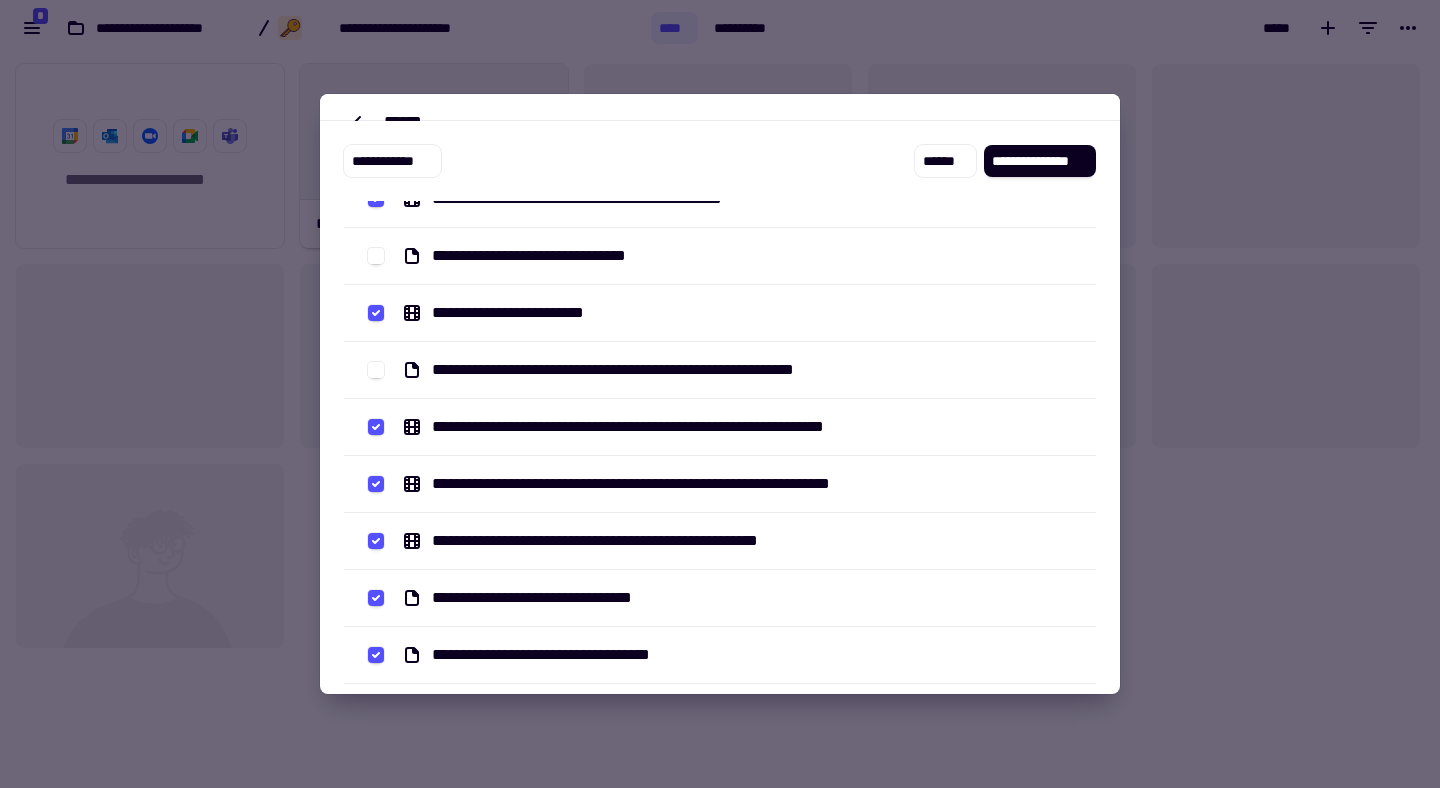 click 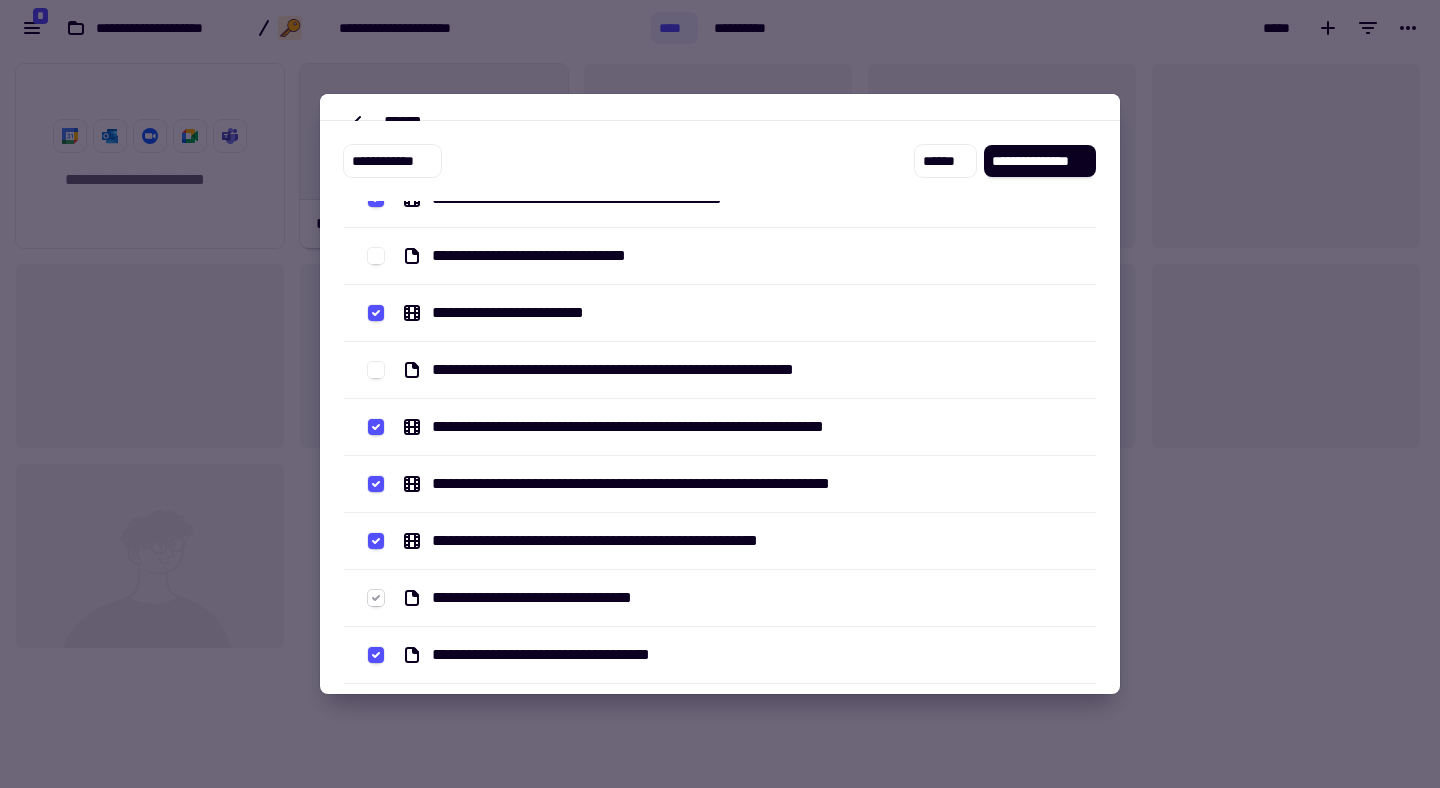 scroll, scrollTop: 700, scrollLeft: 0, axis: vertical 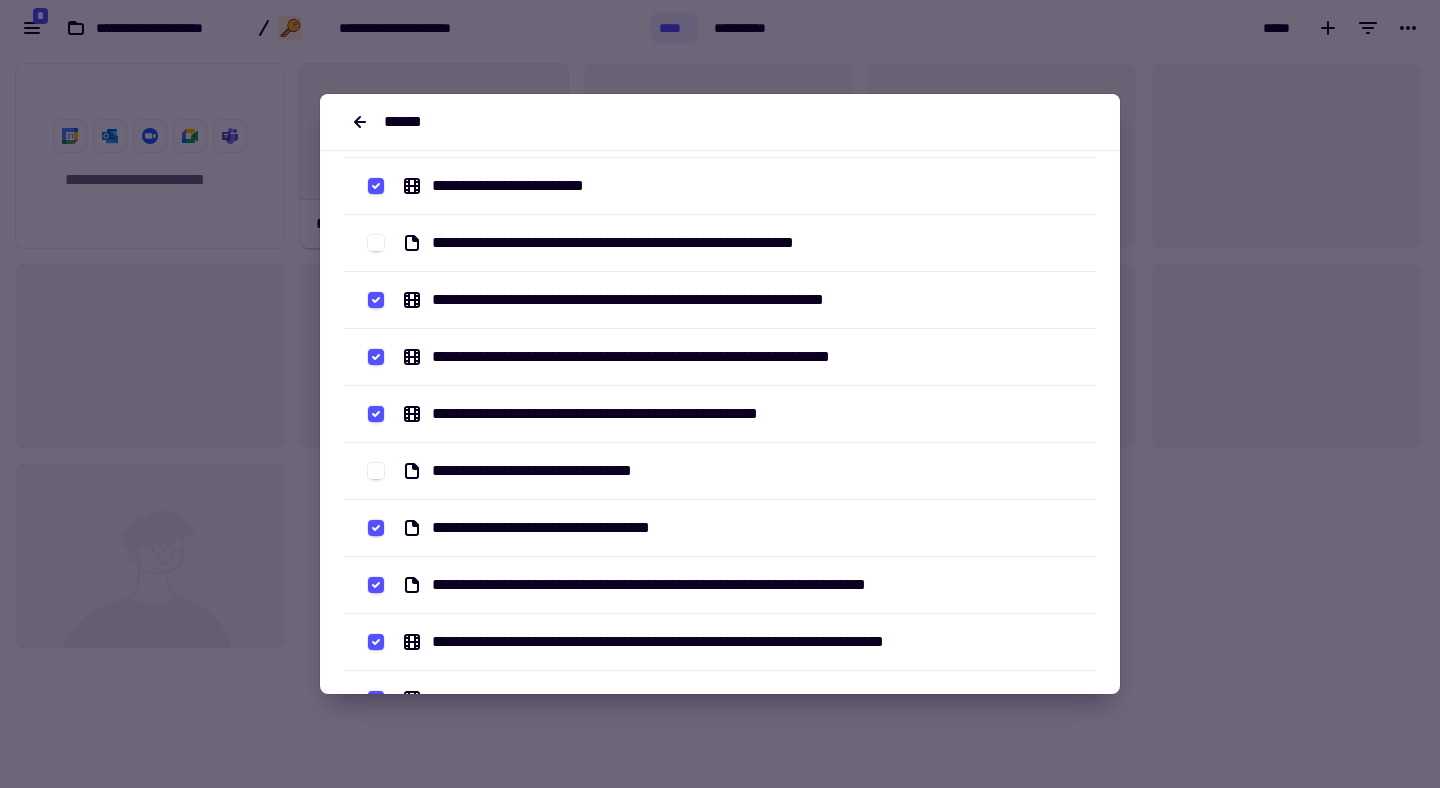 click 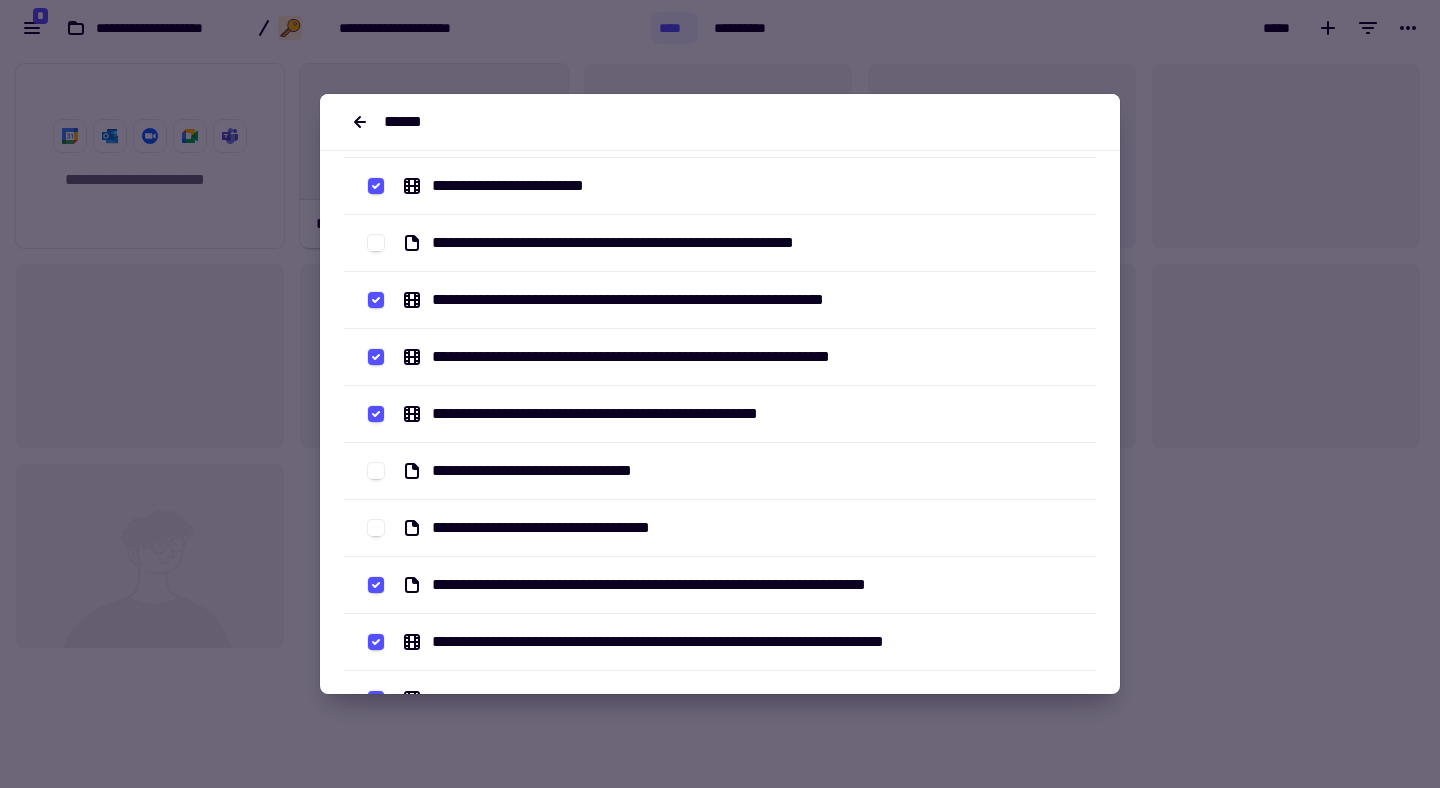click on "**********" at bounding box center [720, 585] 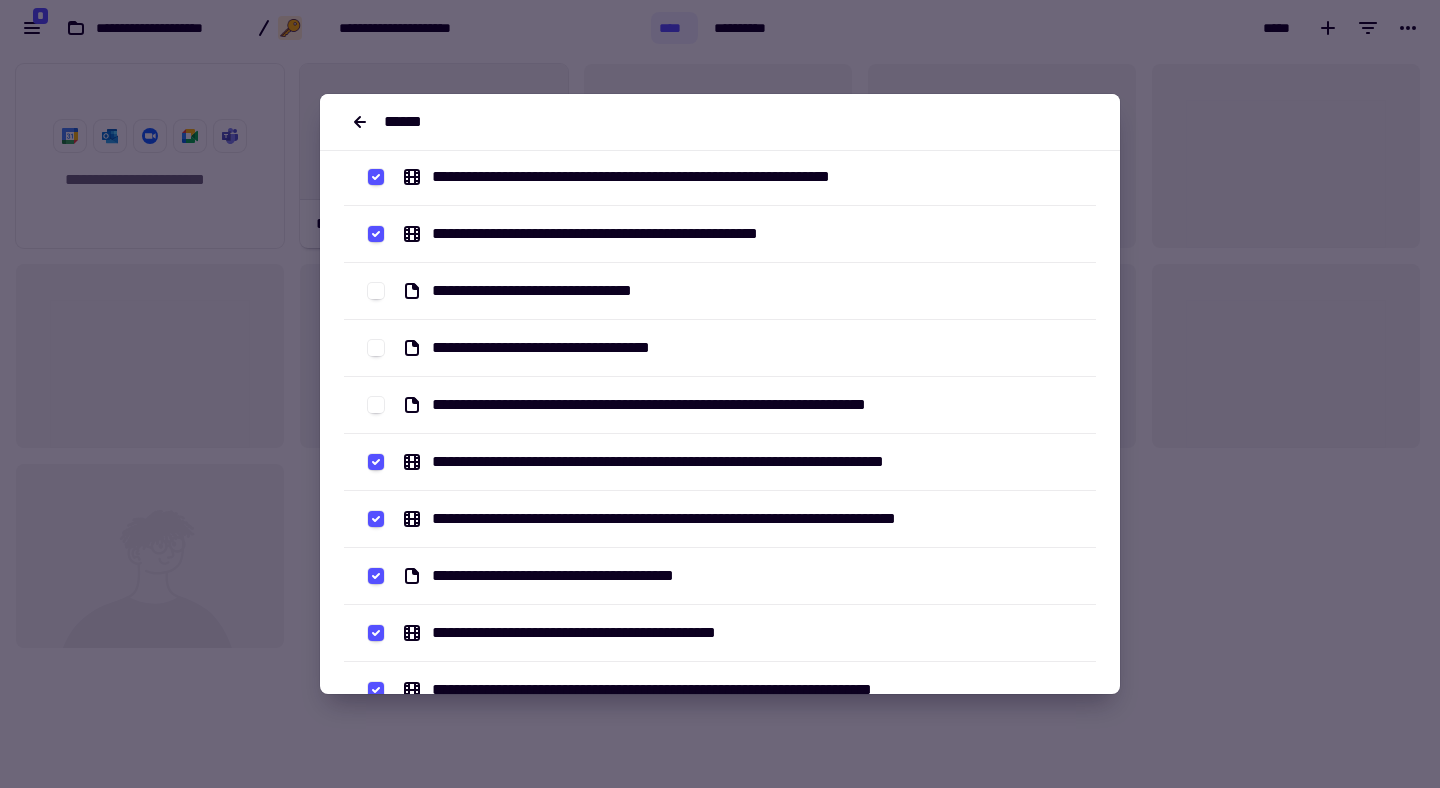 scroll, scrollTop: 879, scrollLeft: 0, axis: vertical 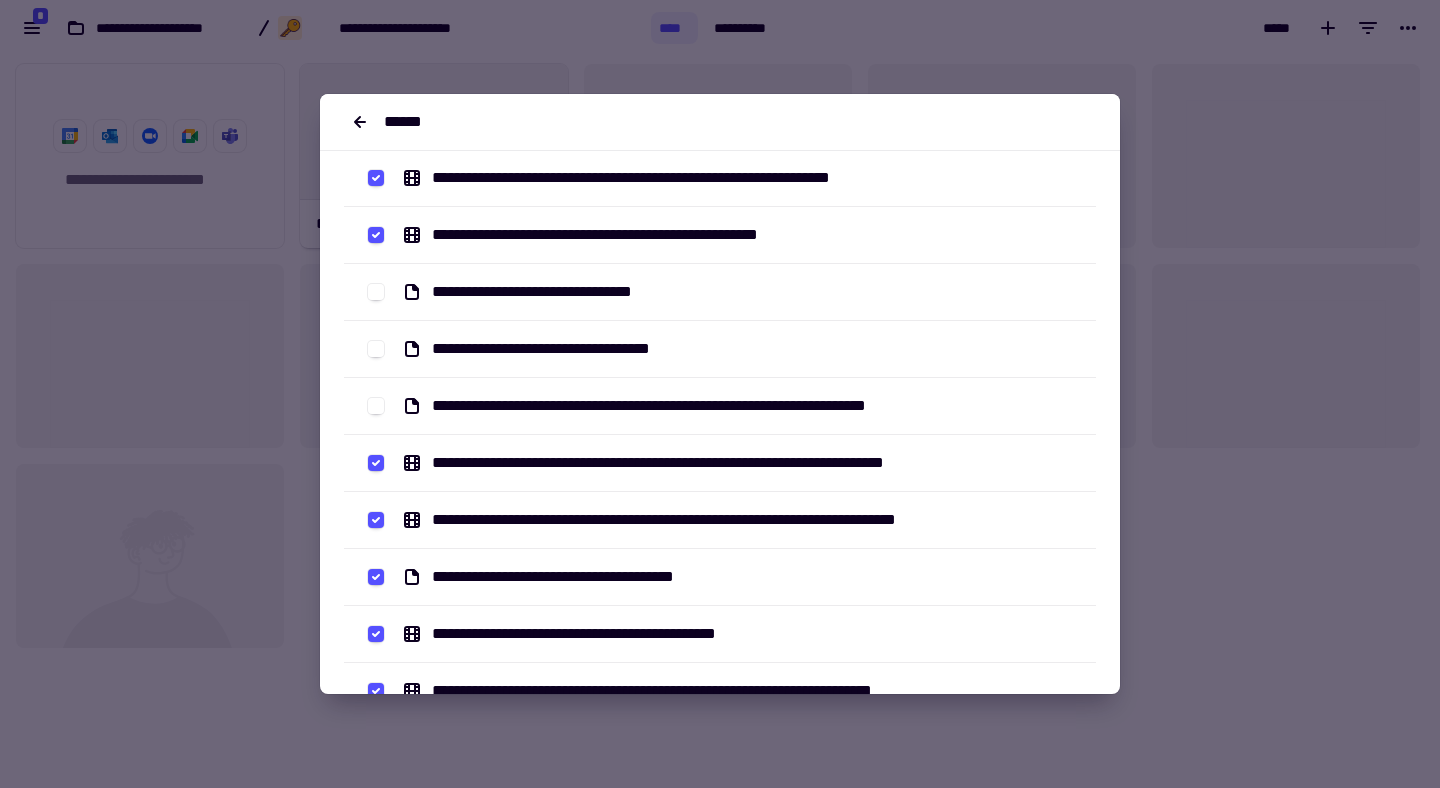 click on "**********" at bounding box center (720, 577) 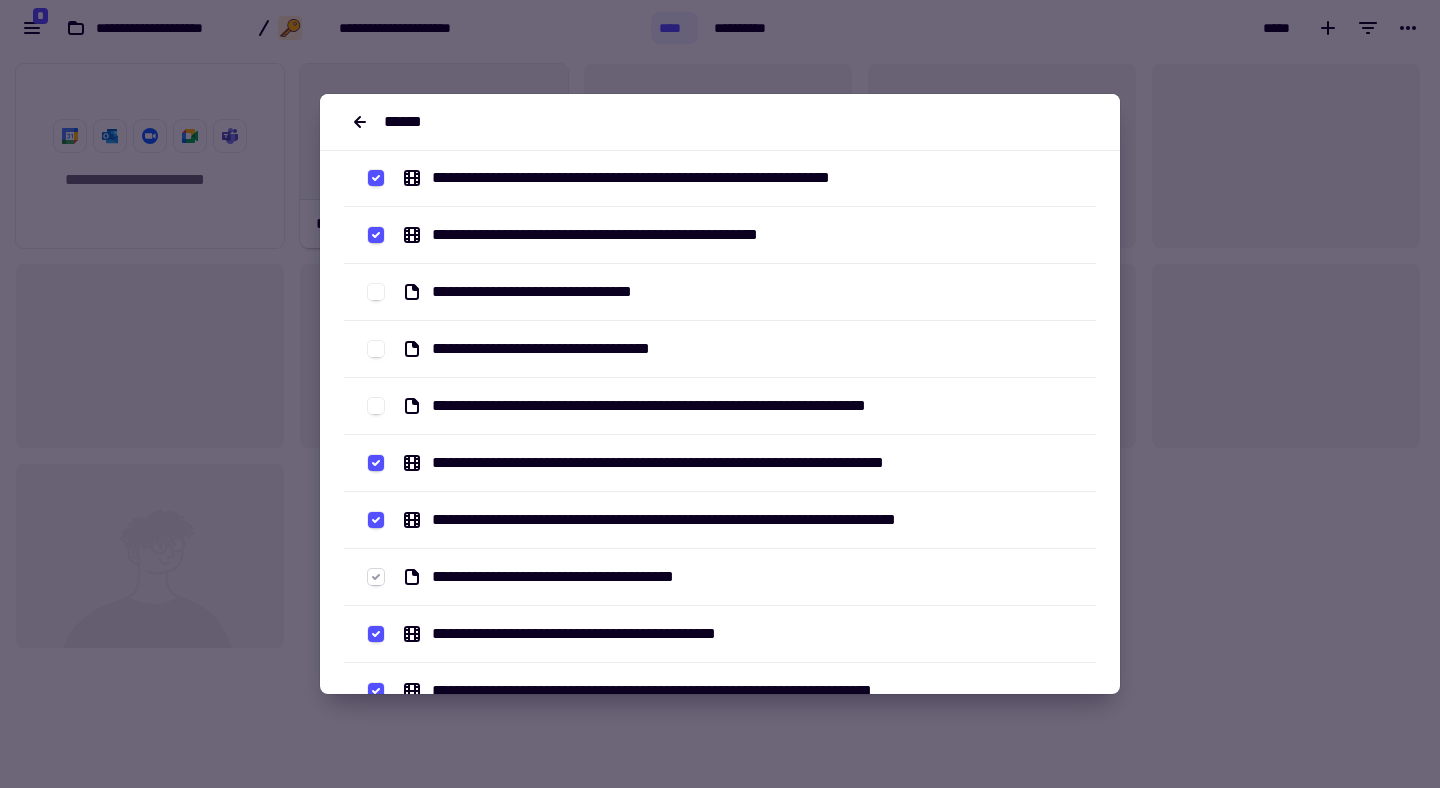 click 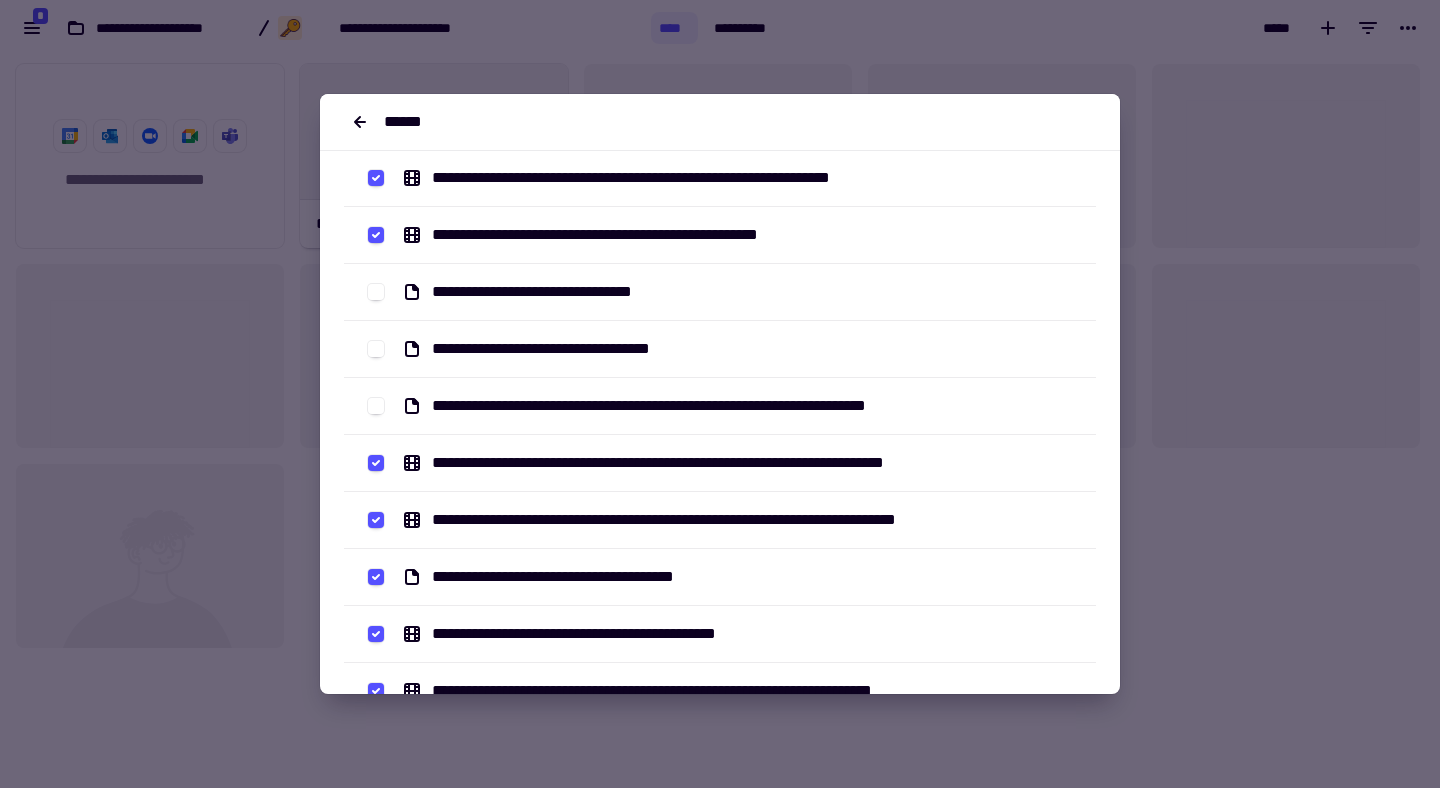 click 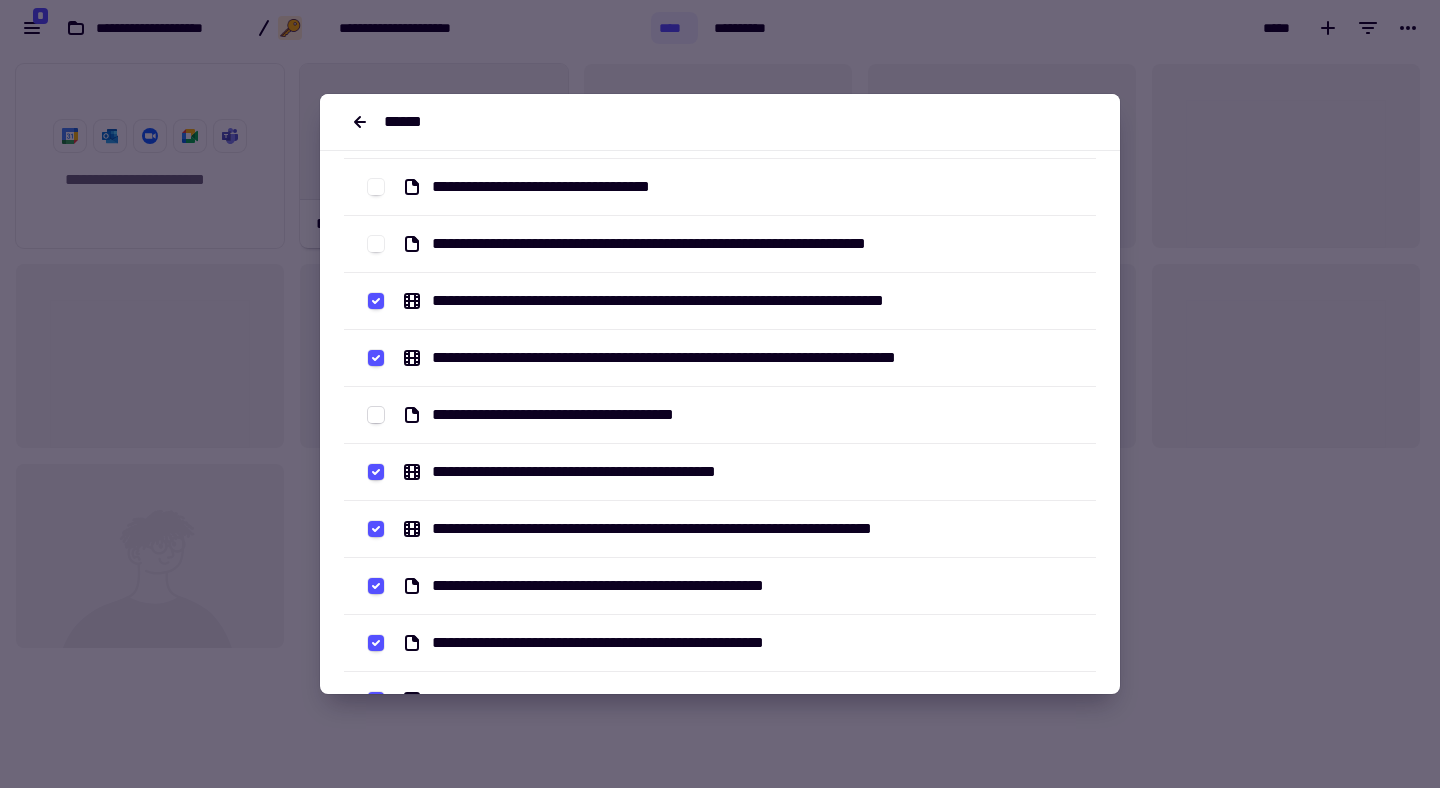 scroll, scrollTop: 1138, scrollLeft: 0, axis: vertical 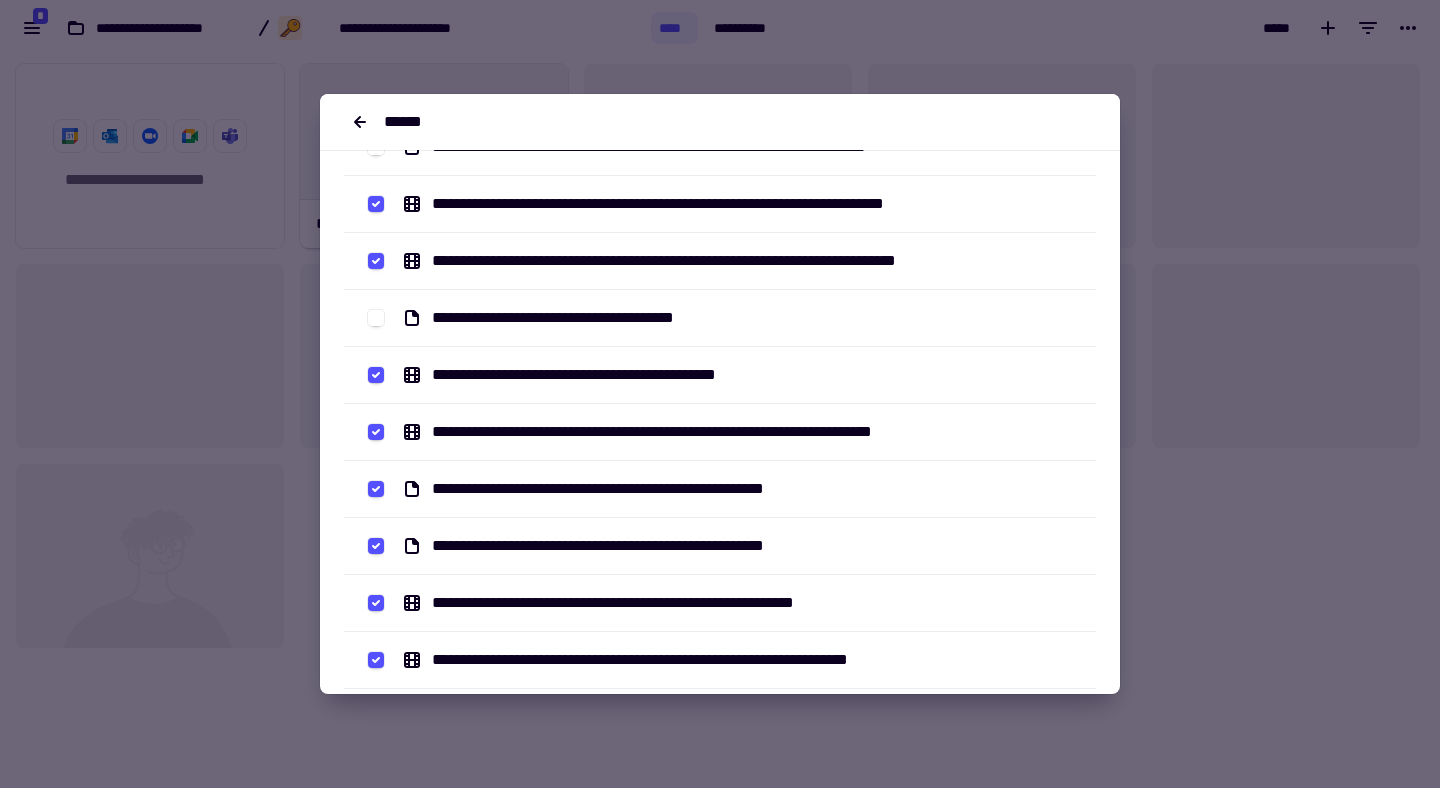 click on "**********" at bounding box center [720, 489] 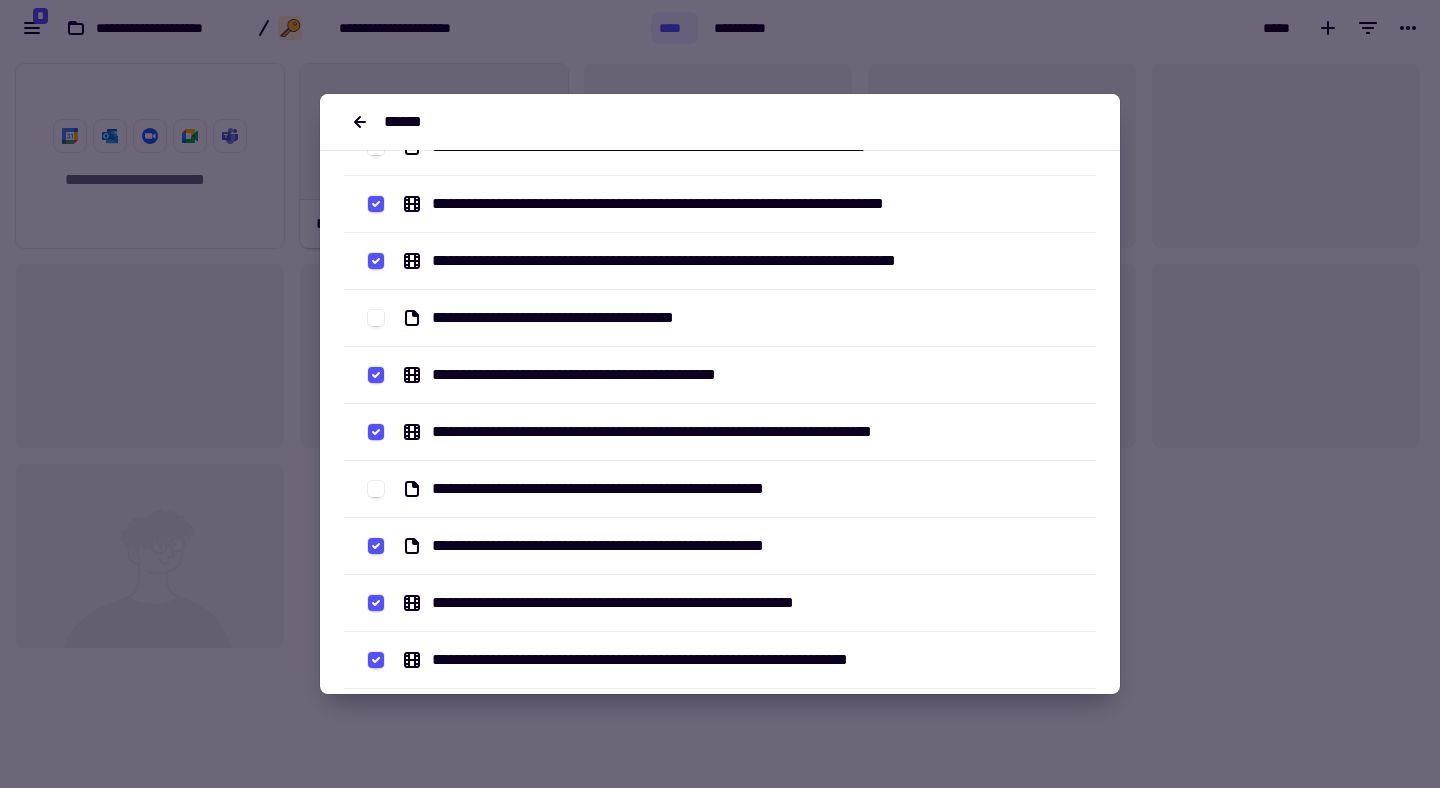 click on "**********" at bounding box center (720, 546) 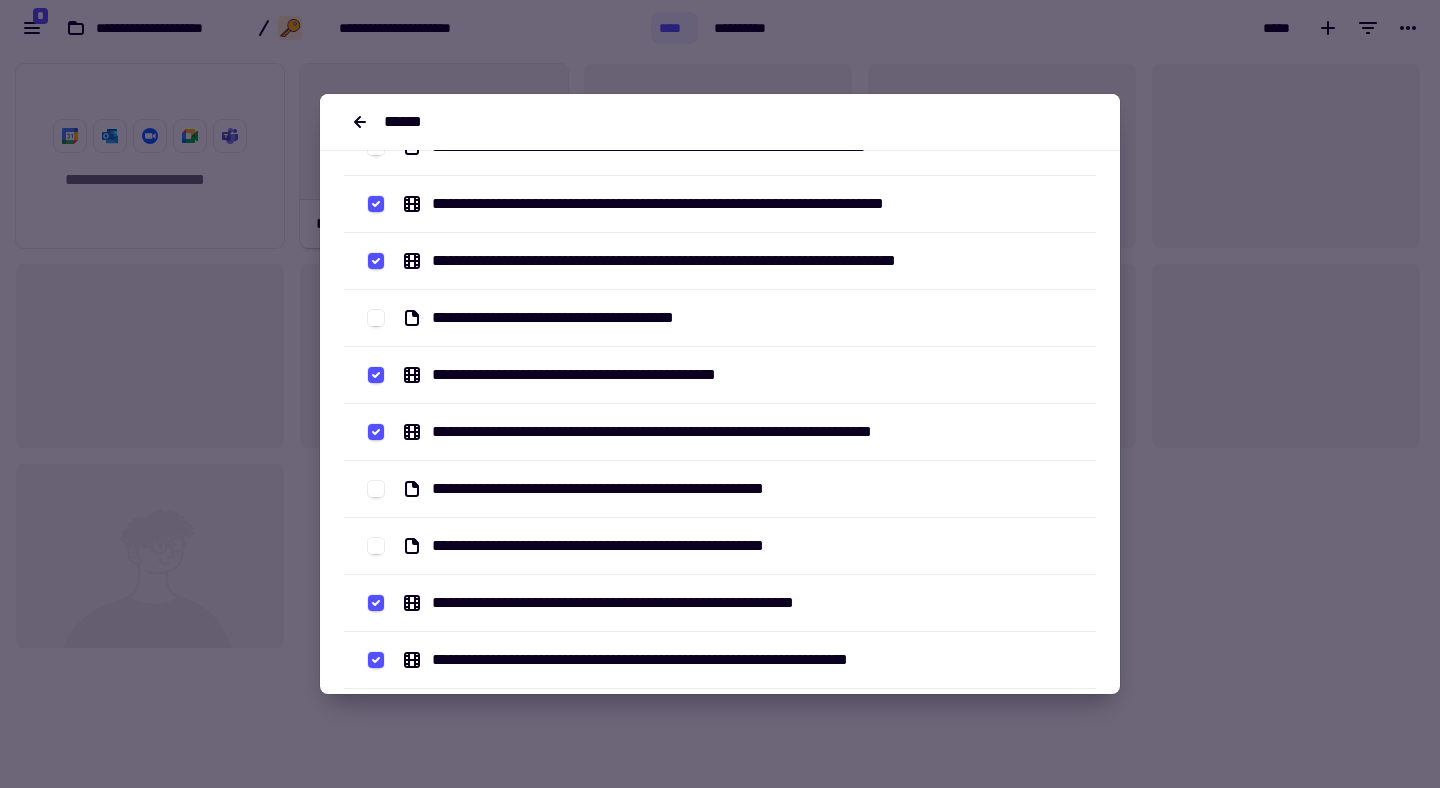 scroll, scrollTop: 1285, scrollLeft: 0, axis: vertical 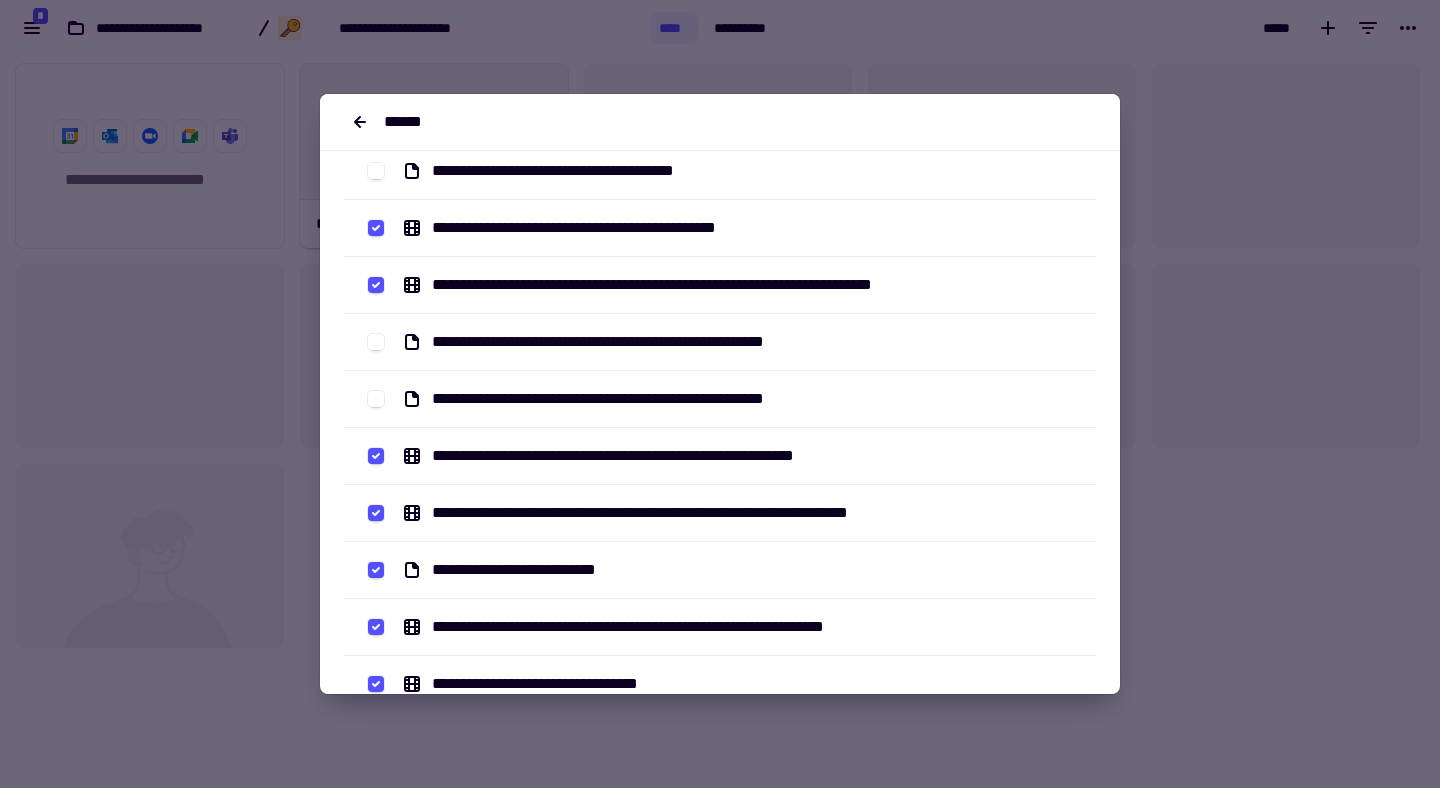 click on "**********" at bounding box center [720, 570] 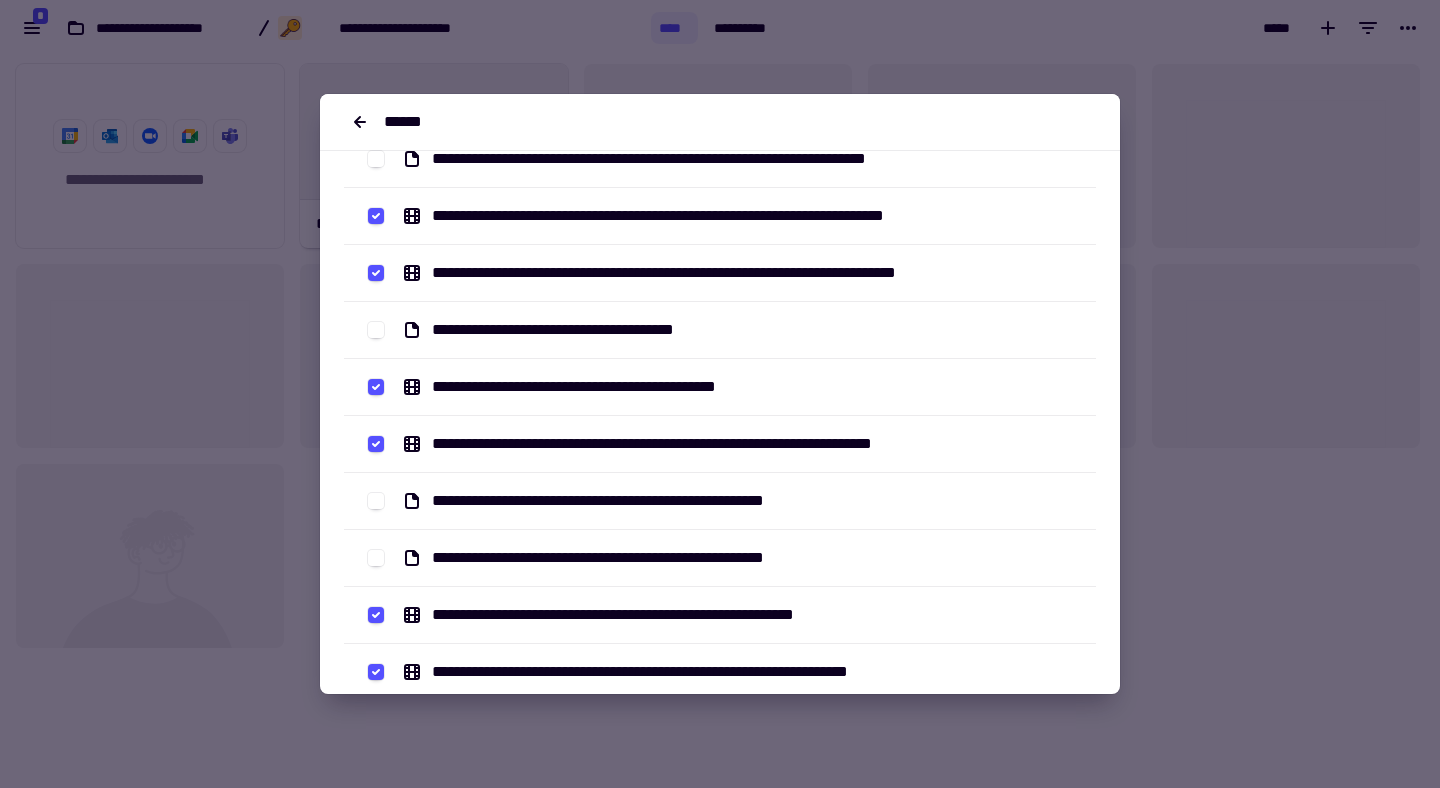 scroll, scrollTop: 1130, scrollLeft: 0, axis: vertical 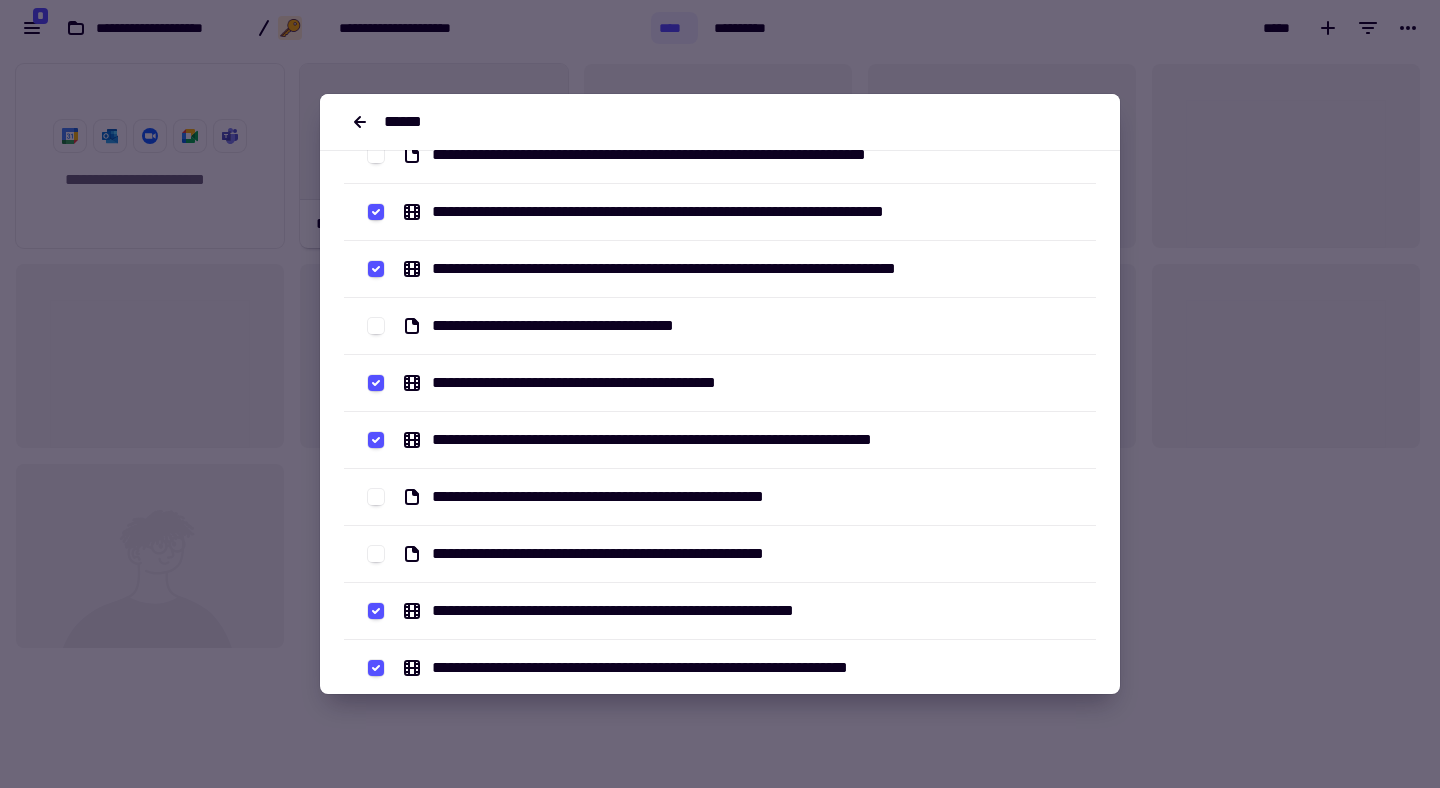 click 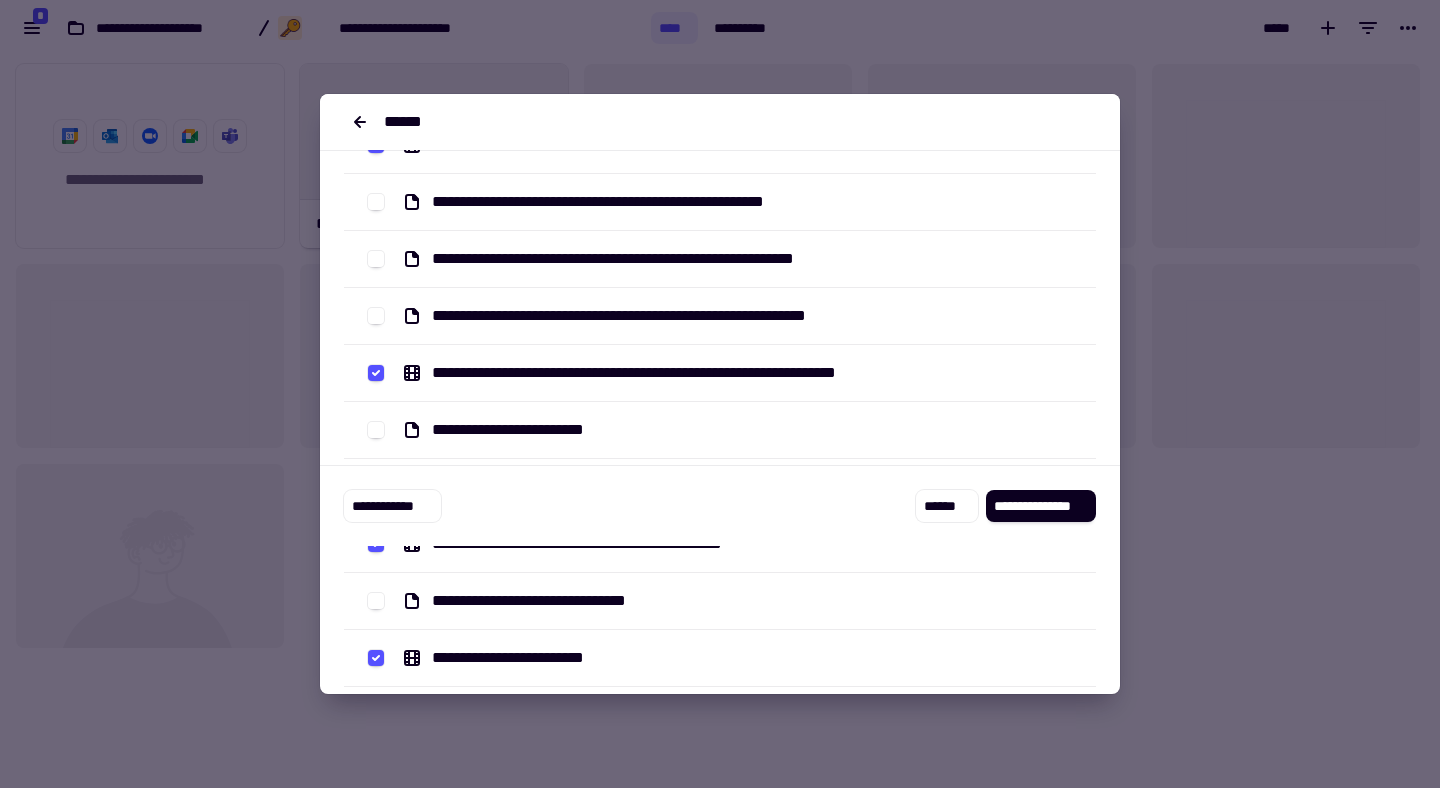 scroll, scrollTop: 0, scrollLeft: 0, axis: both 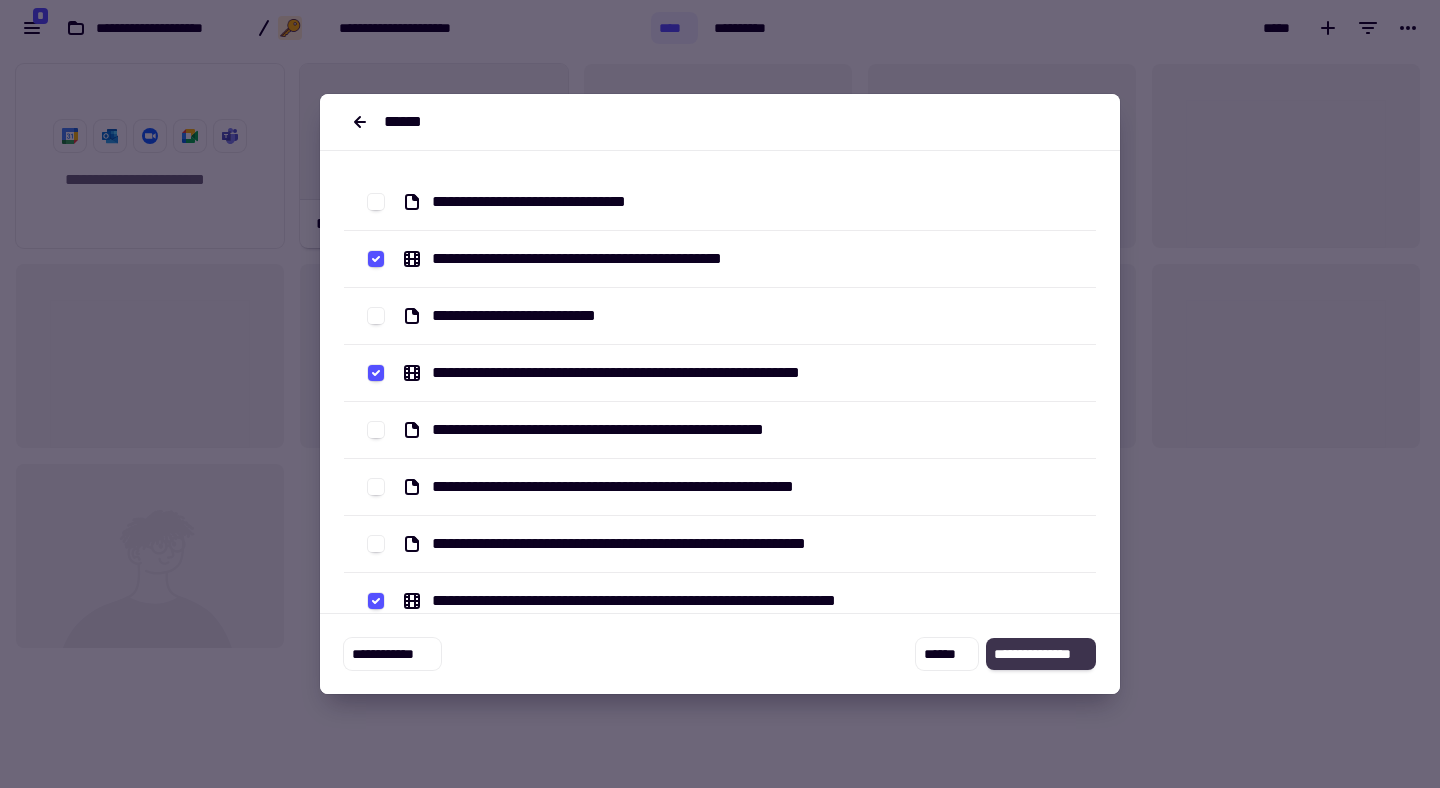 click on "**********" 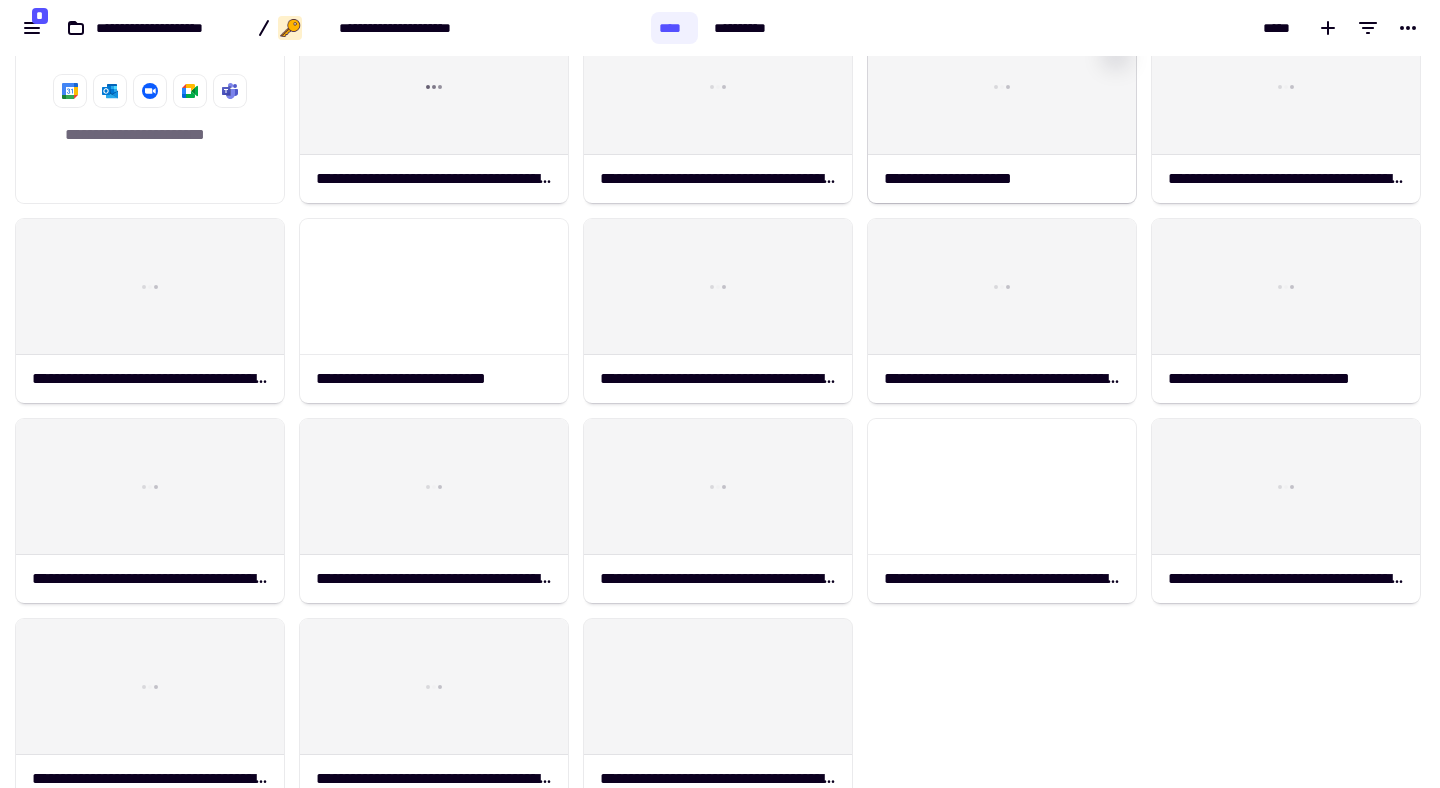 scroll, scrollTop: 46, scrollLeft: 0, axis: vertical 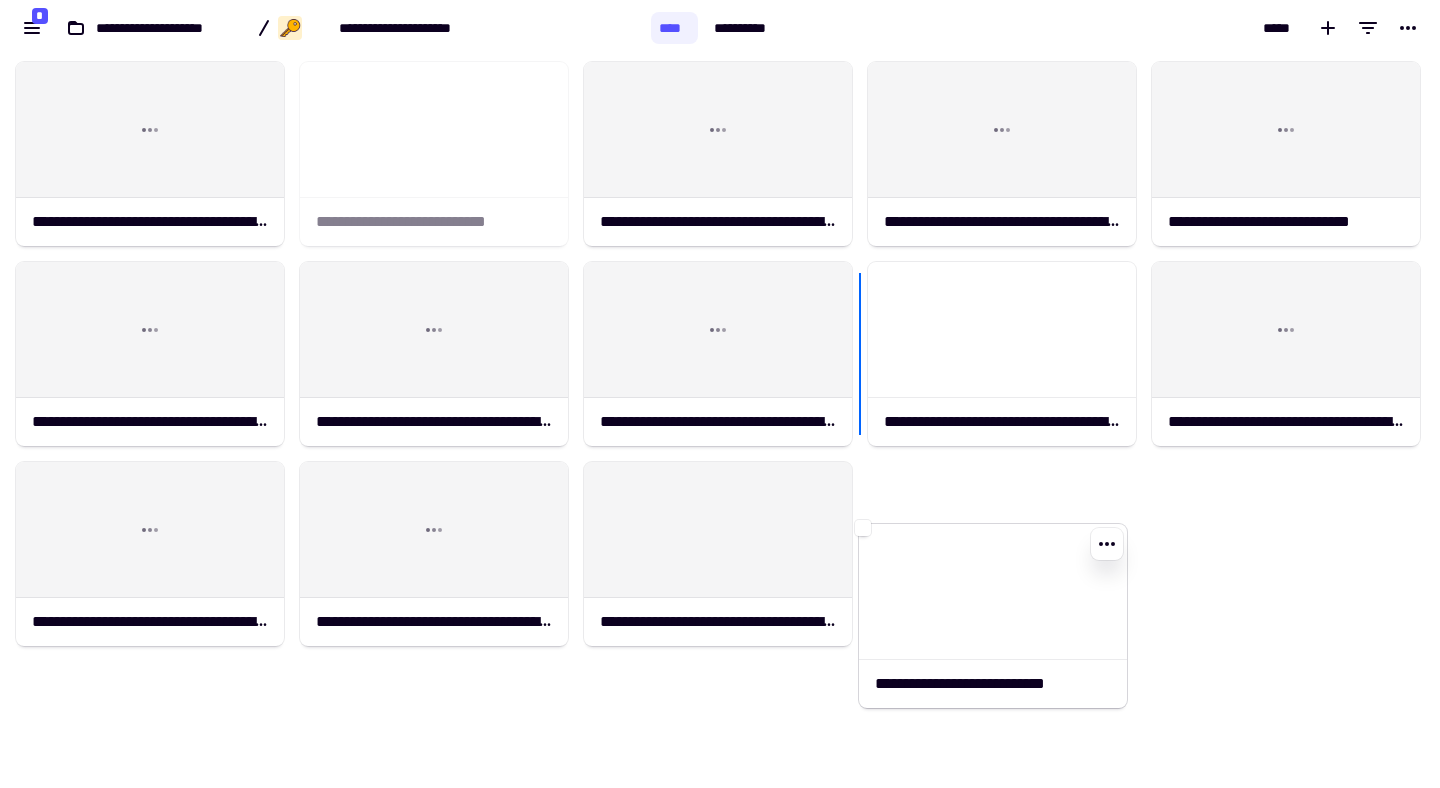 drag, startPoint x: 464, startPoint y: 293, endPoint x: 1023, endPoint y: 598, distance: 636.7935 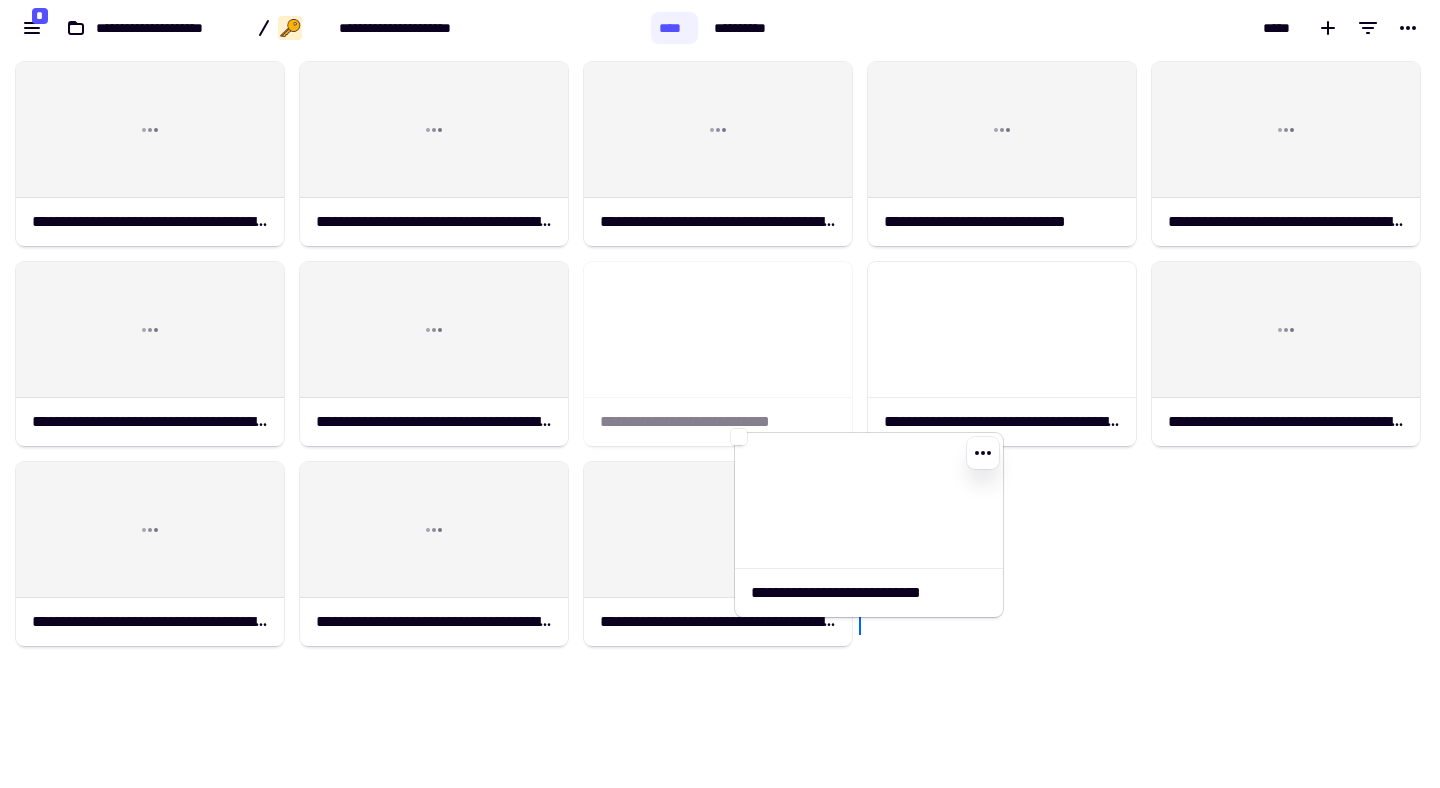 drag, startPoint x: 788, startPoint y: 372, endPoint x: 939, endPoint y: 543, distance: 228.12715 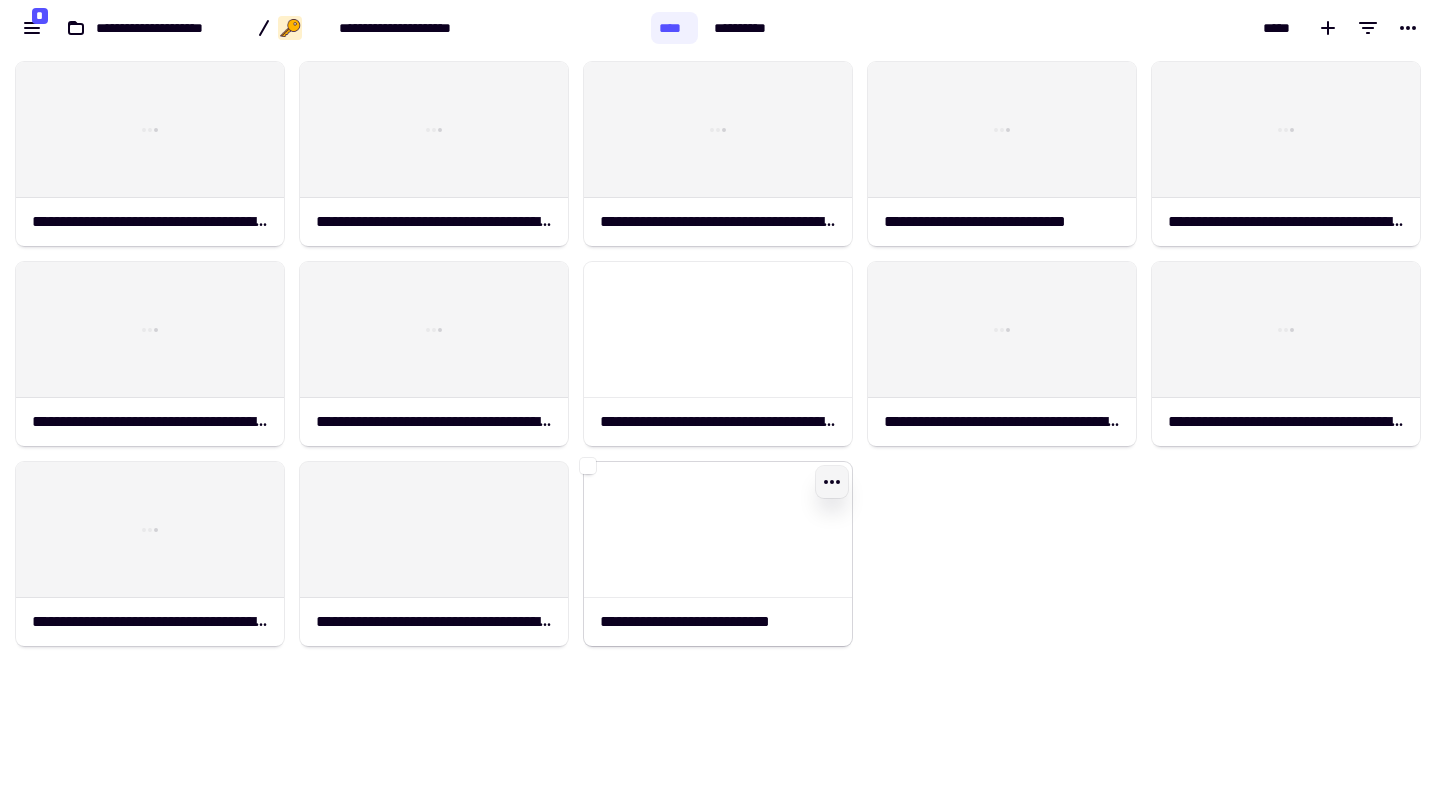 click 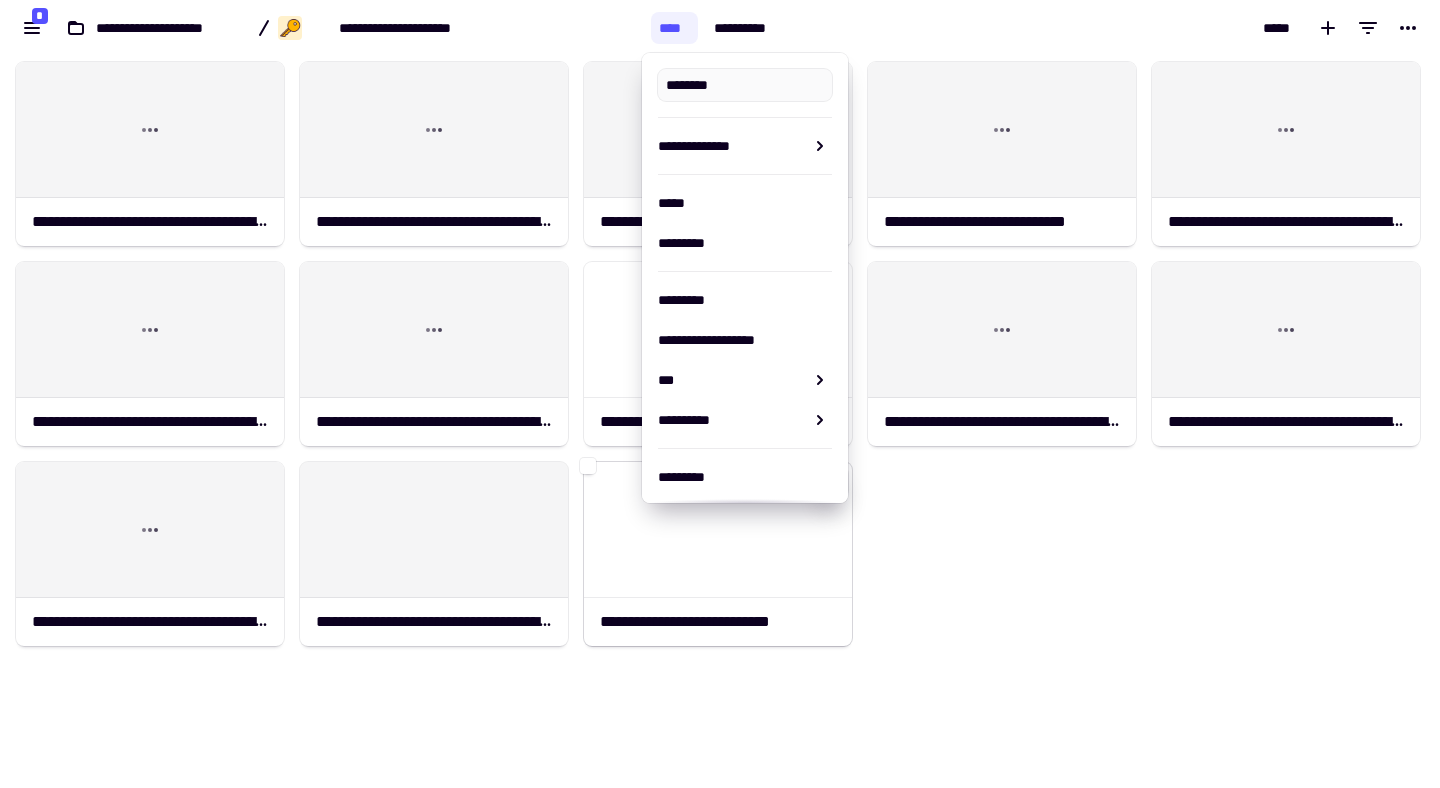 type on "**********" 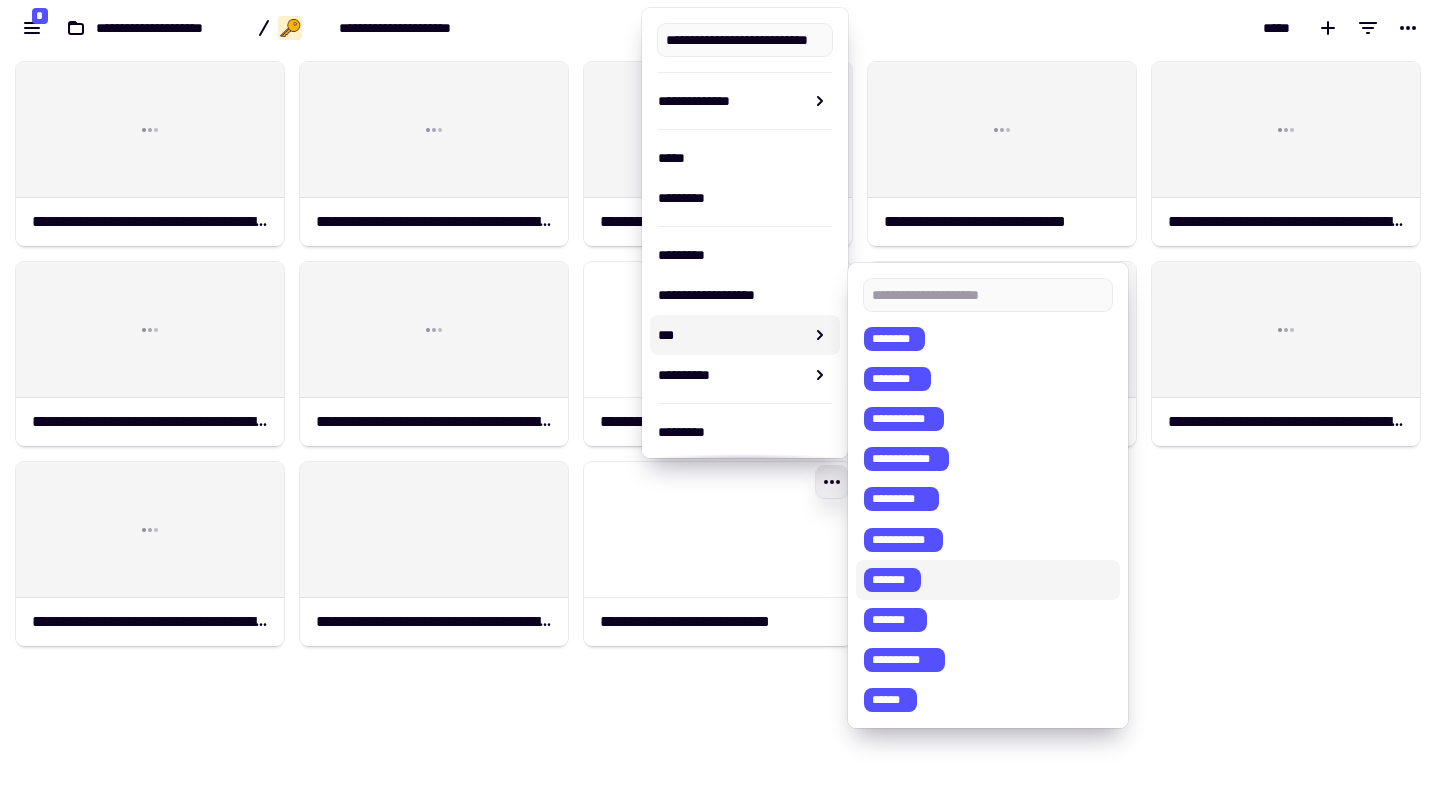 click on "**********" 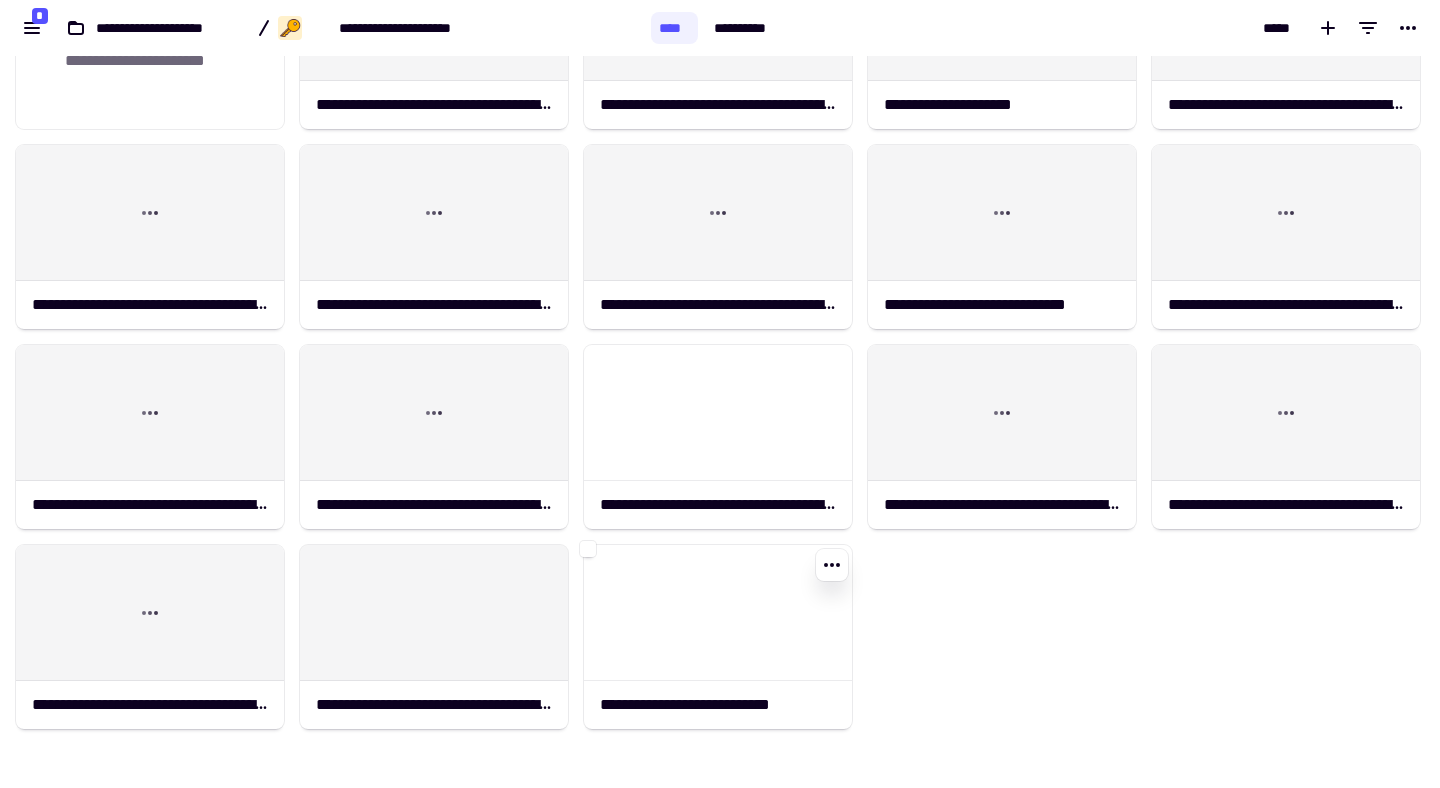 scroll, scrollTop: 0, scrollLeft: 0, axis: both 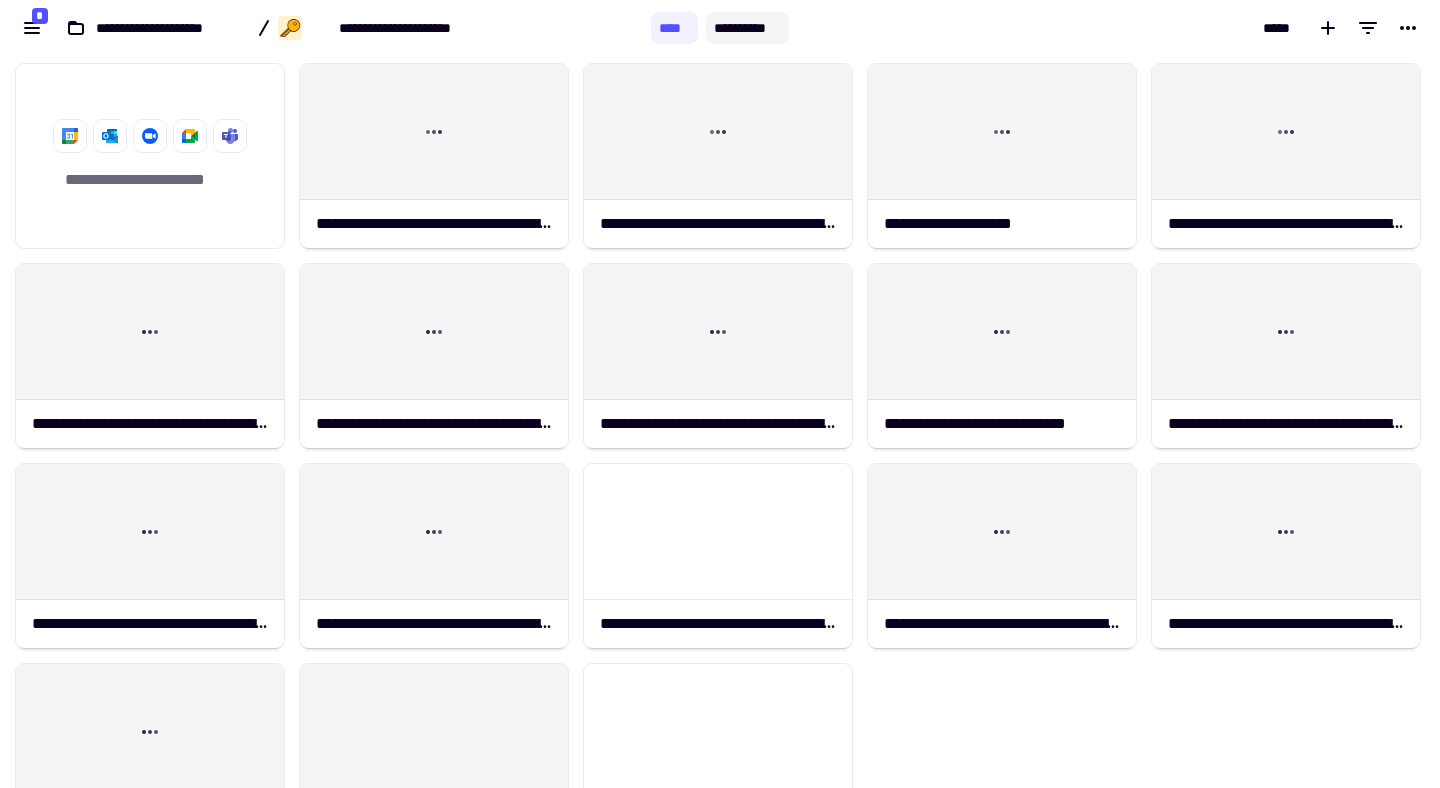 click on "**********" 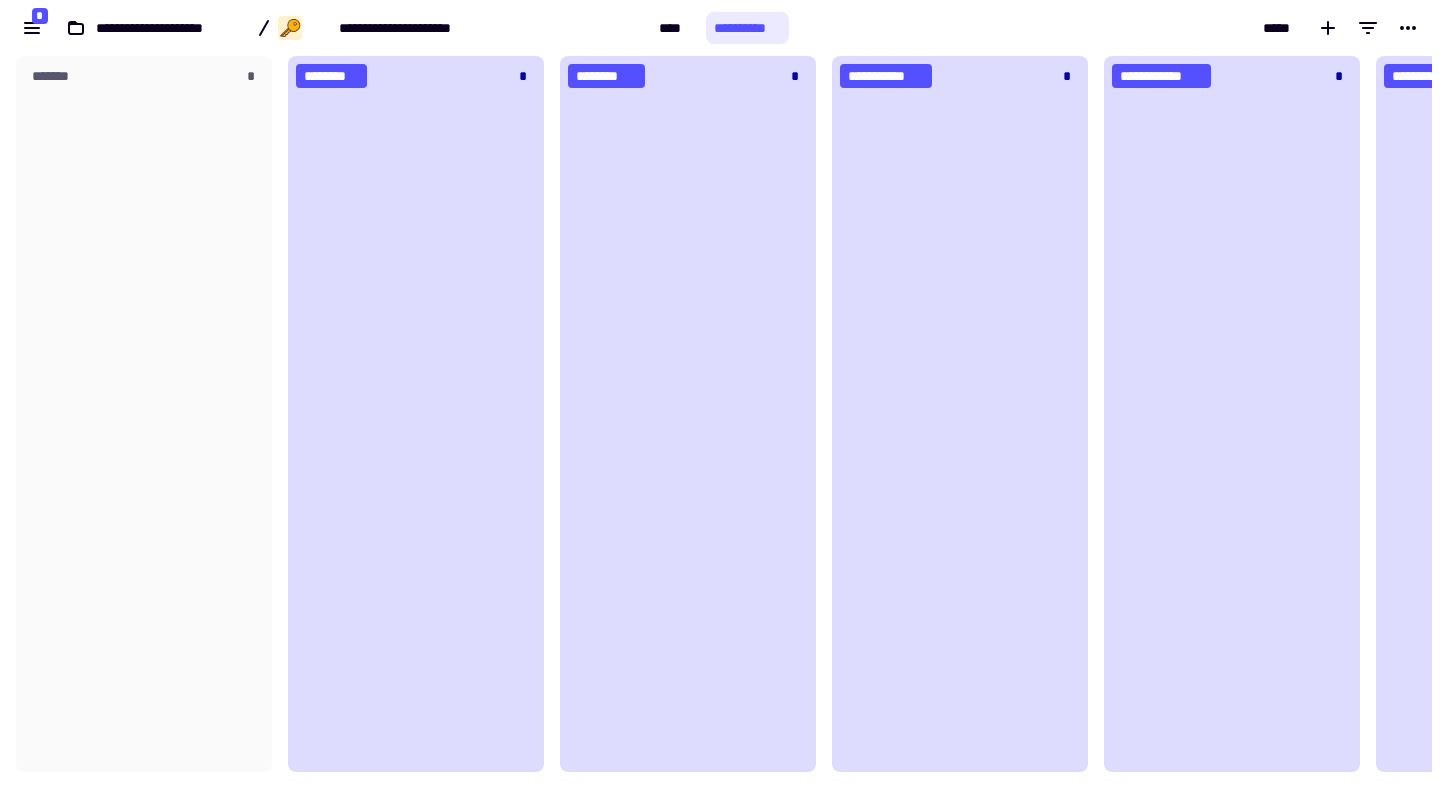 scroll, scrollTop: 1, scrollLeft: 1, axis: both 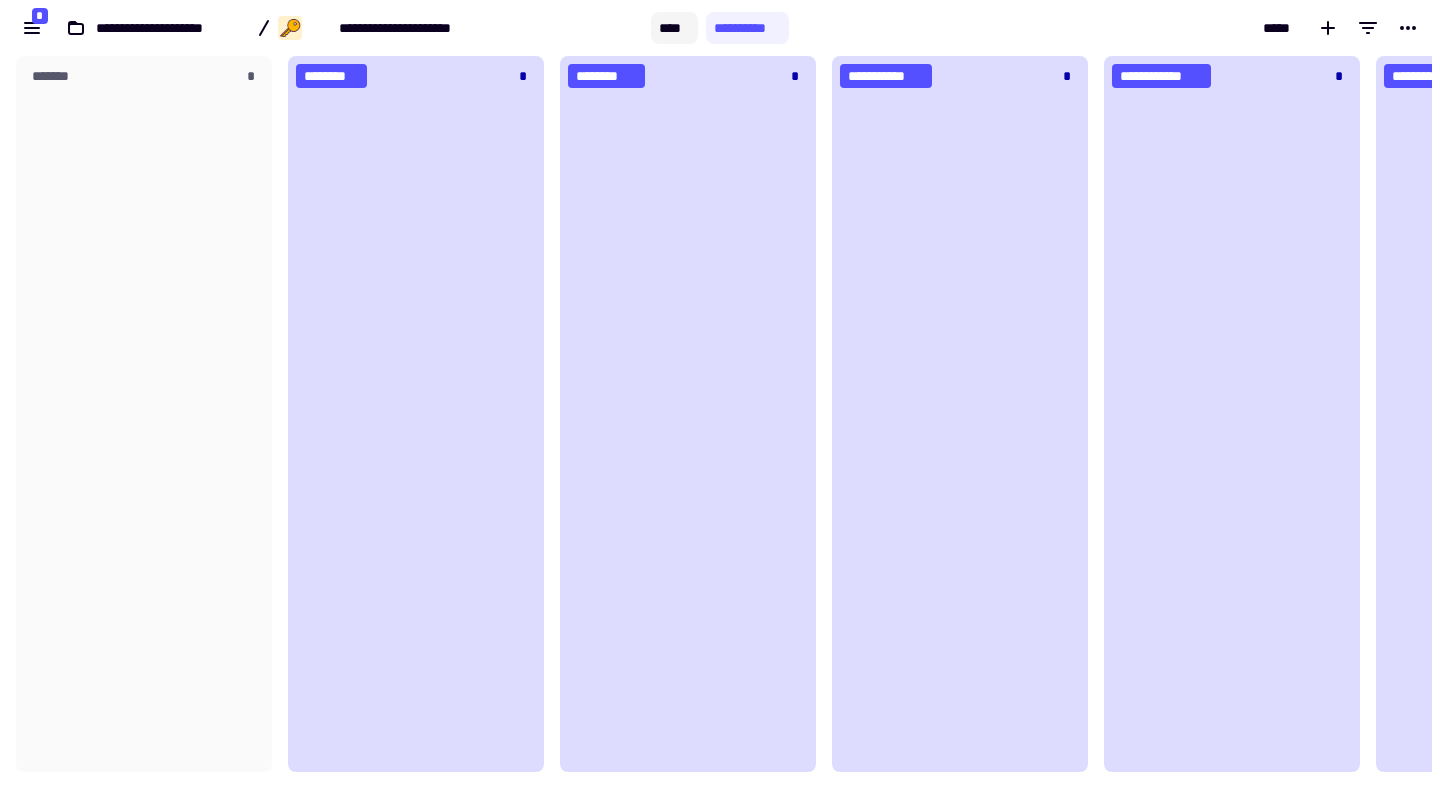 click on "****" 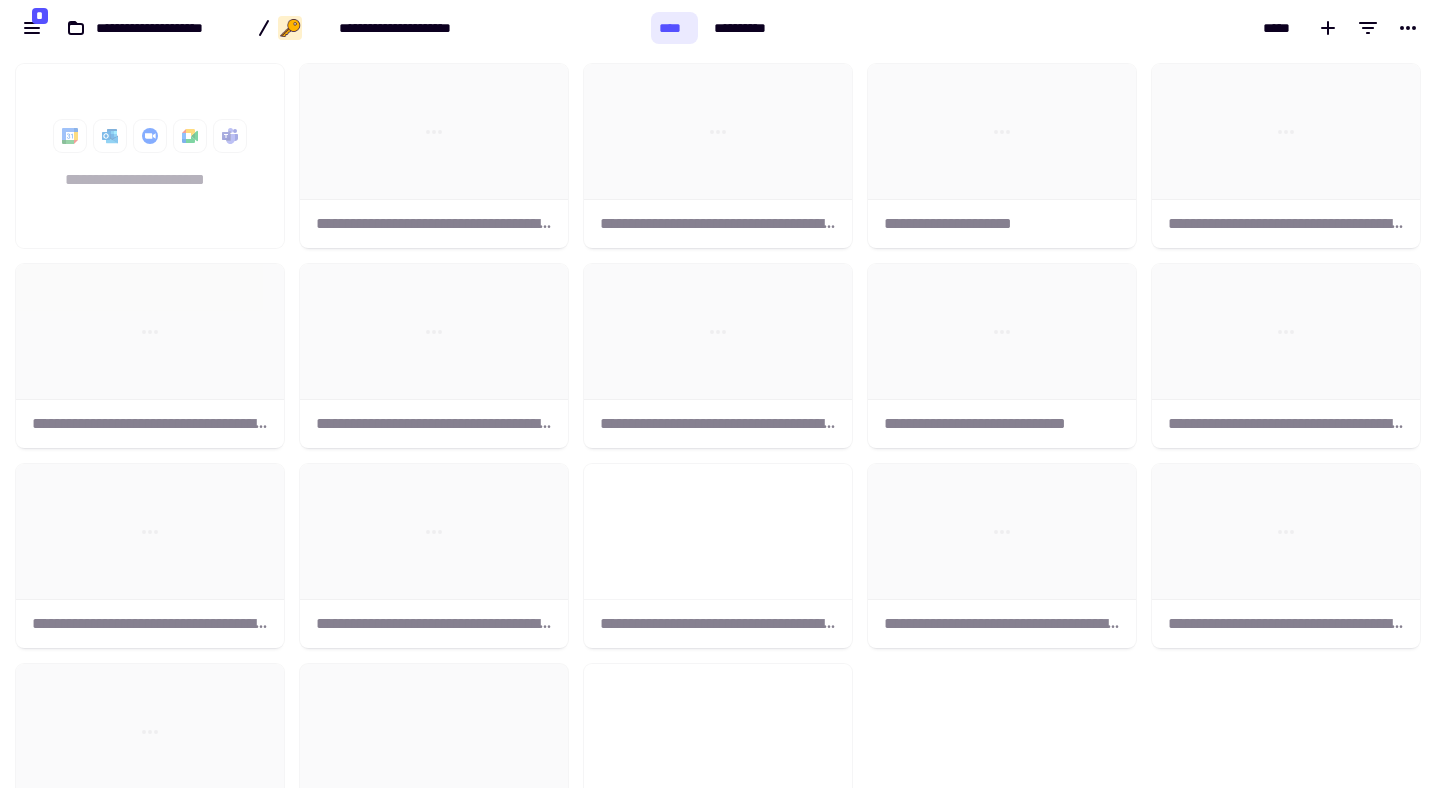 scroll, scrollTop: 1, scrollLeft: 1, axis: both 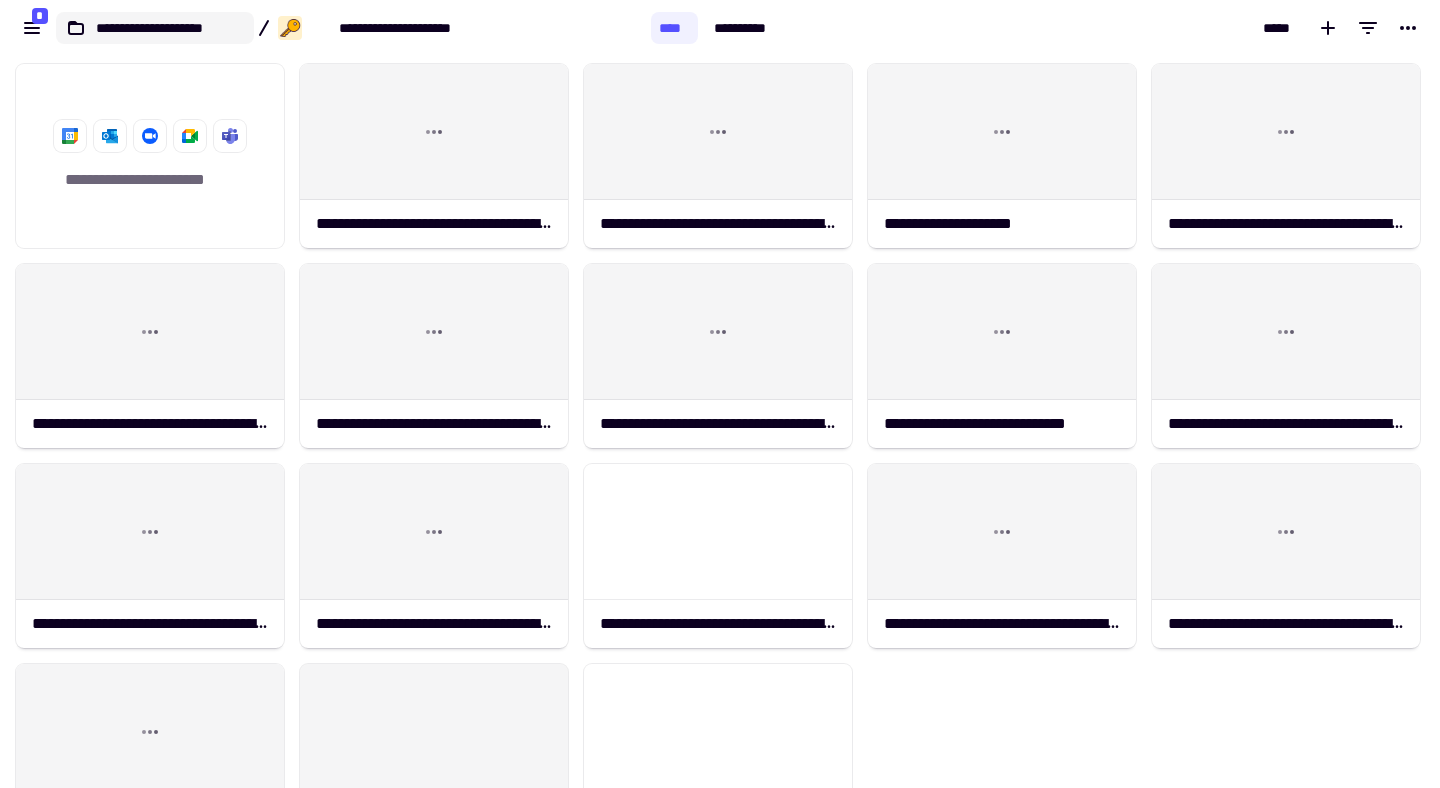click on "**********" 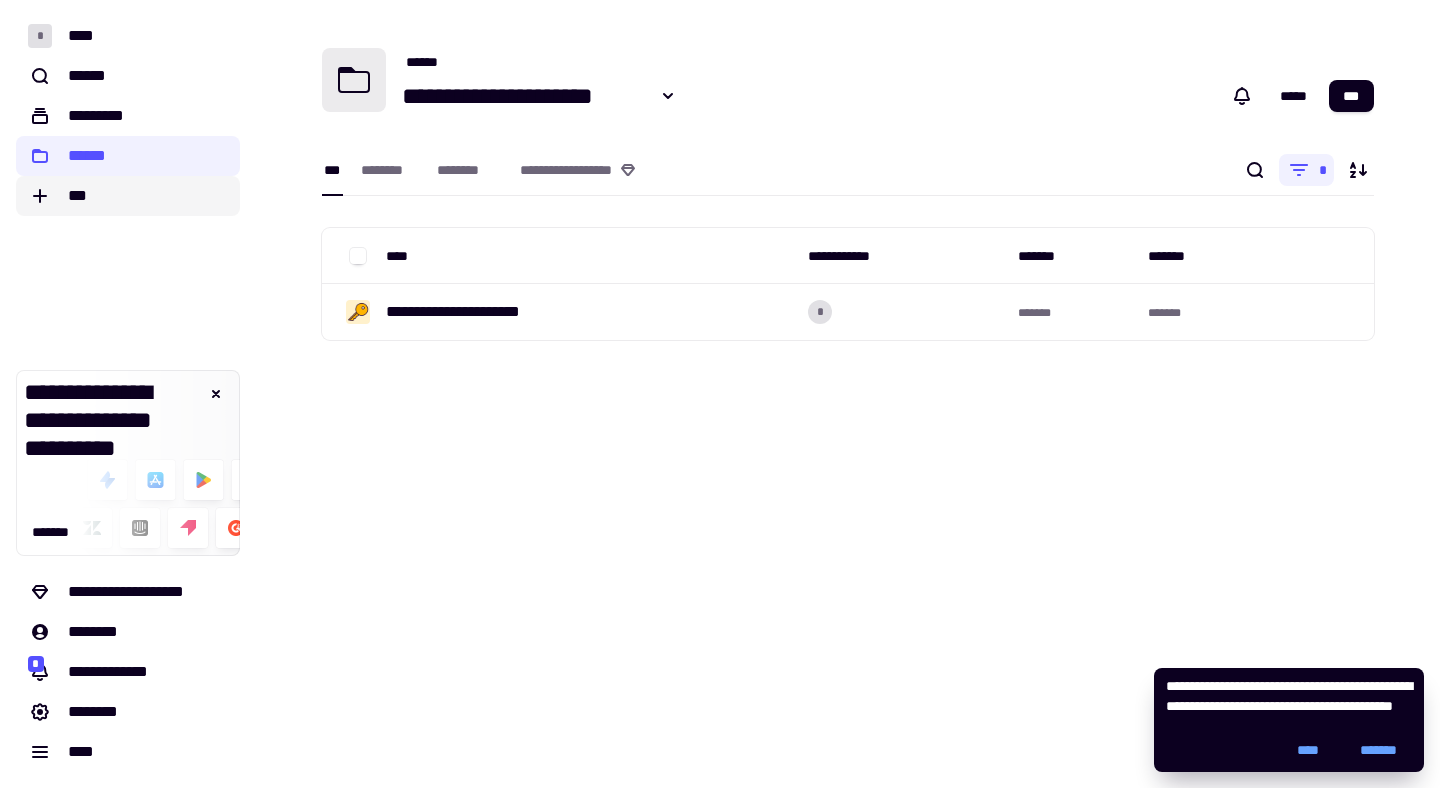 click on "***" 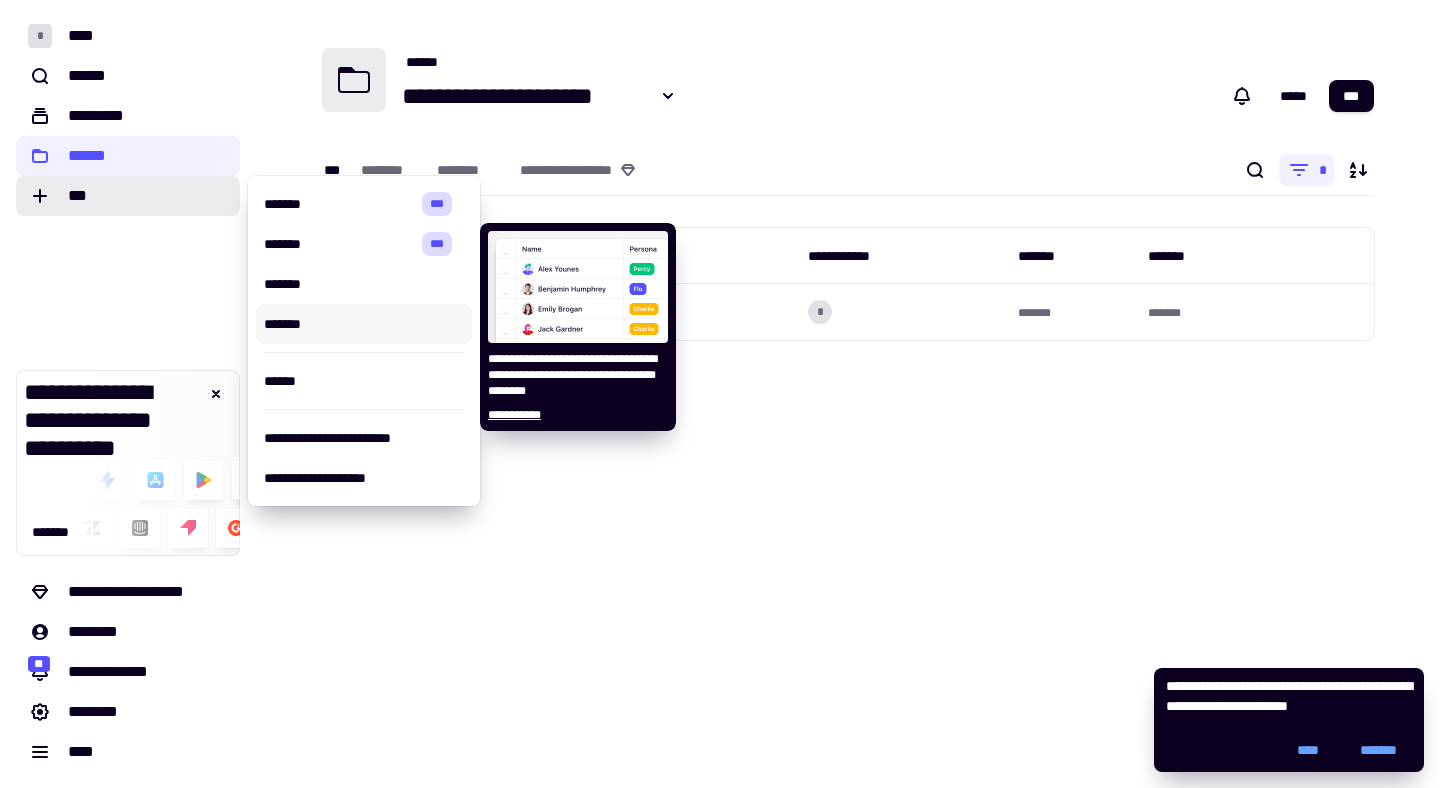 click on "**********" at bounding box center (578, 415) 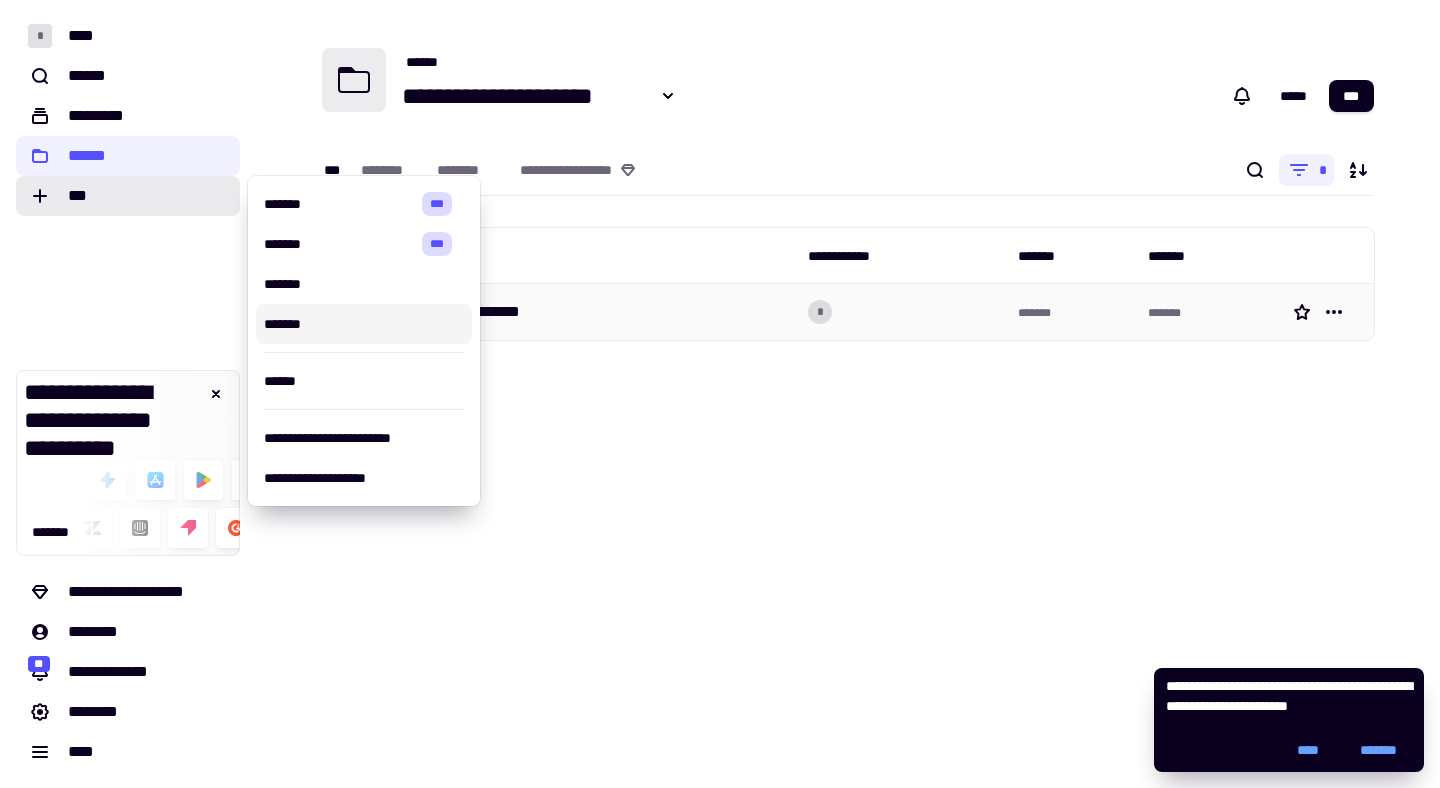 click on "**********" at bounding box center (589, 312) 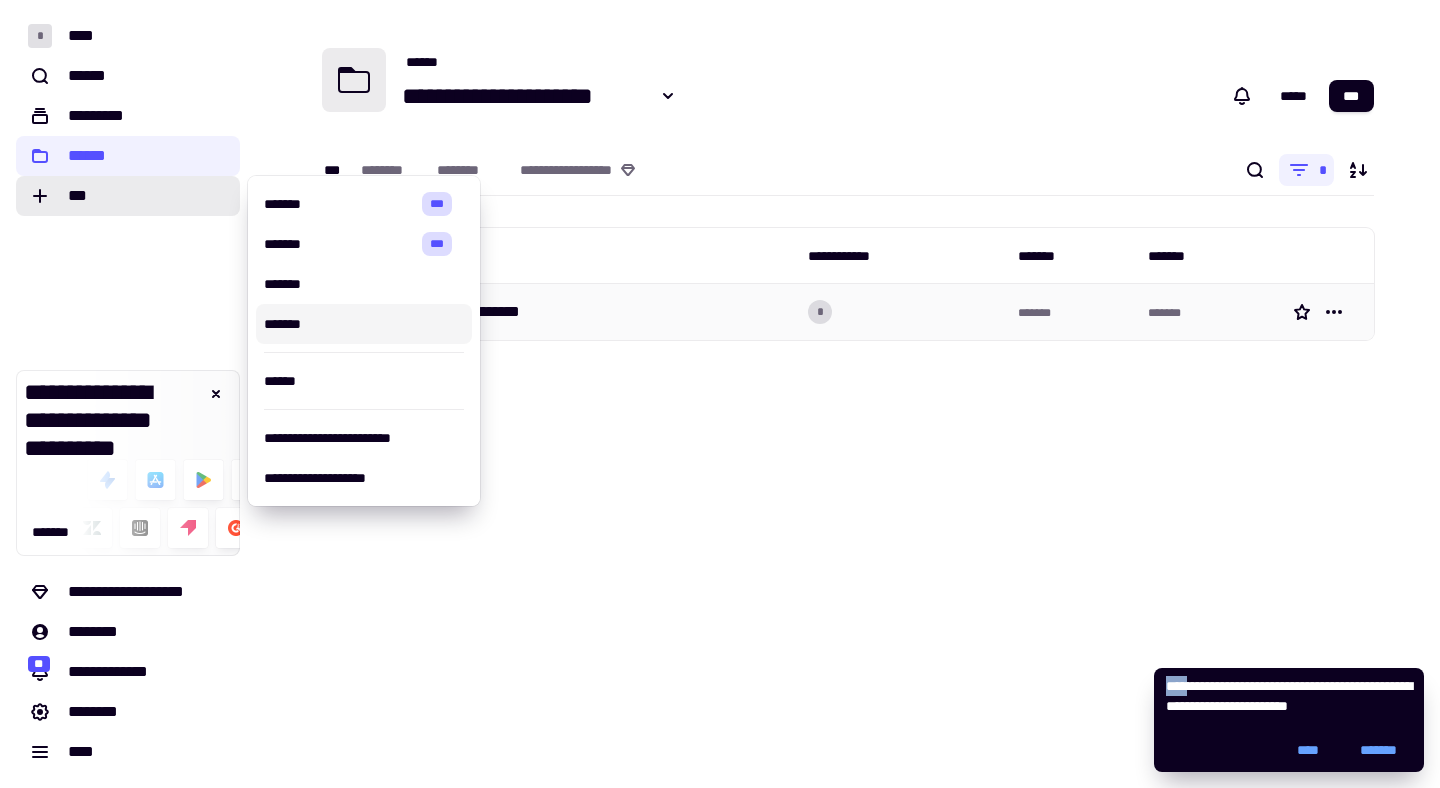 click on "[FIRST] [LAST] [STREET_ADDRESS] [CITY] [STATE] [POSTAL_CODE] [COUNTRY] [PHONE] [EMAIL] [DATE] [TIME] [CREDIT_CARD]" at bounding box center [720, 394] 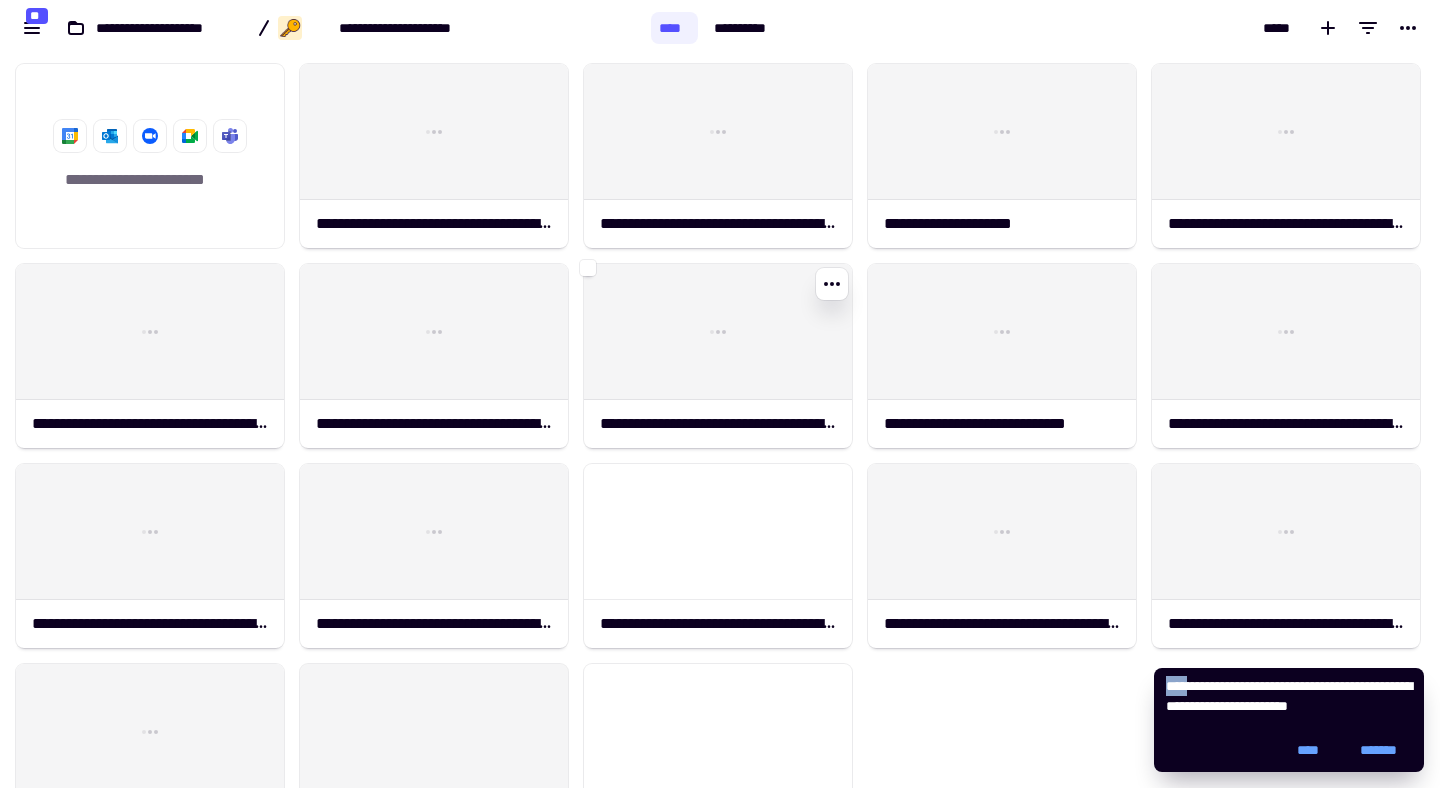 scroll, scrollTop: 1, scrollLeft: 1, axis: both 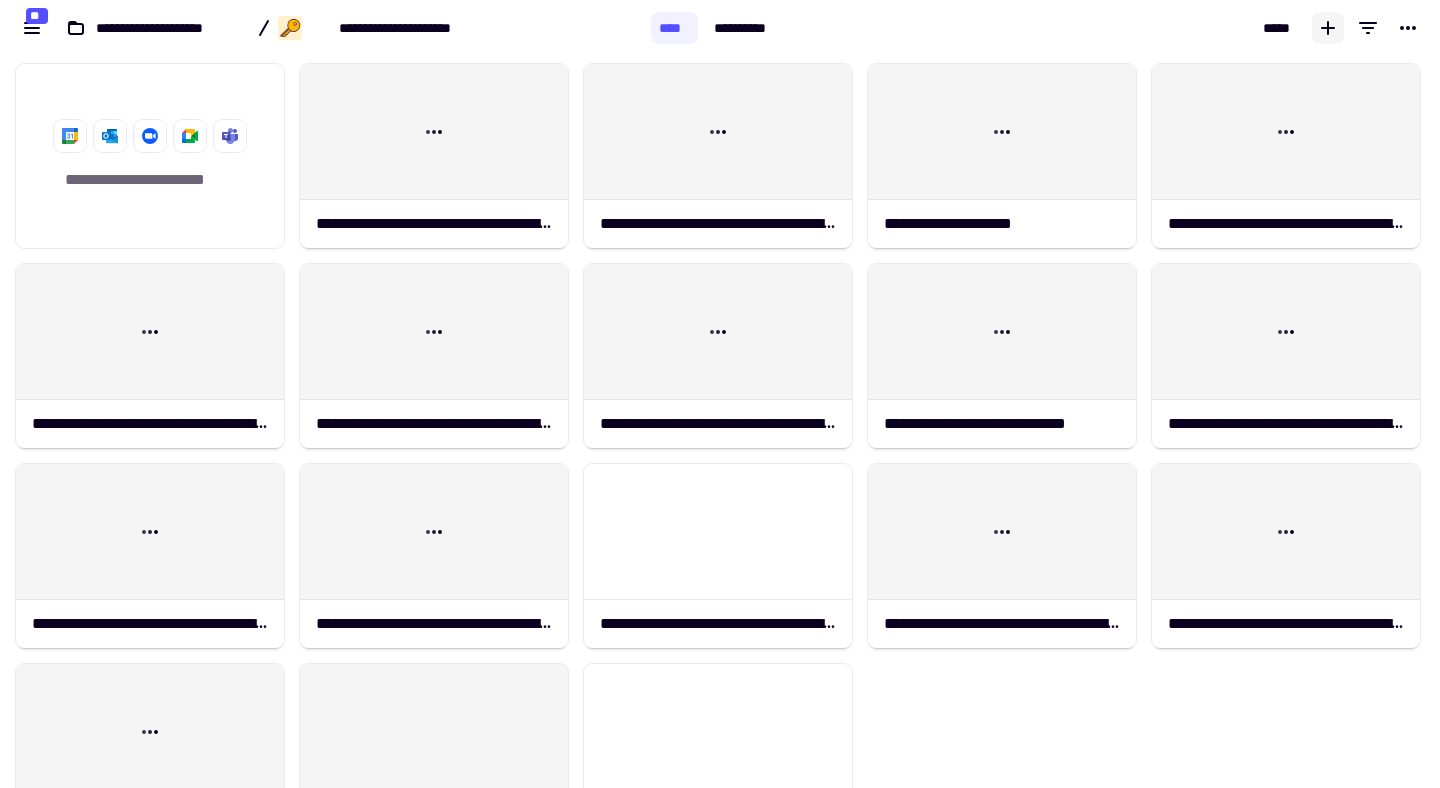 click 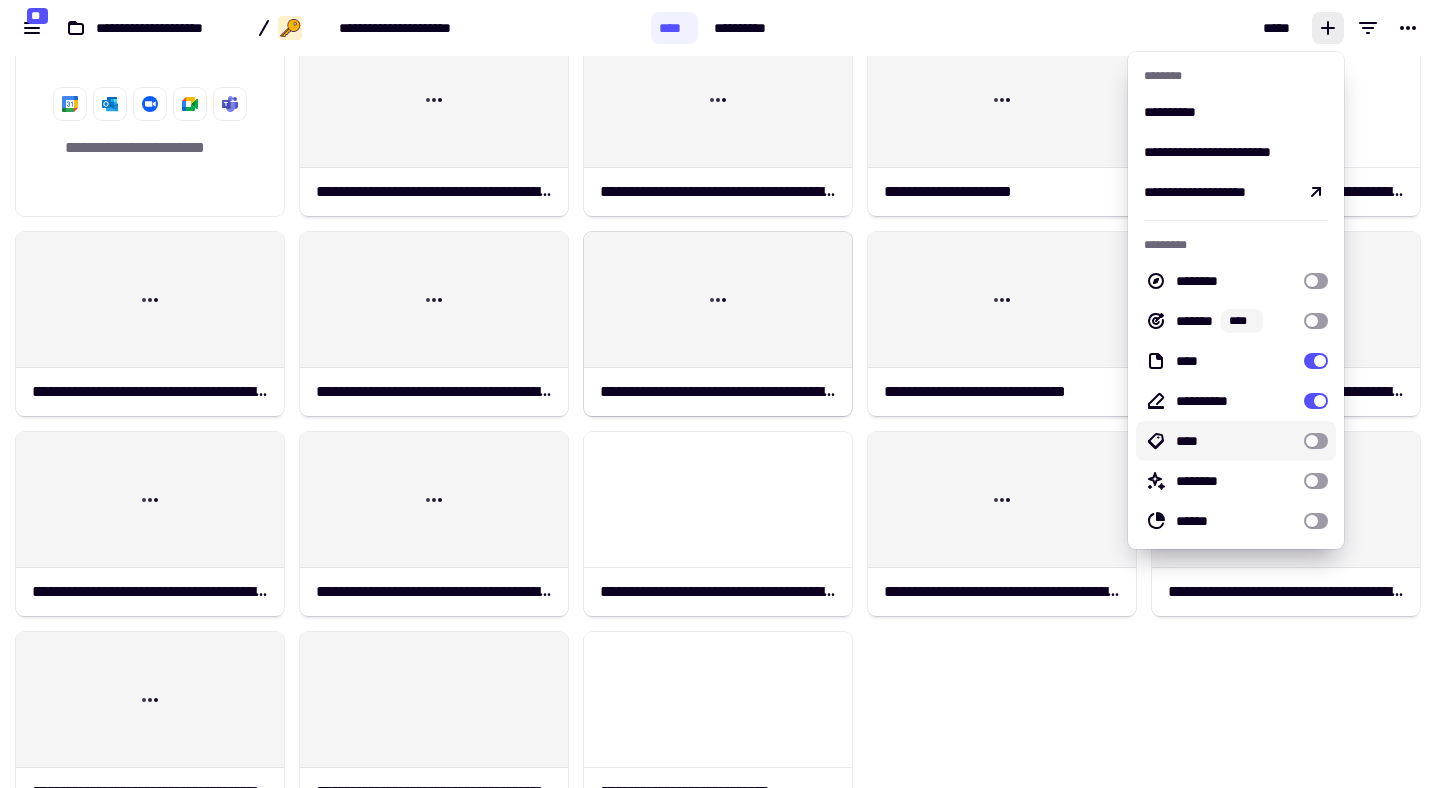 scroll, scrollTop: 0, scrollLeft: 0, axis: both 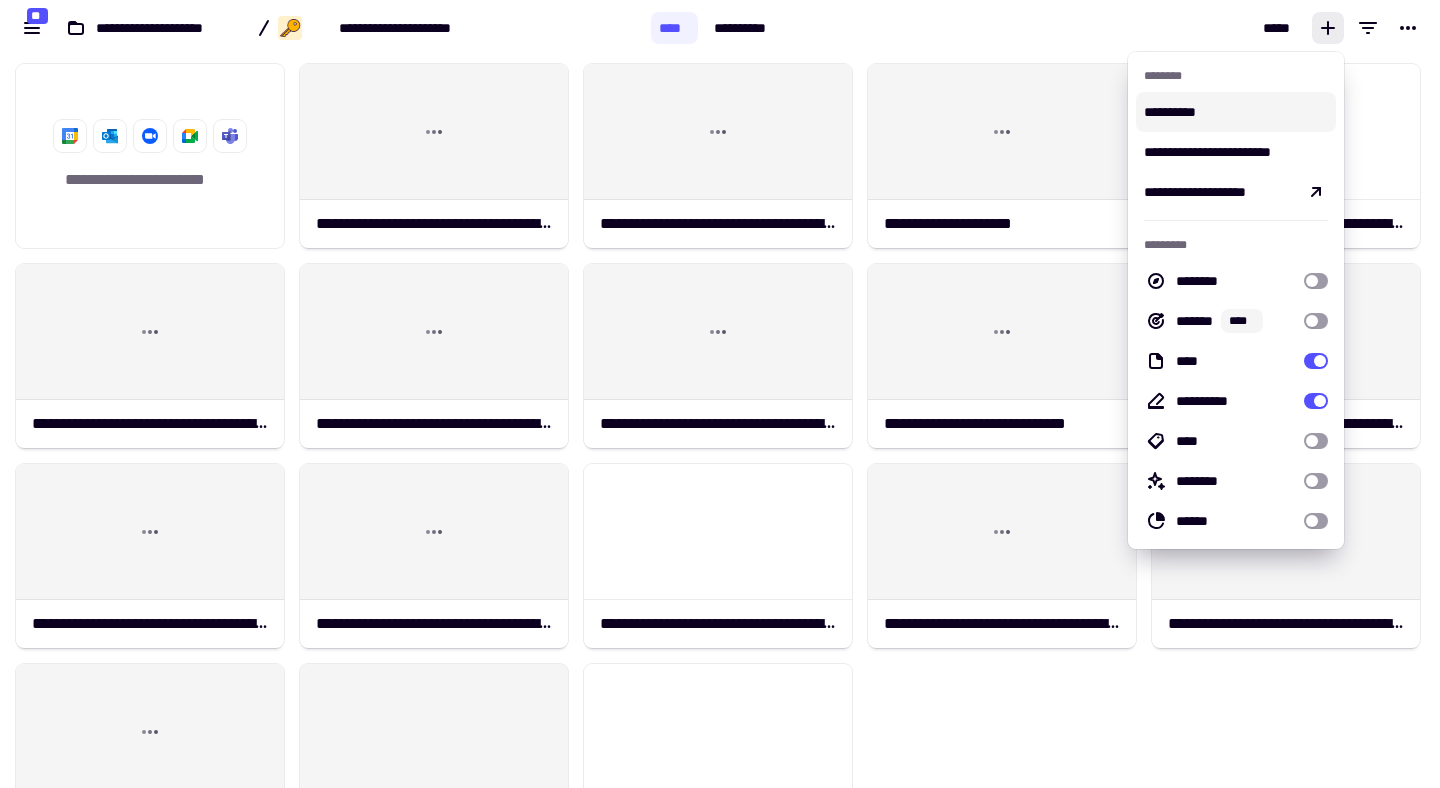 click on "*****" at bounding box center [1114, 28] 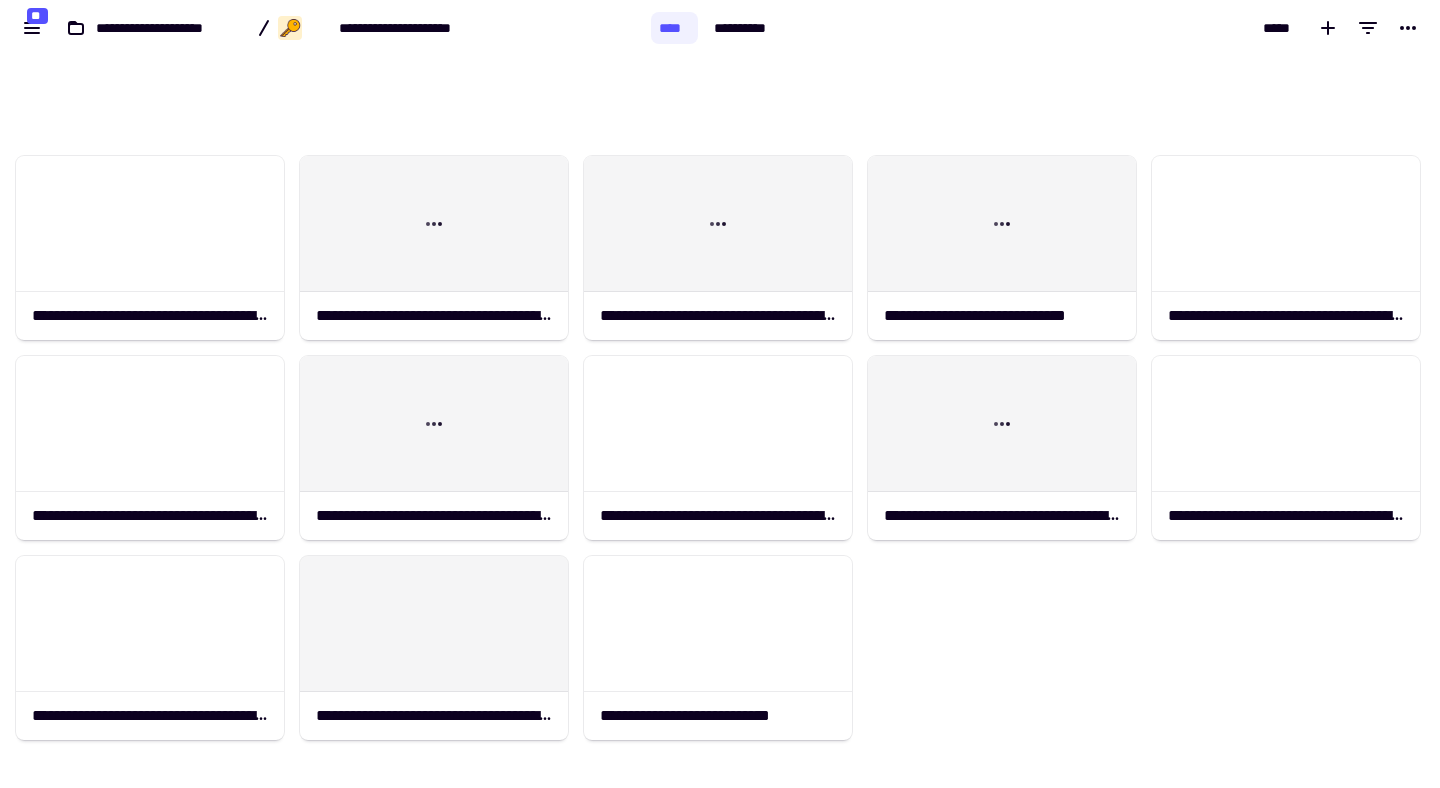 scroll, scrollTop: 202, scrollLeft: 0, axis: vertical 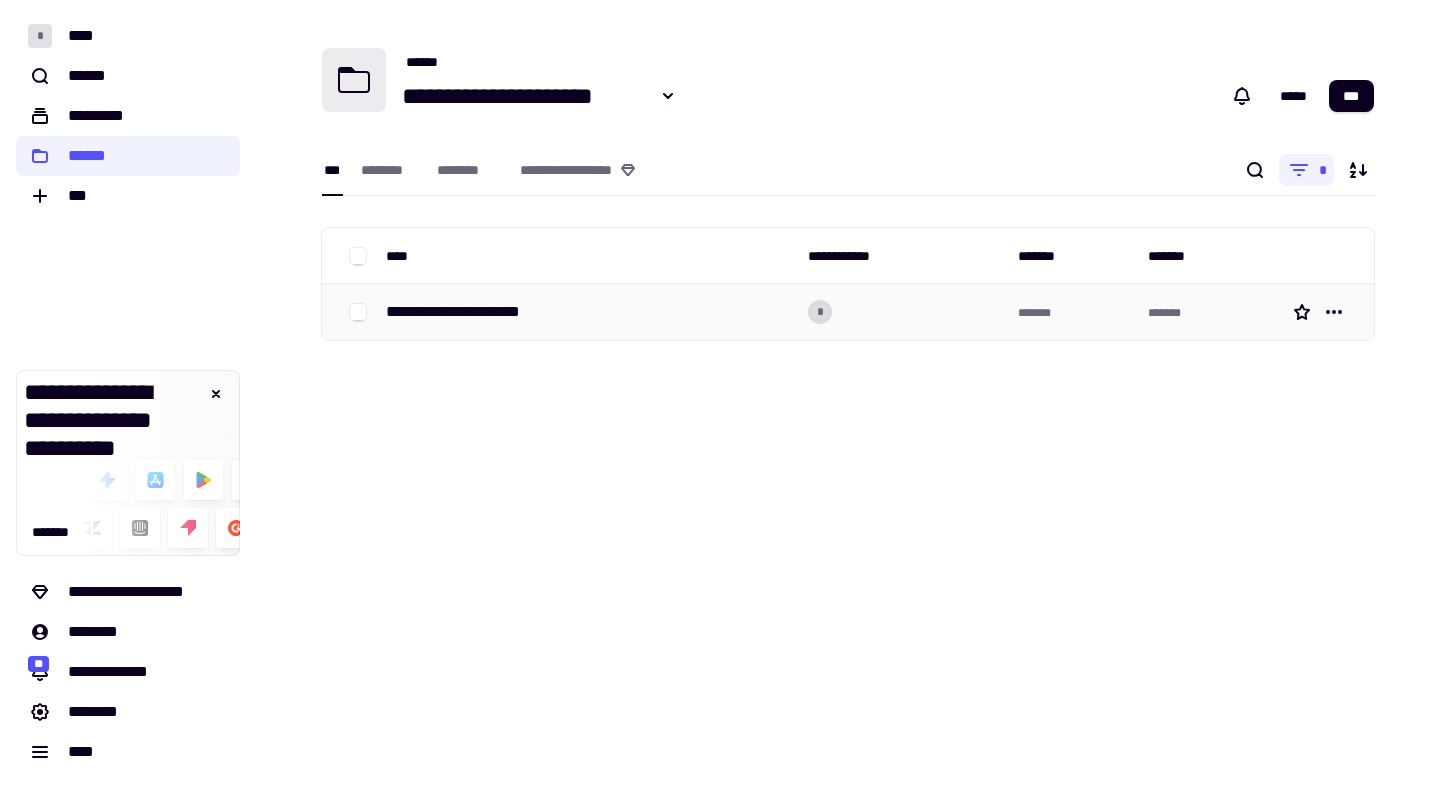 click on "**********" at bounding box center [589, 312] 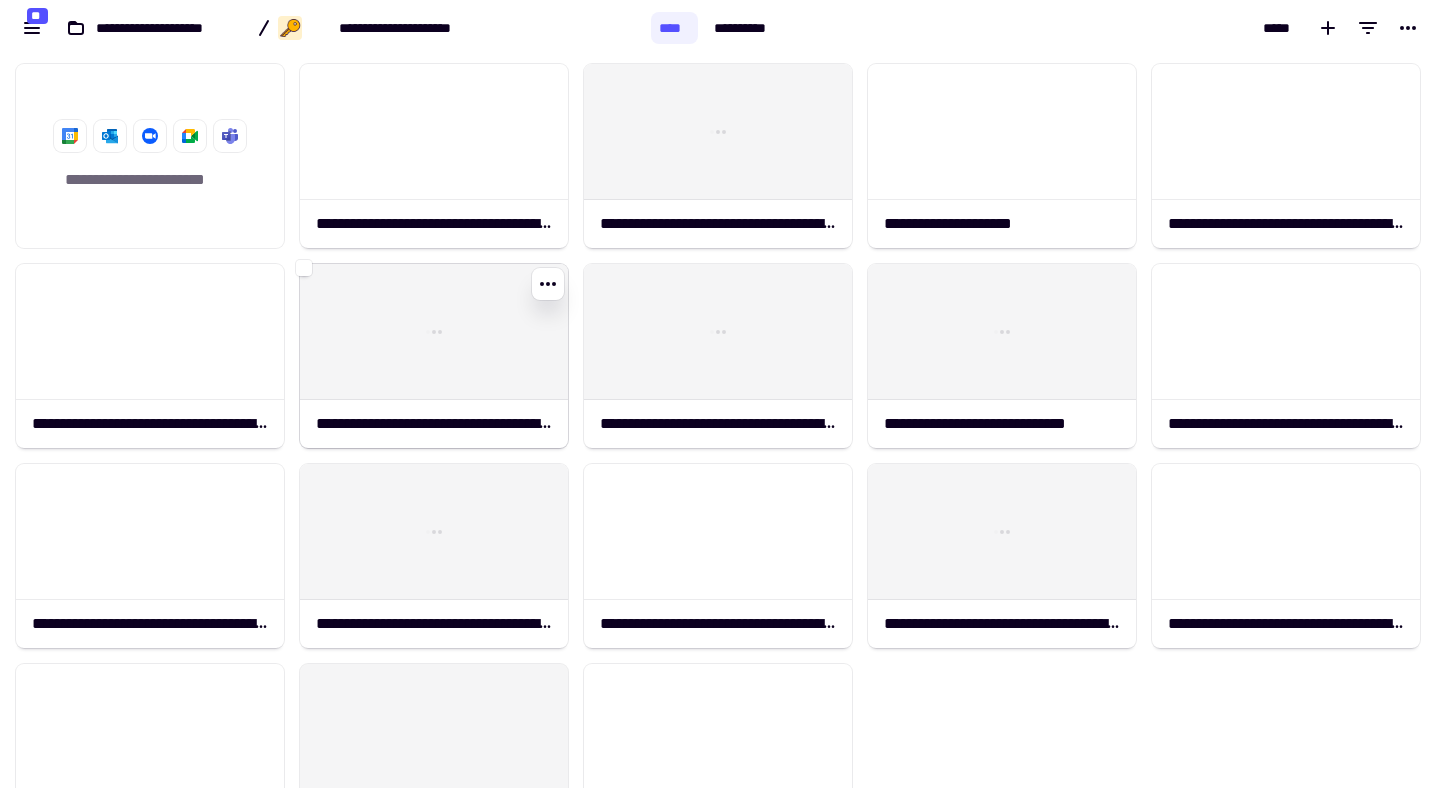 scroll, scrollTop: 1, scrollLeft: 1, axis: both 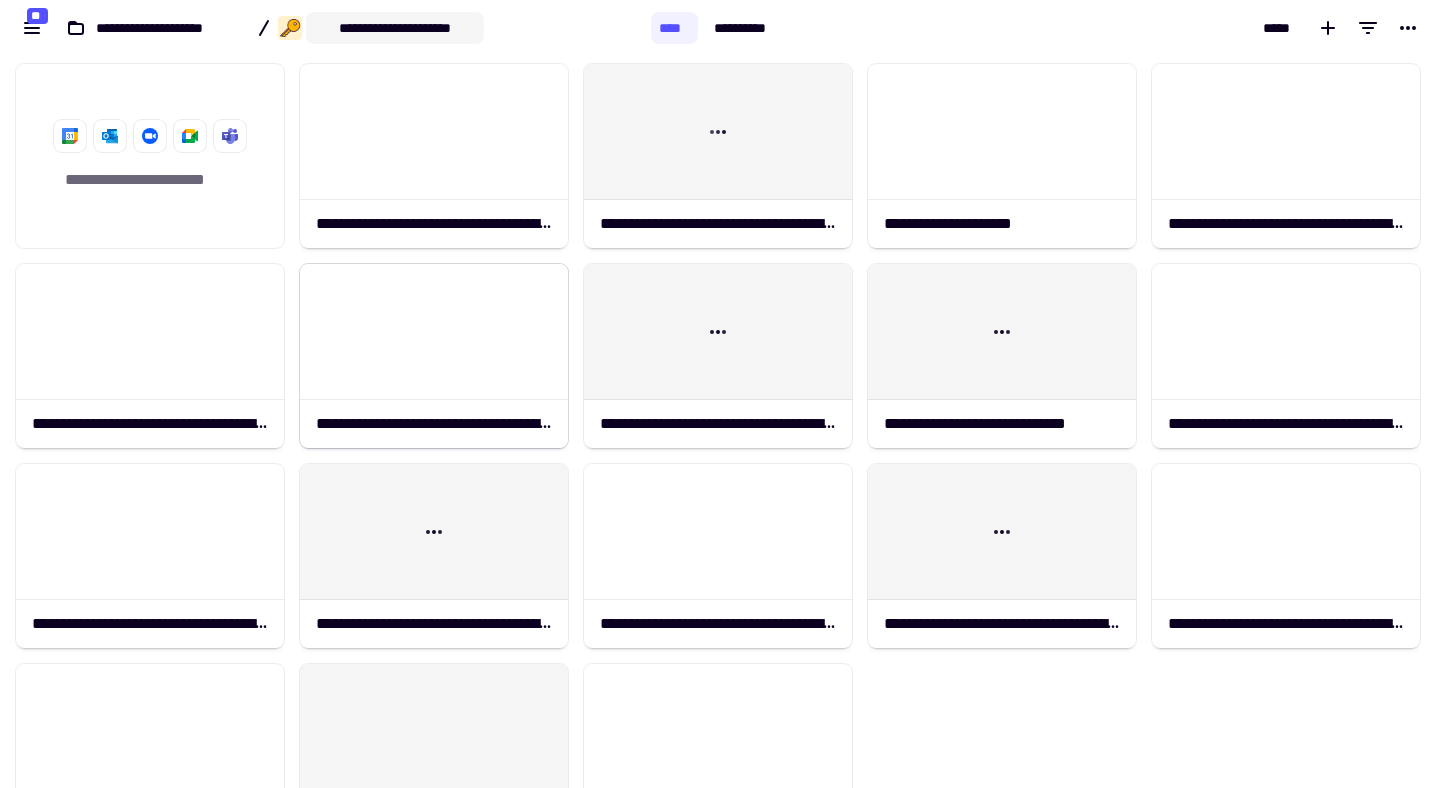 click on "**********" 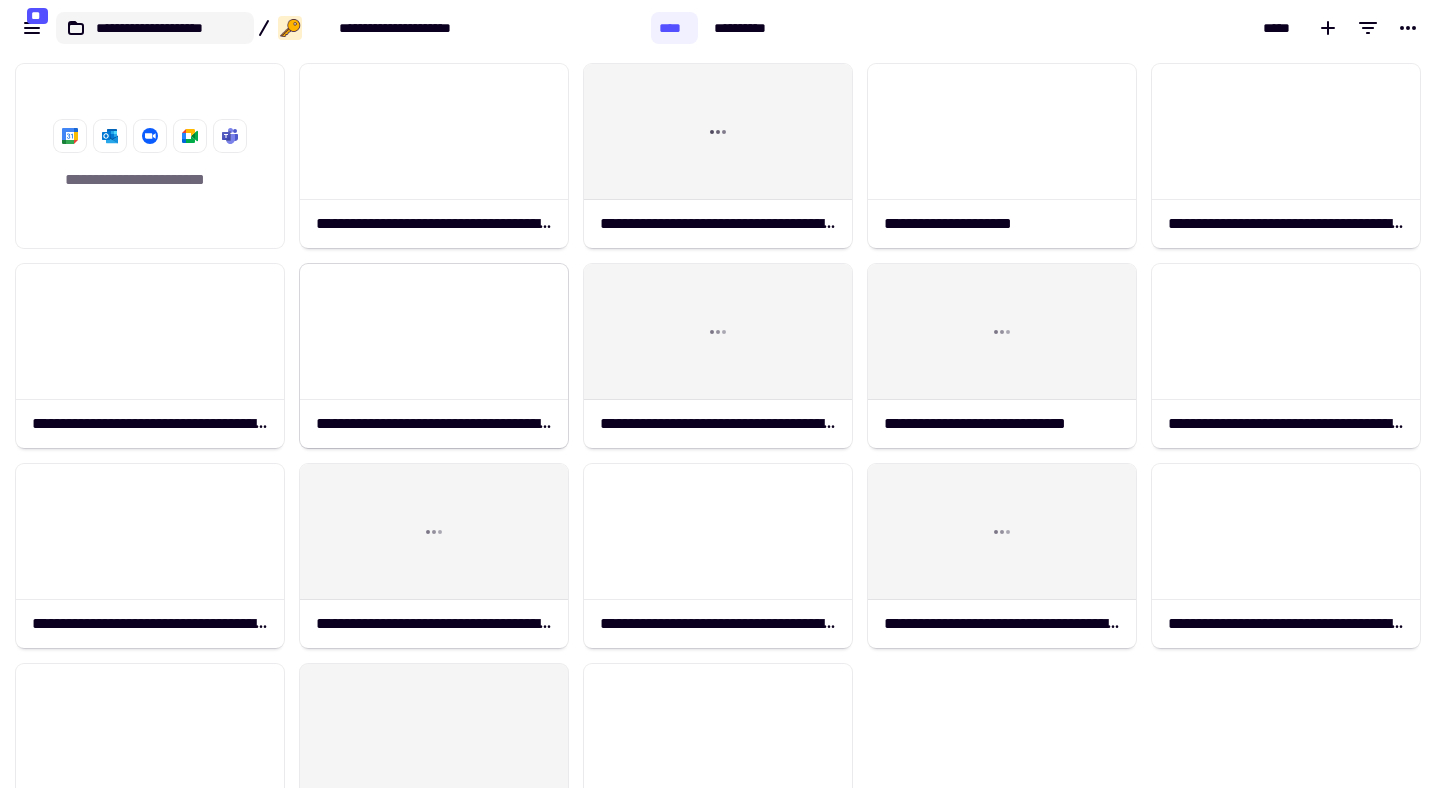 click on "**********" 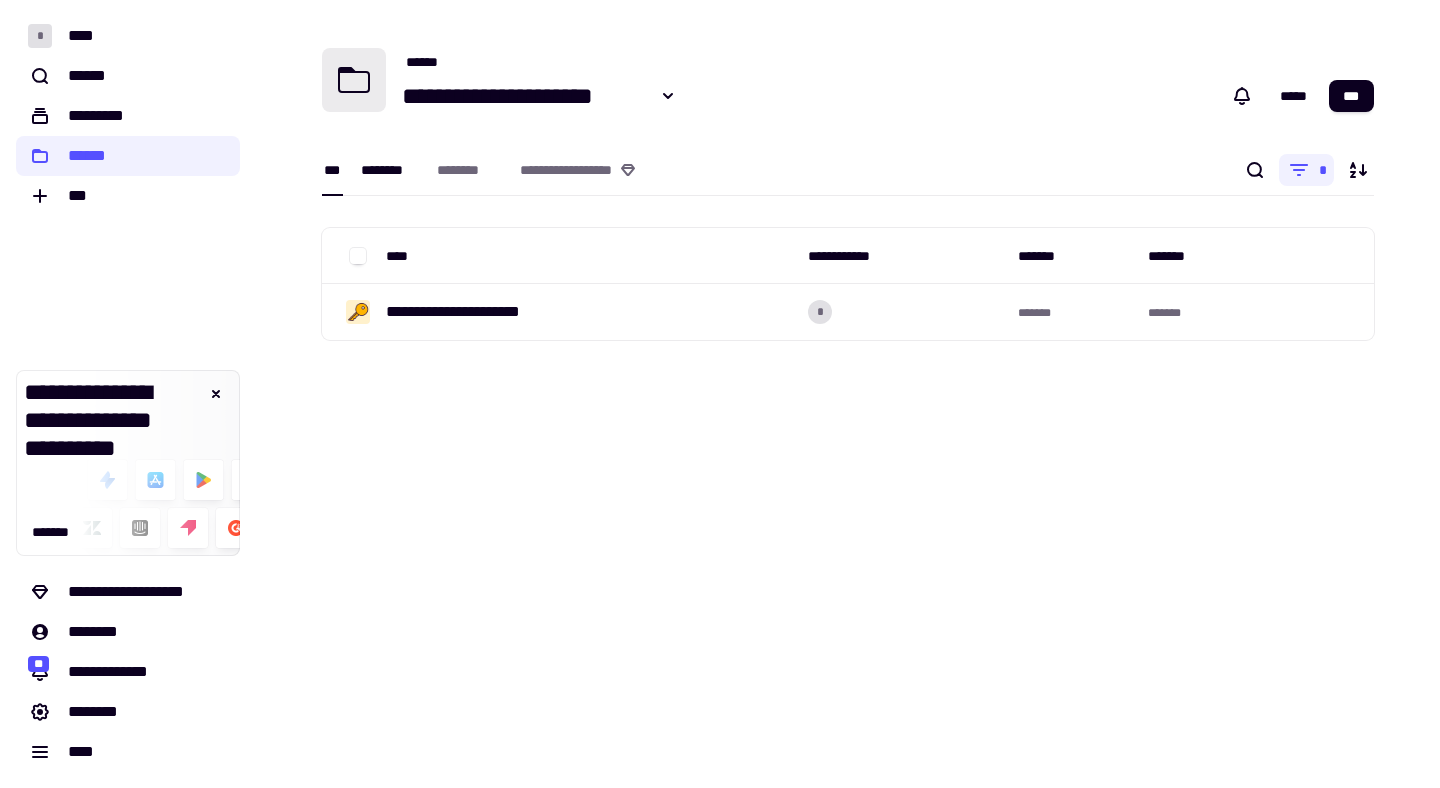 click on "********" at bounding box center [389, 170] 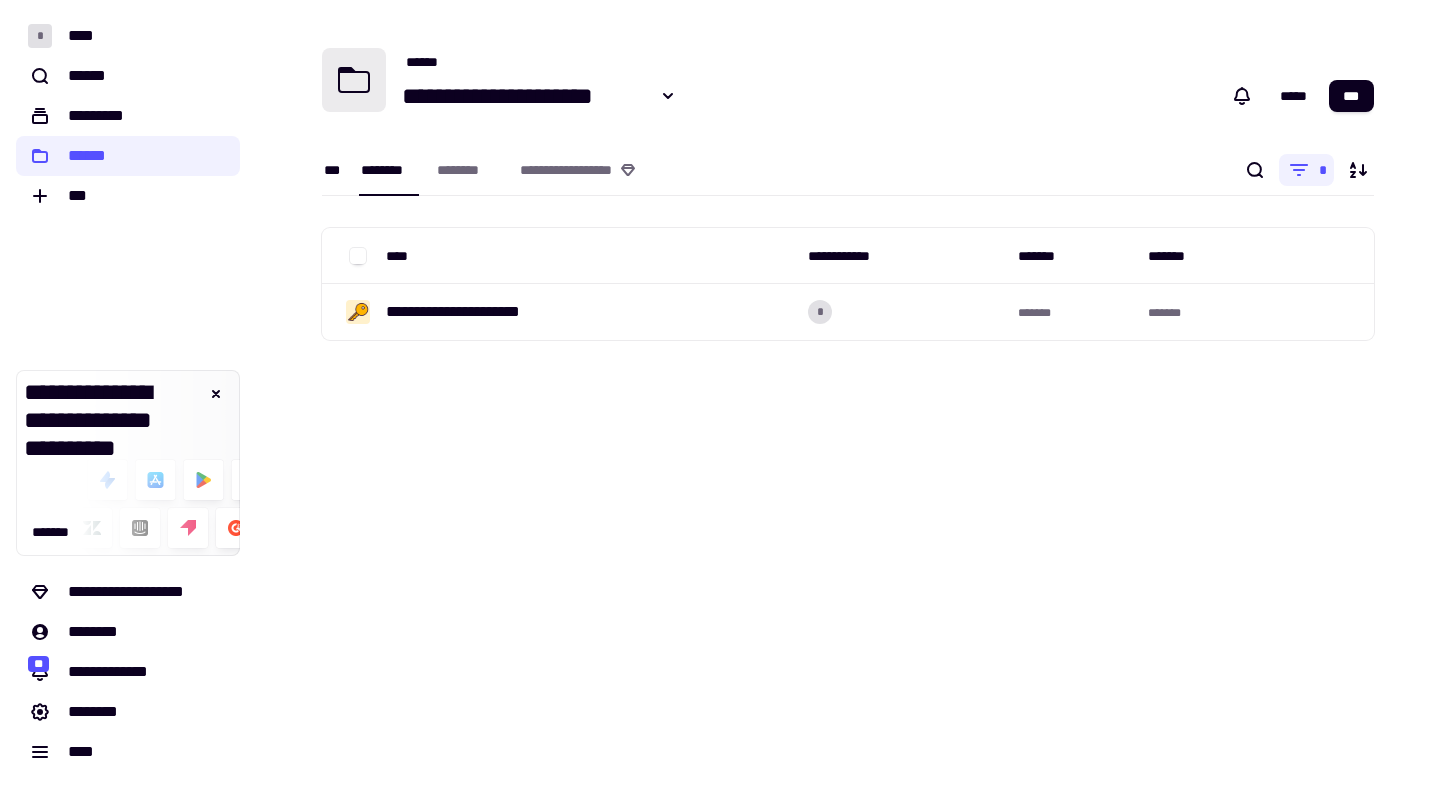 click on "***" at bounding box center (332, 170) 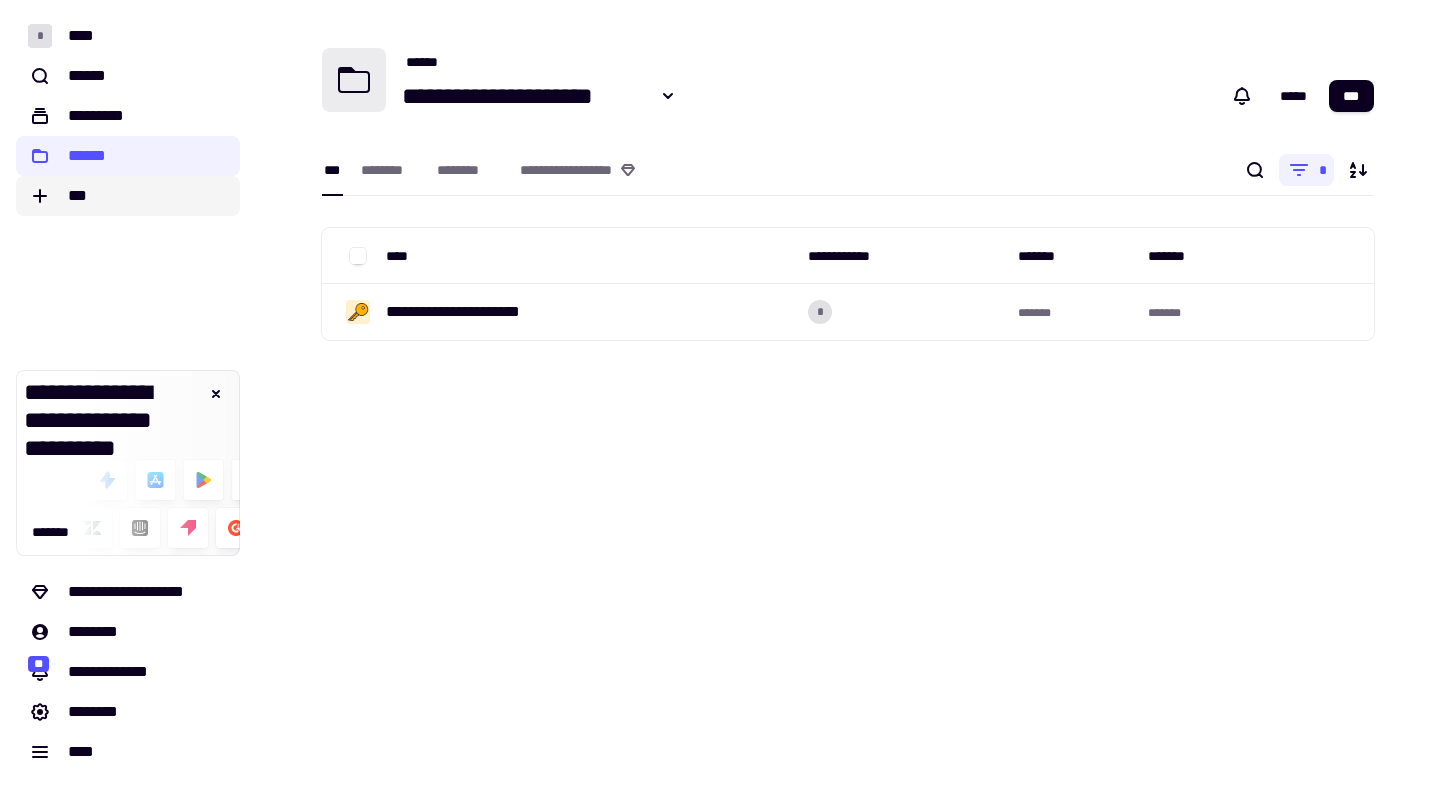 click on "***" 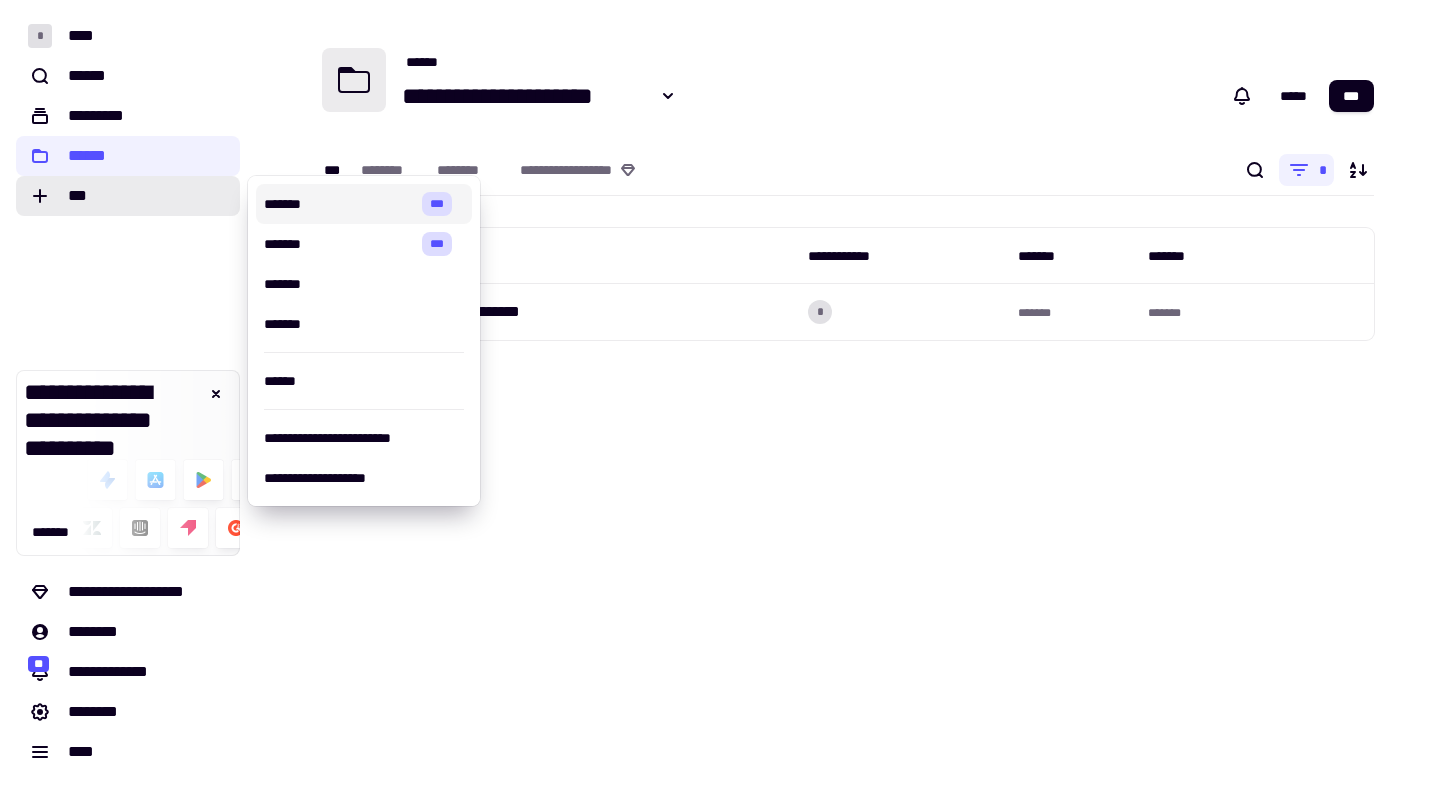 click on "******* ***" at bounding box center (364, 204) 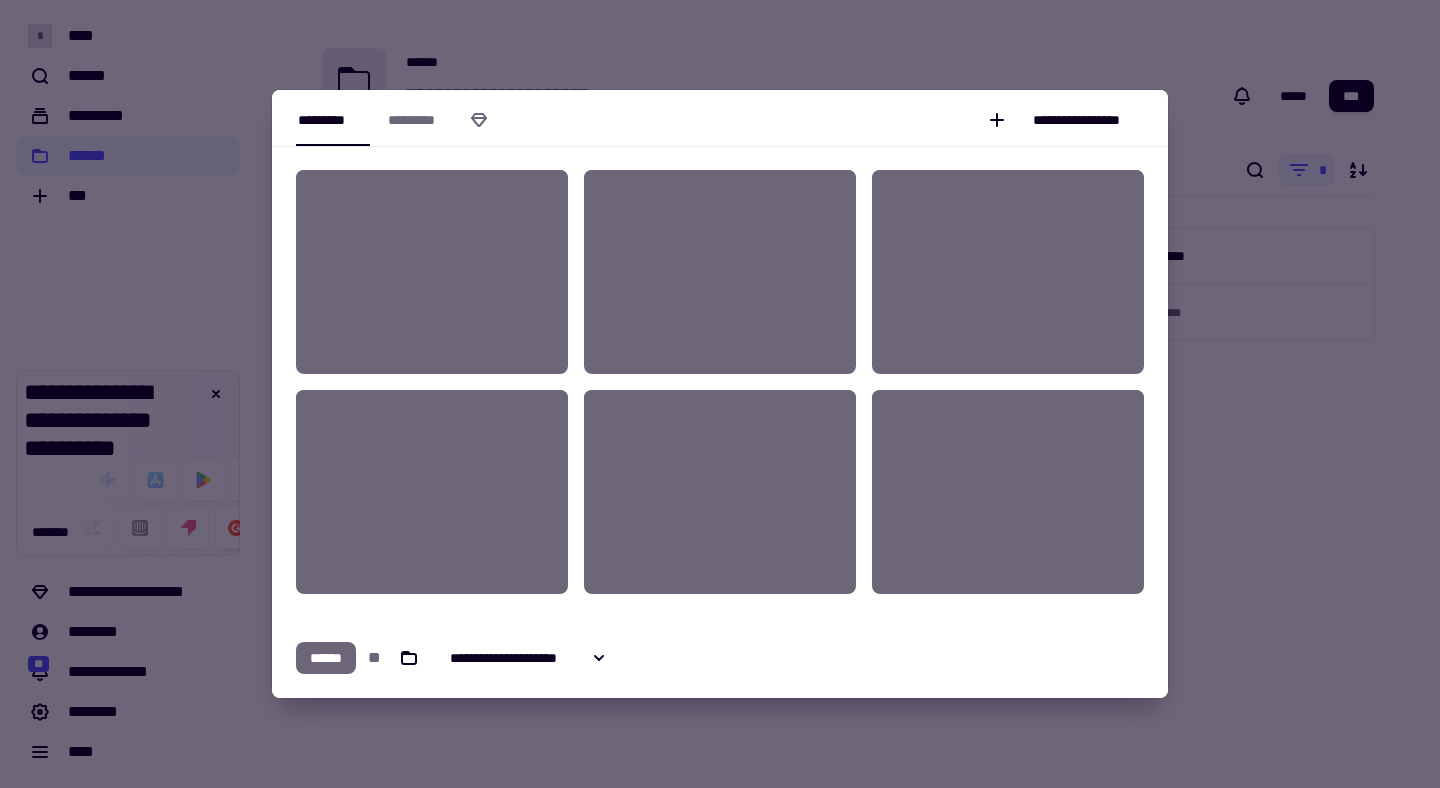 click at bounding box center (720, 394) 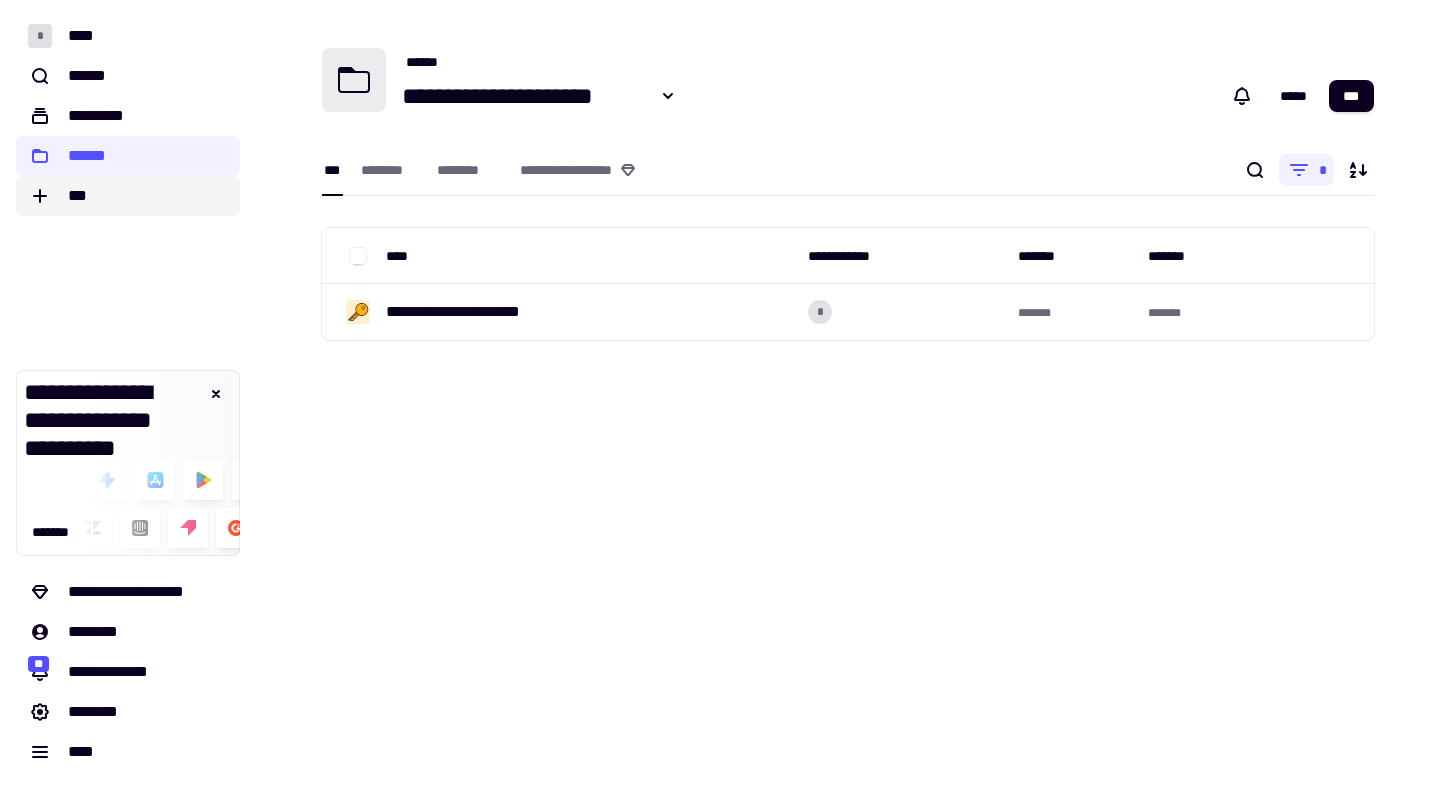 click on "***" 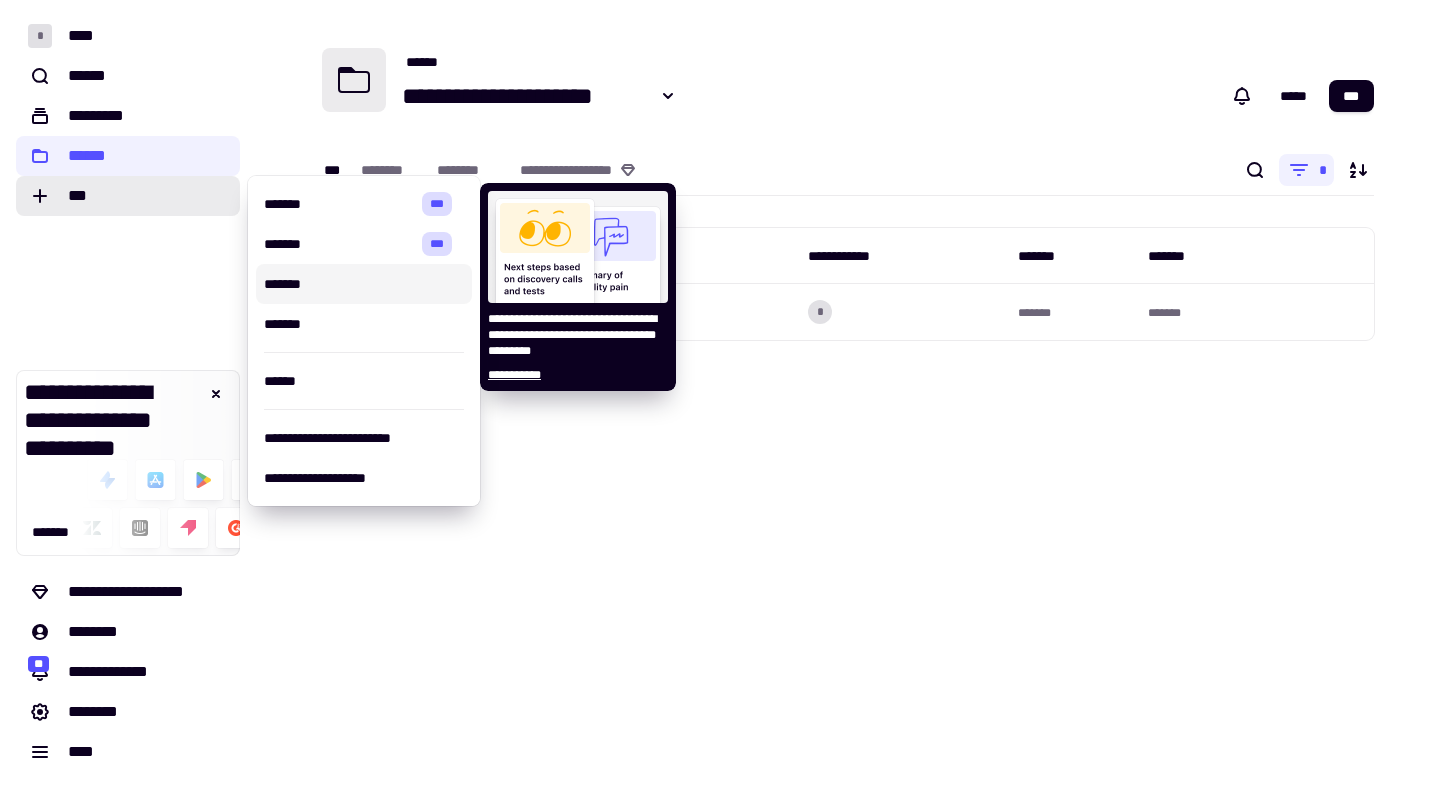 click on "*******" at bounding box center (364, 284) 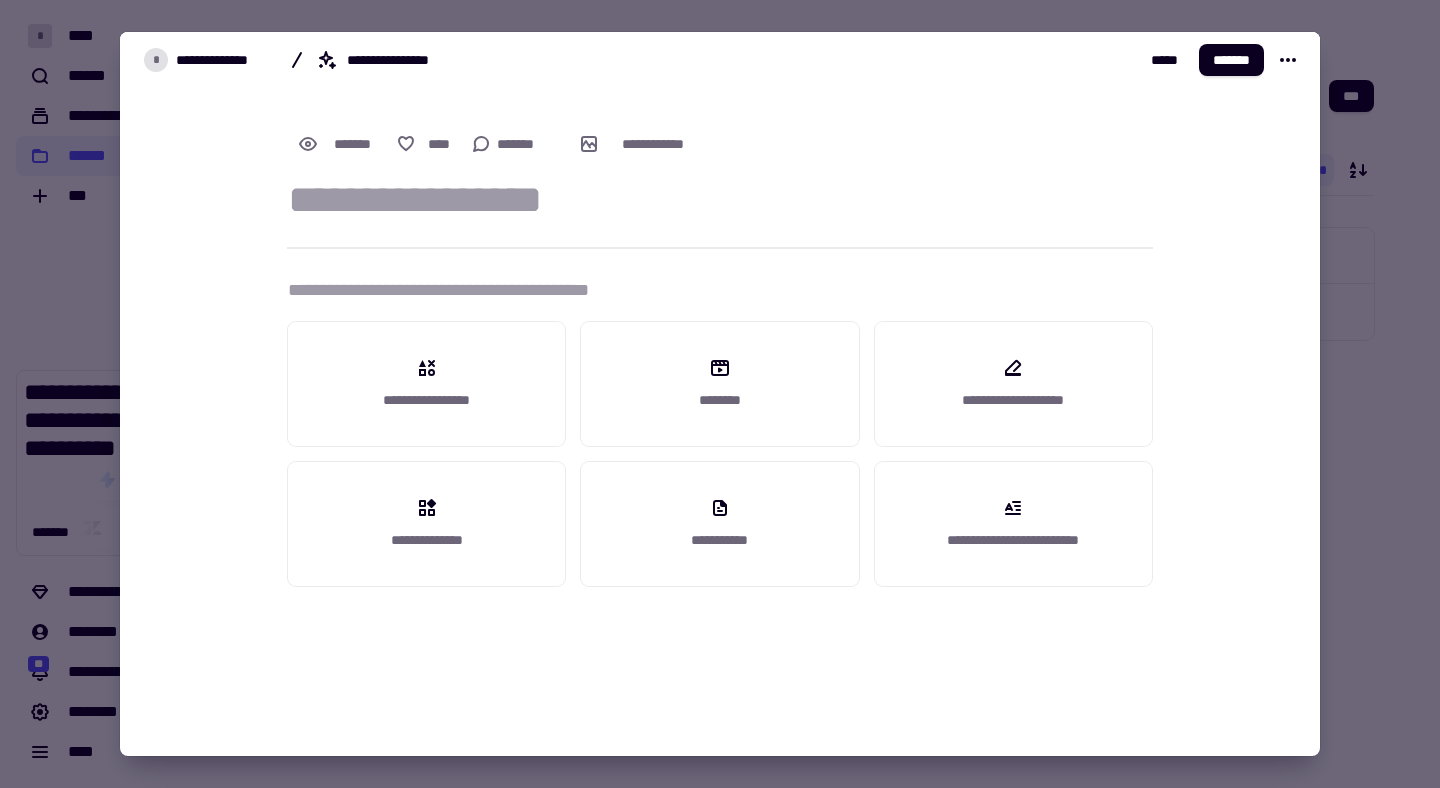 click at bounding box center (720, 394) 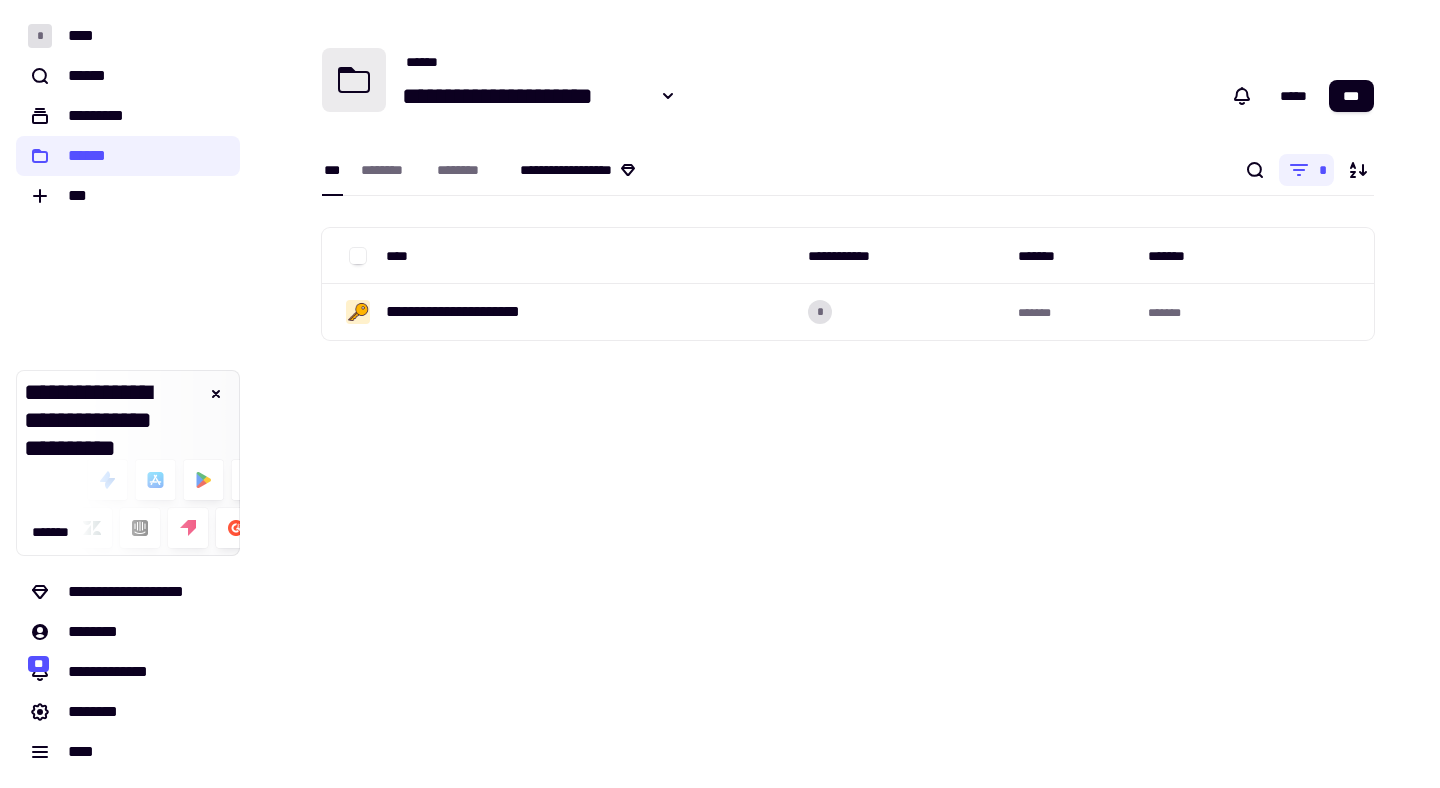 click on "**********" at bounding box center [596, 170] 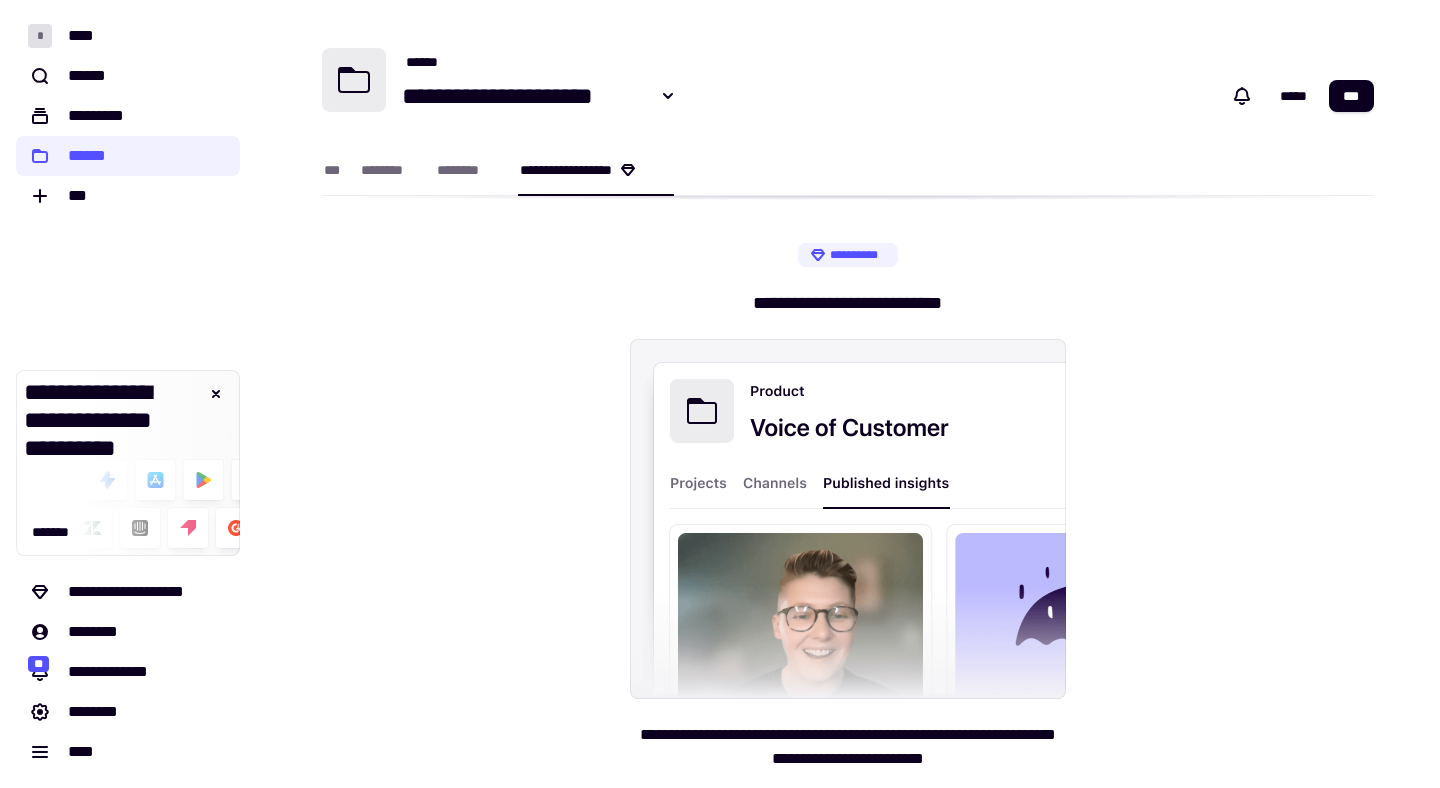 scroll, scrollTop: 0, scrollLeft: 0, axis: both 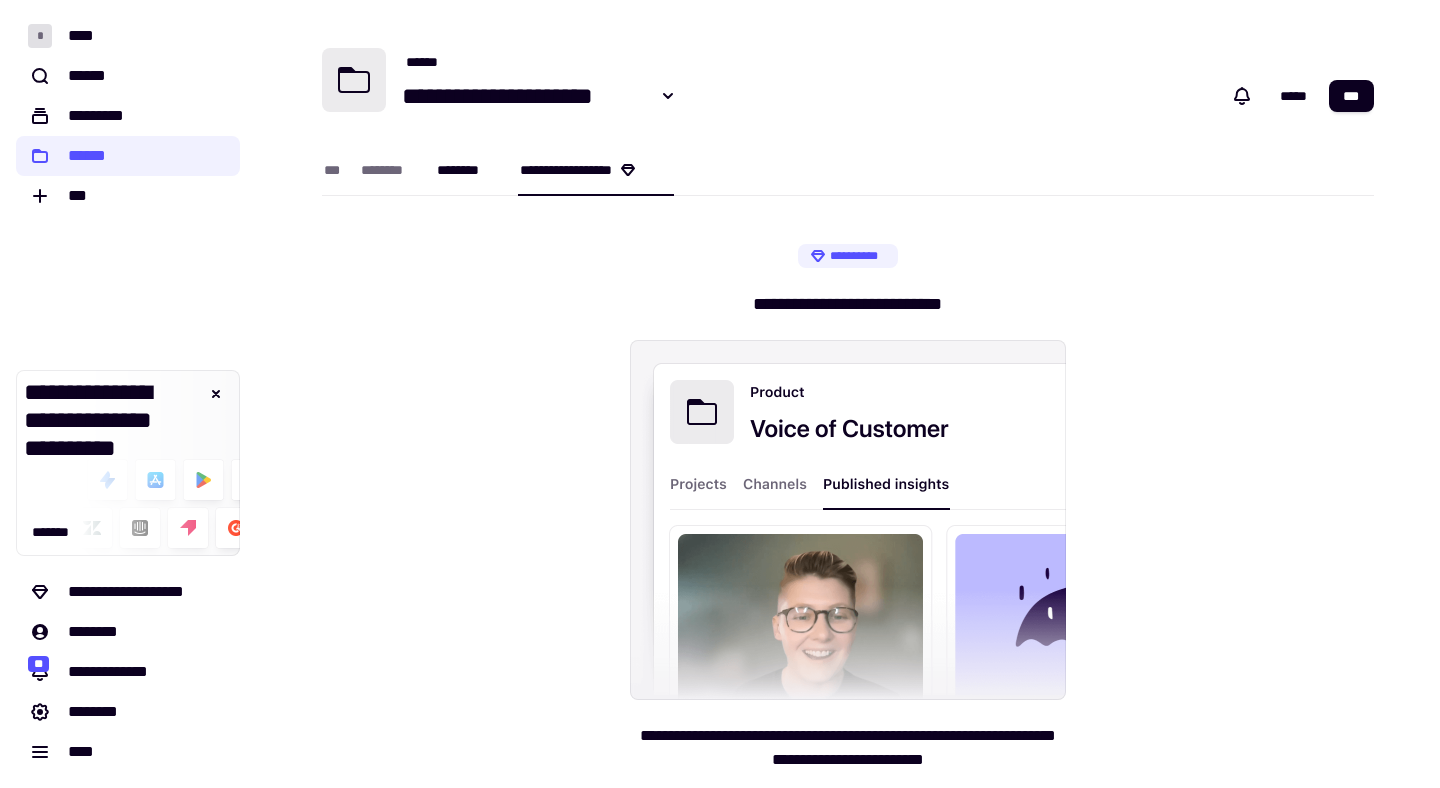 click on "********" at bounding box center (468, 170) 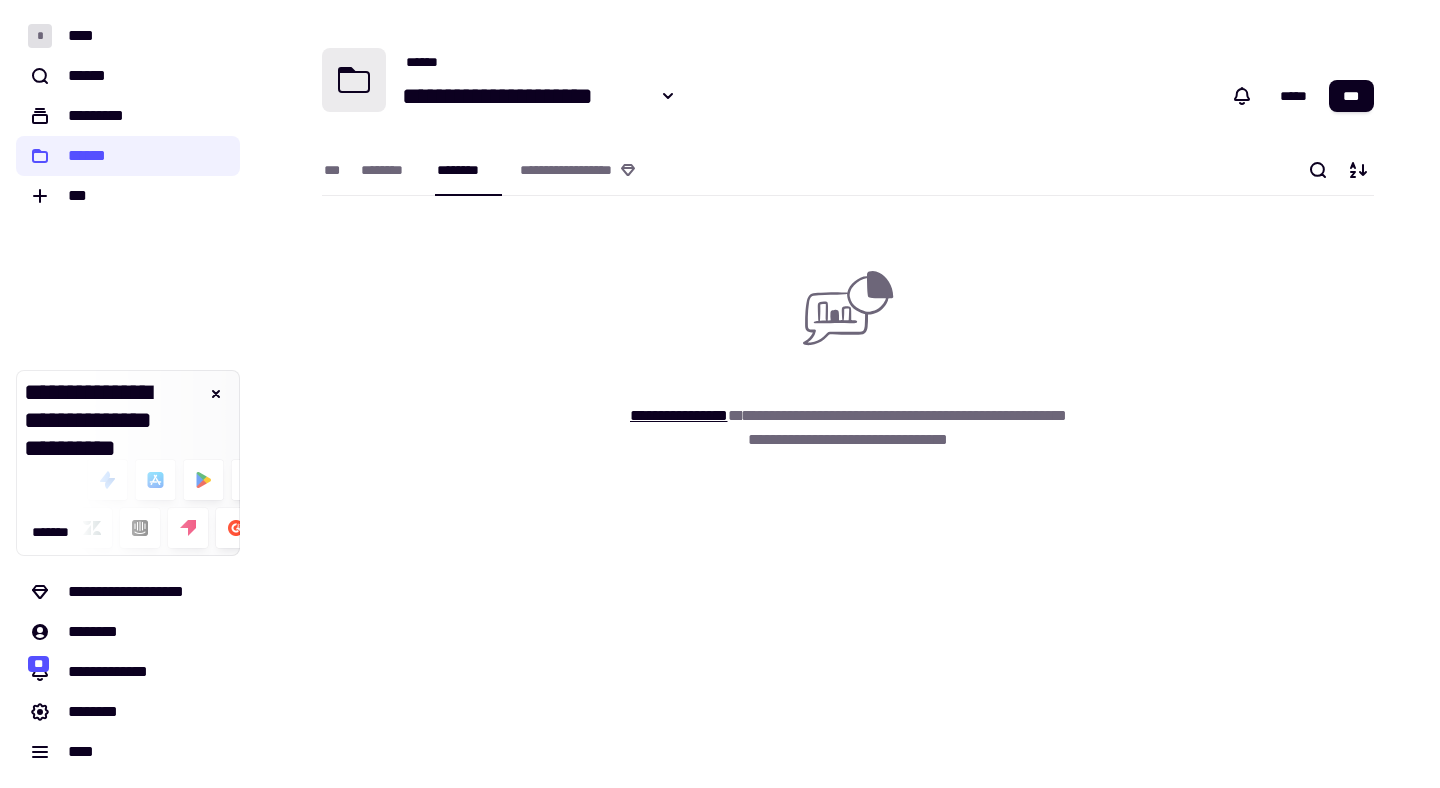 click on "********" at bounding box center (468, 170) 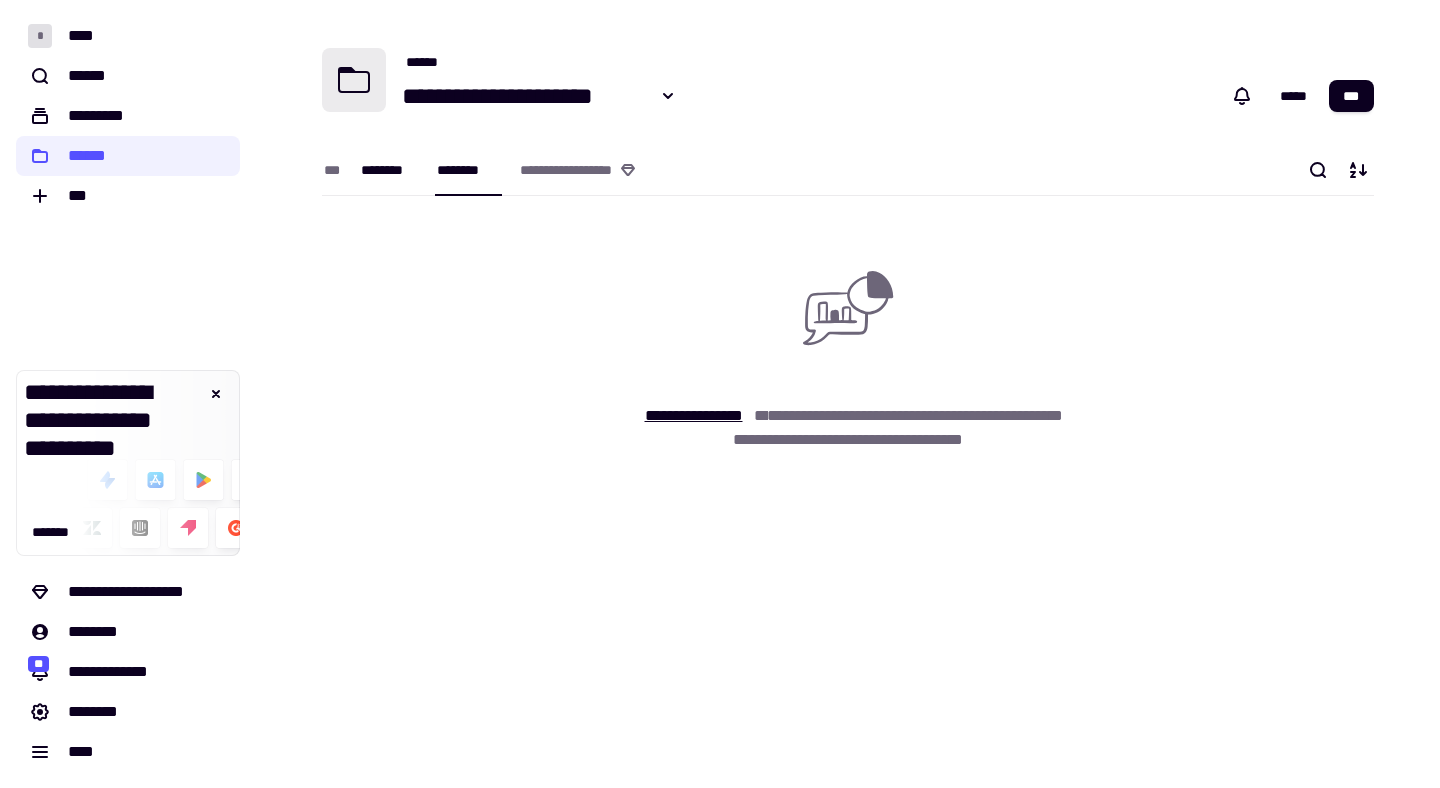 click on "********" at bounding box center [389, 170] 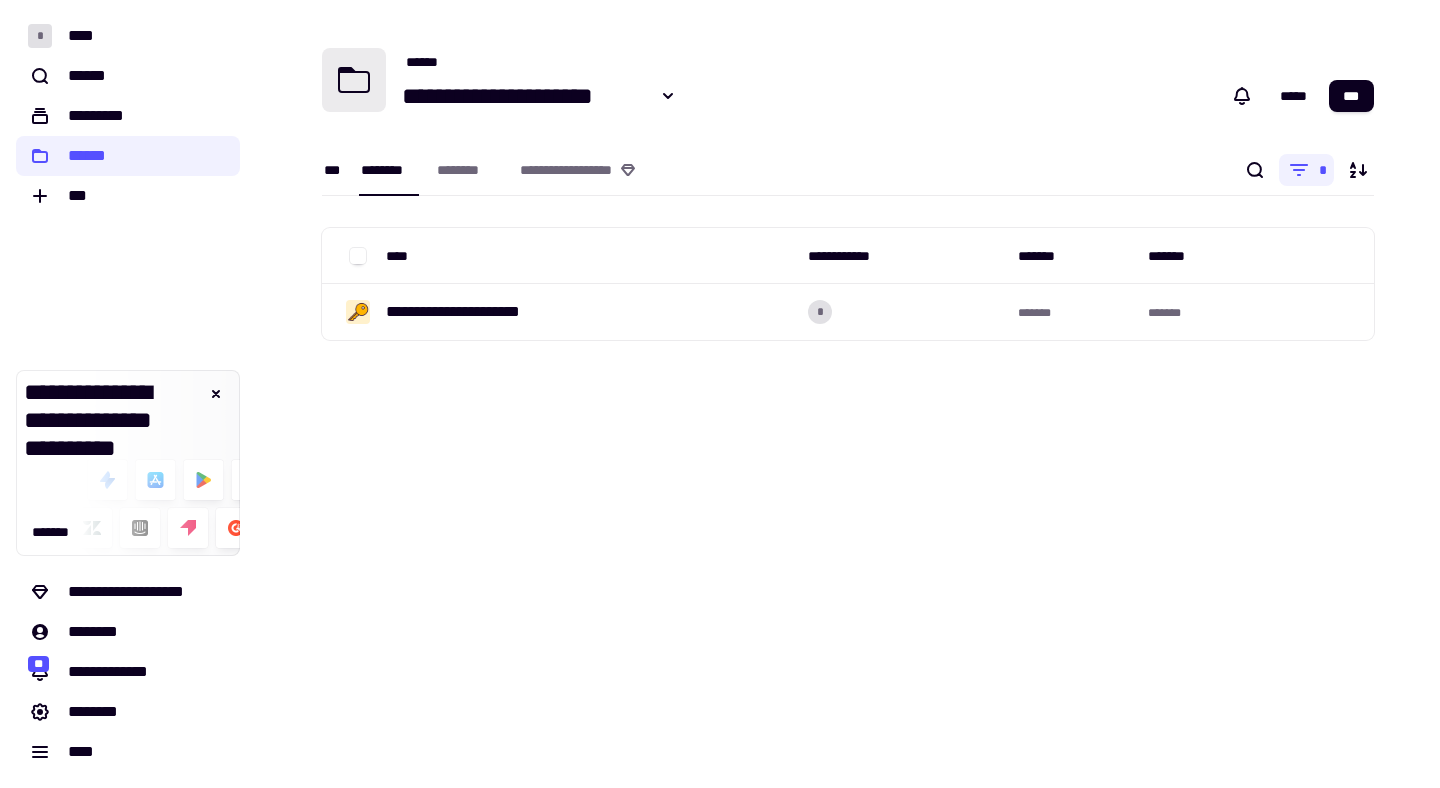 click on "***" at bounding box center [332, 170] 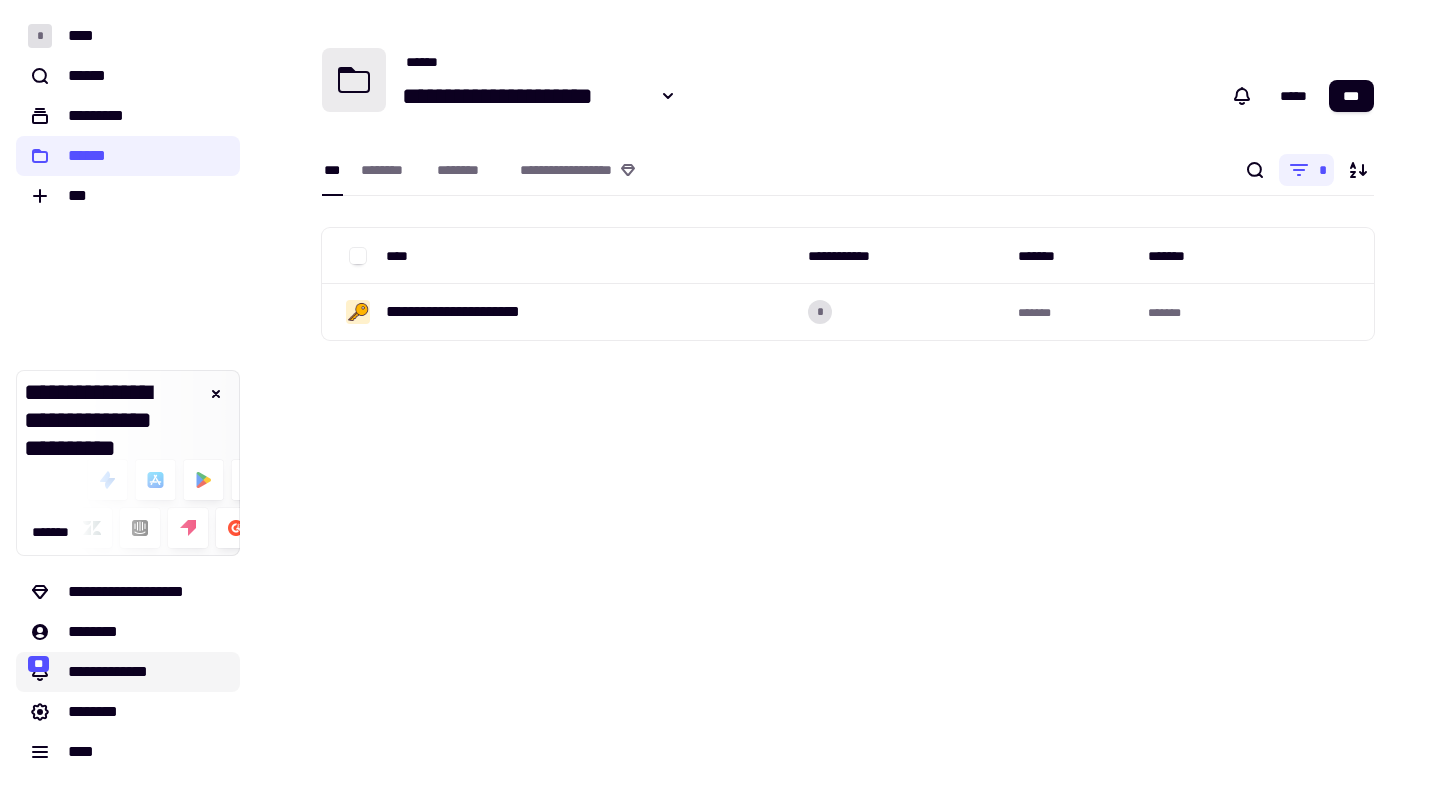click on "**********" 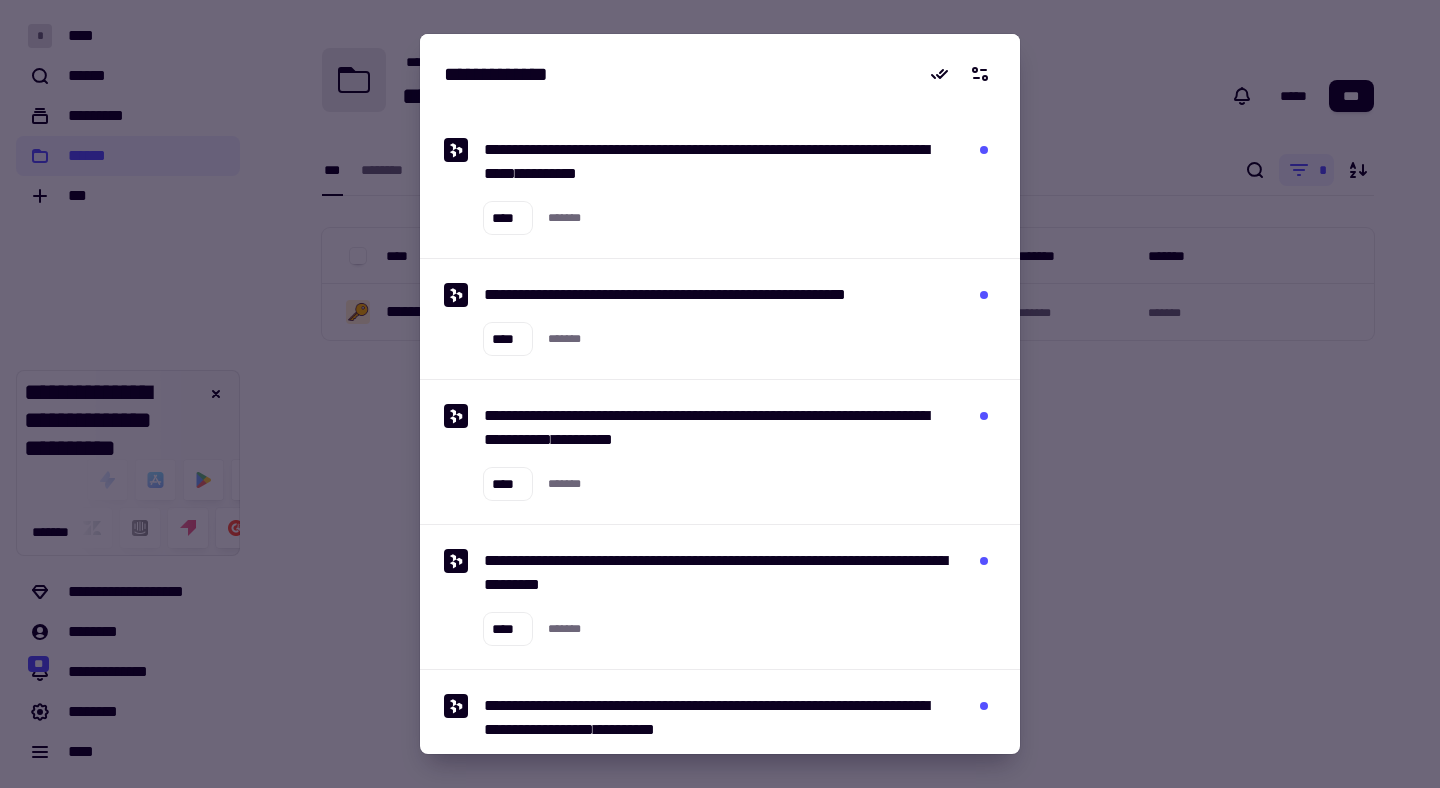 click at bounding box center (720, 394) 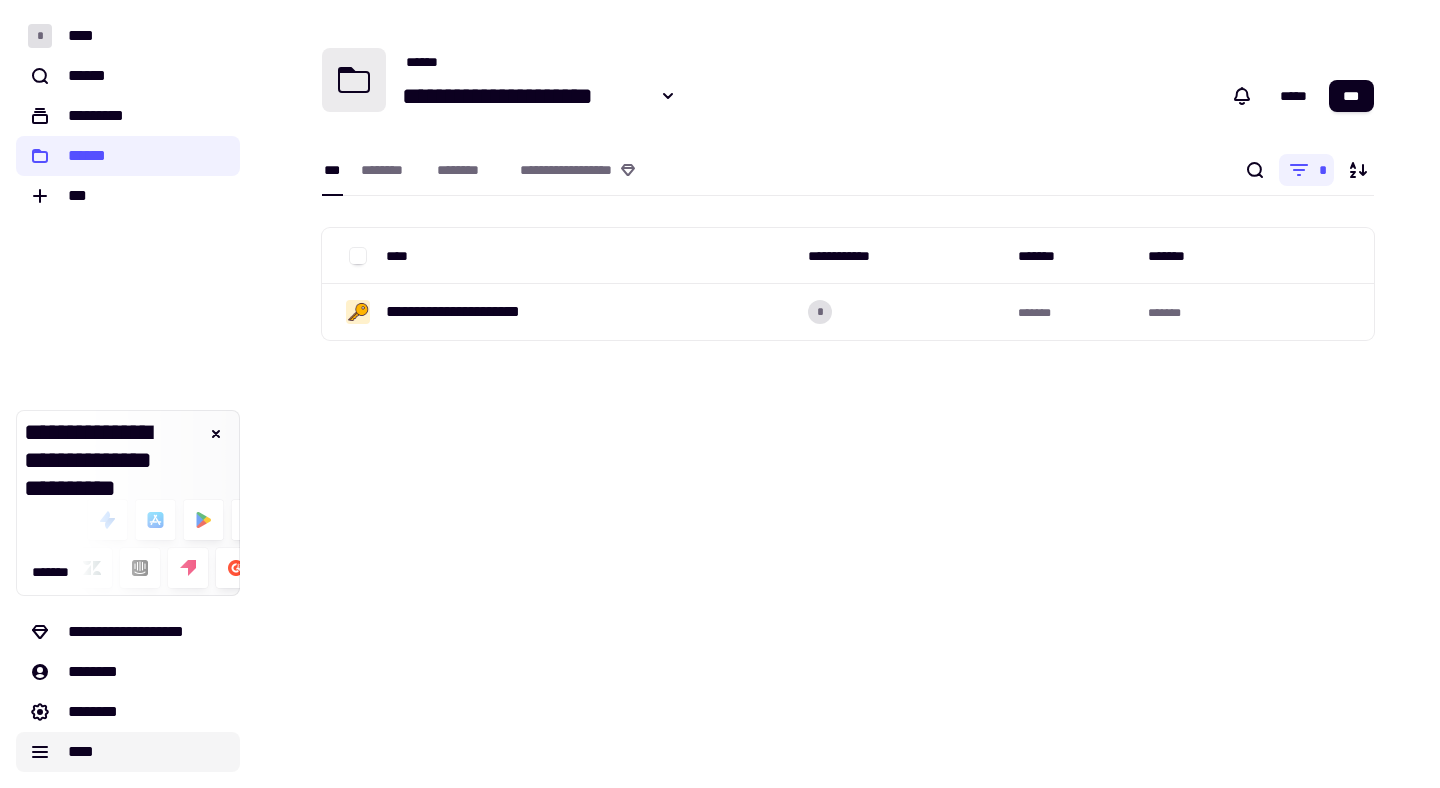 click on "****" 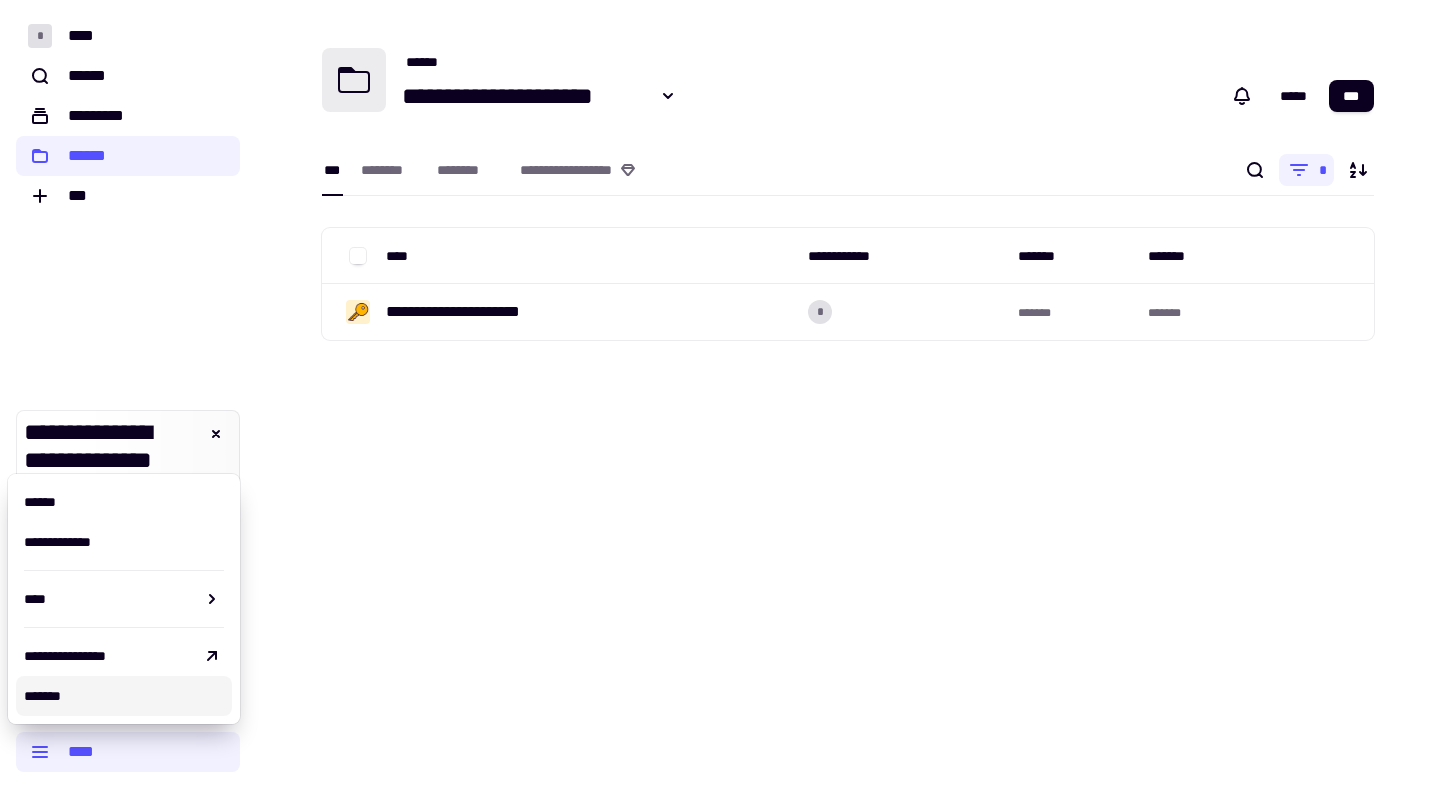 click on "[FIRST] [LAST] [STREET] [NUMBER] [CITY] [STATE] [POSTAL_CODE] [COUNTRY] [PHONE] [EMAIL] [DATE] [TIME] [CREDIT_CARD]" at bounding box center [848, 394] 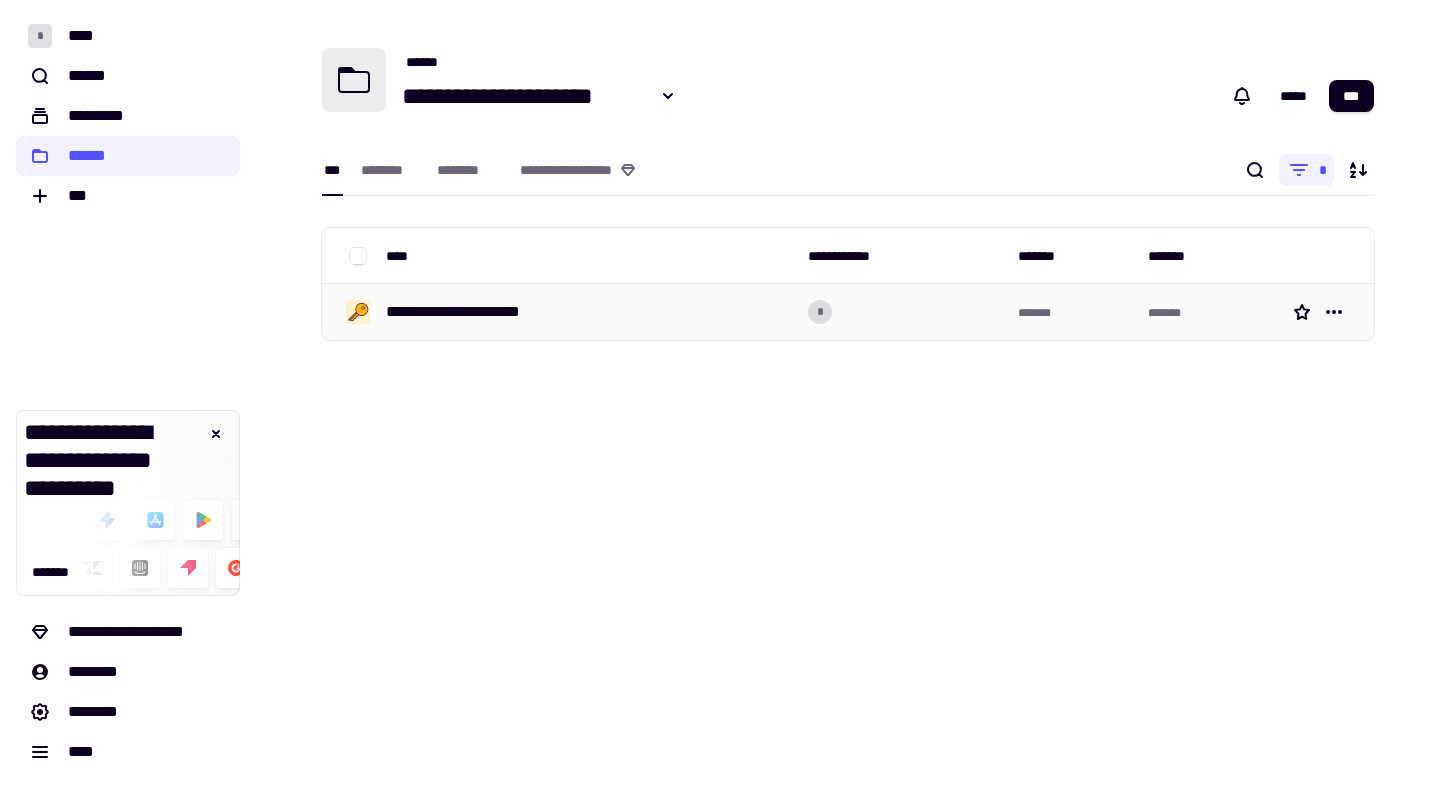 click on "**********" at bounding box center [476, 312] 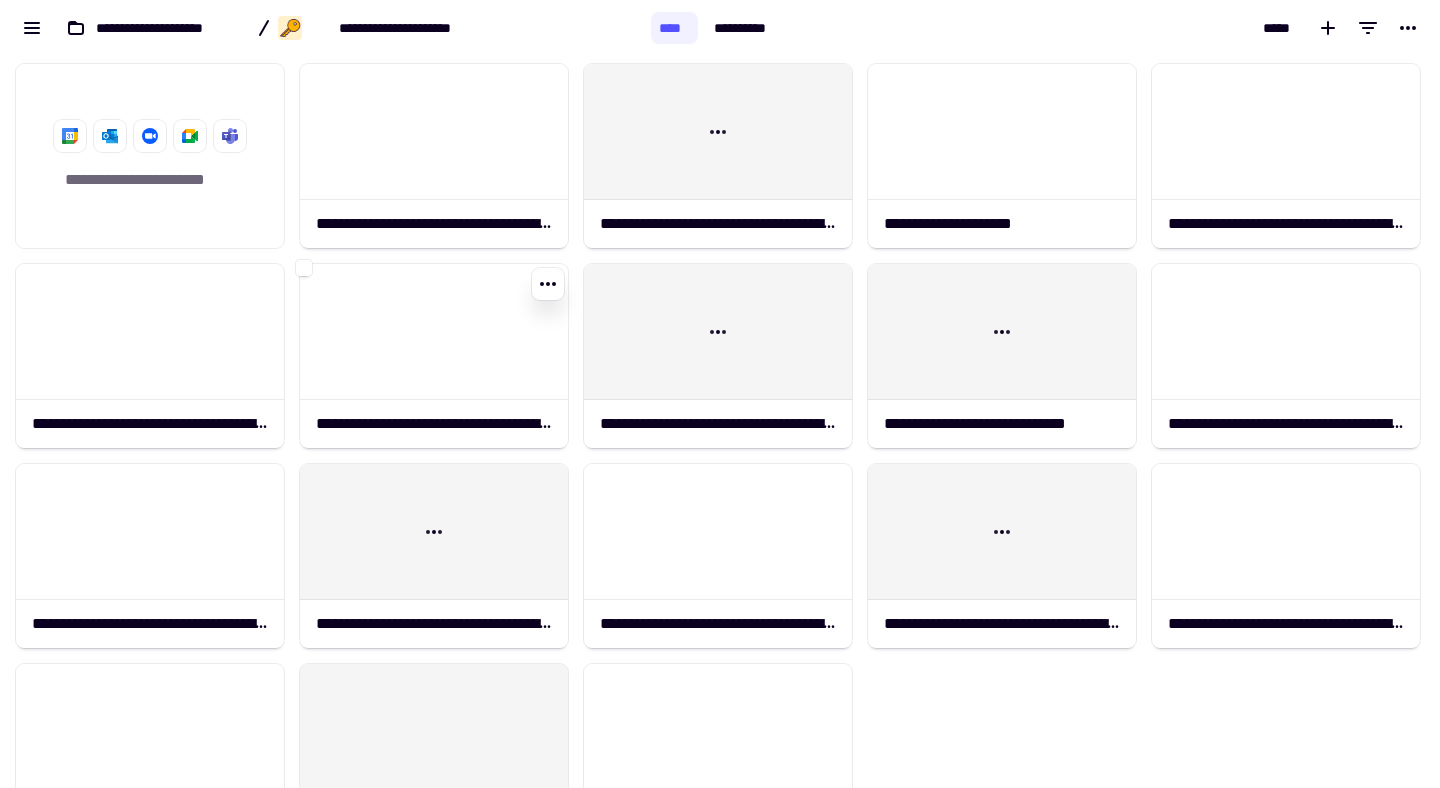 scroll, scrollTop: 1, scrollLeft: 1, axis: both 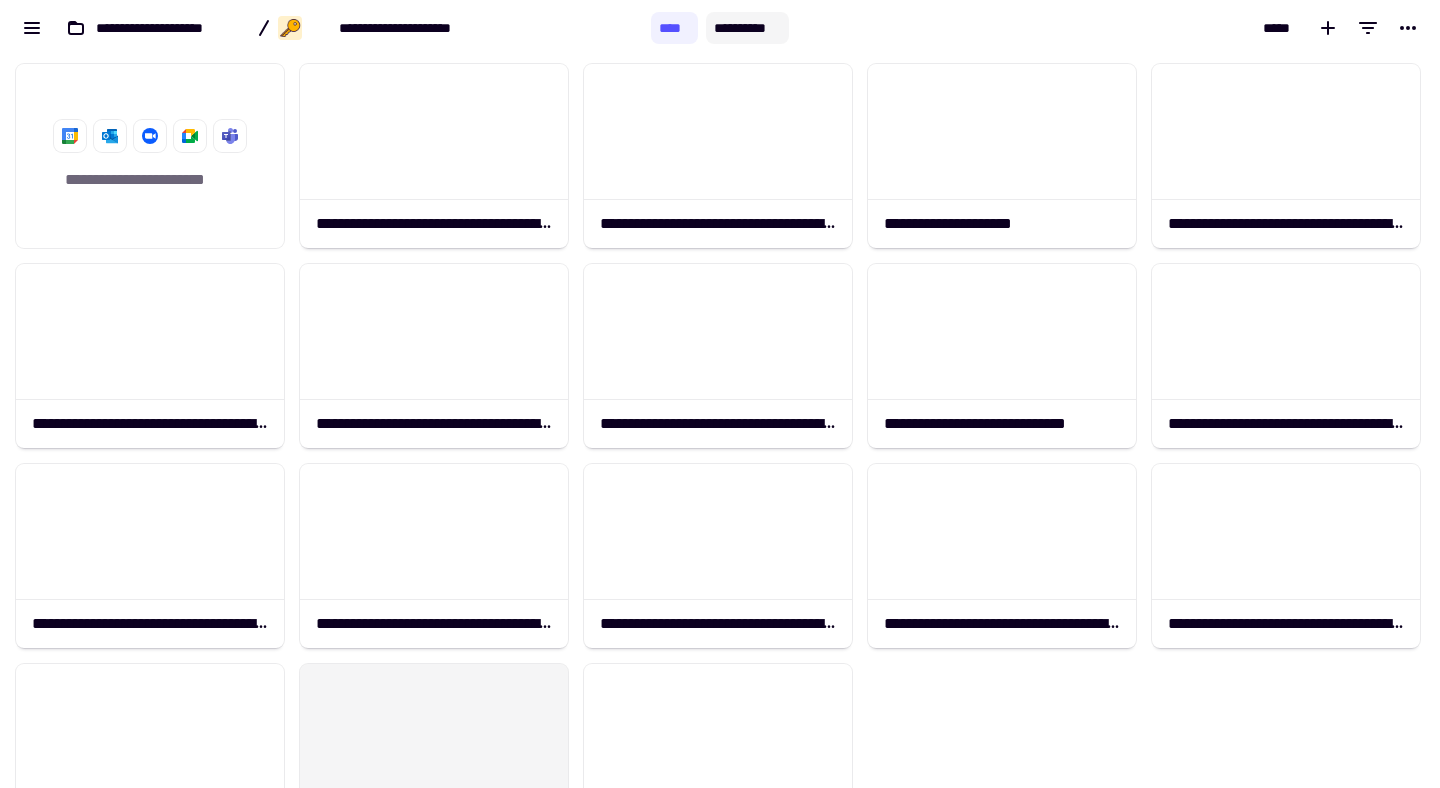 click on "**********" 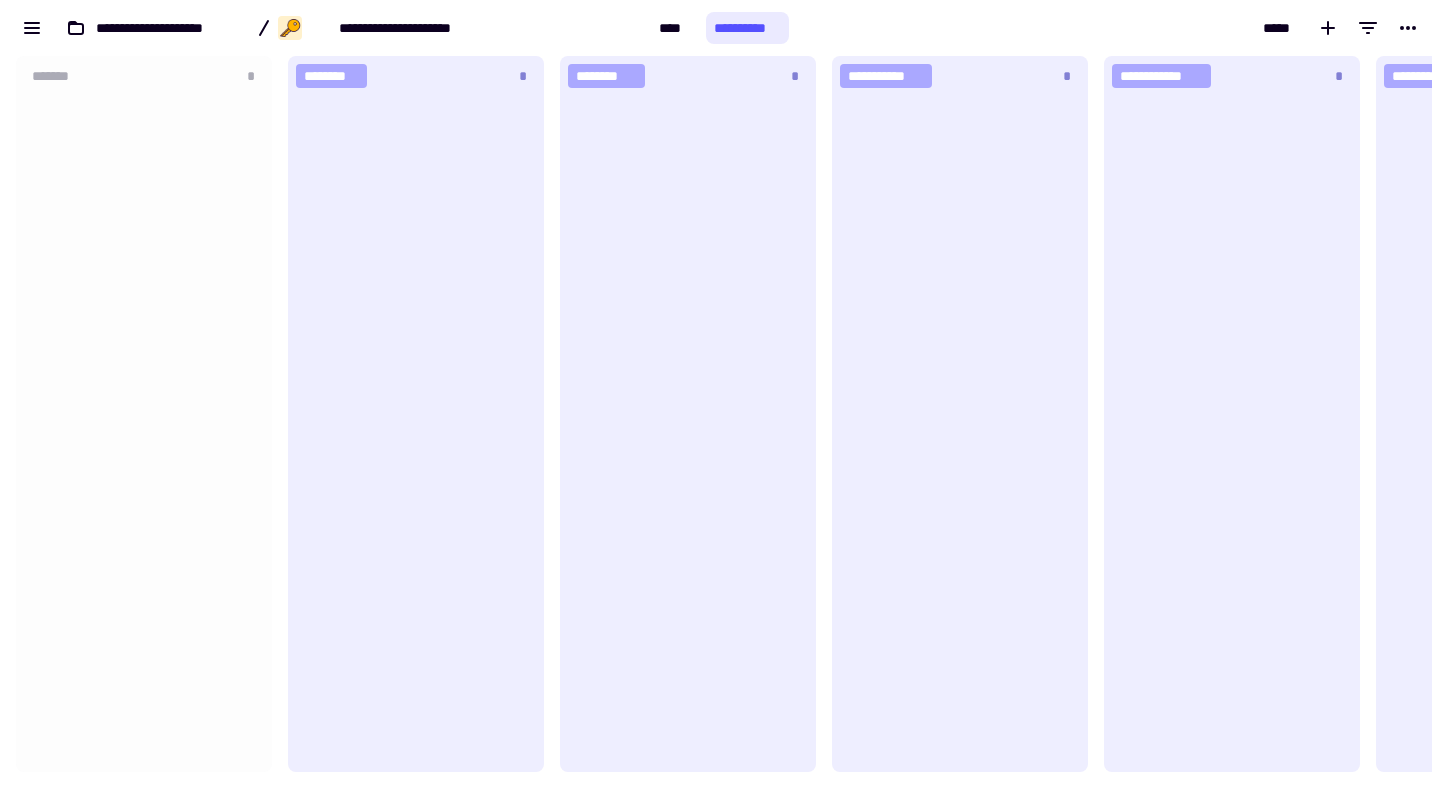 scroll, scrollTop: 1, scrollLeft: 1, axis: both 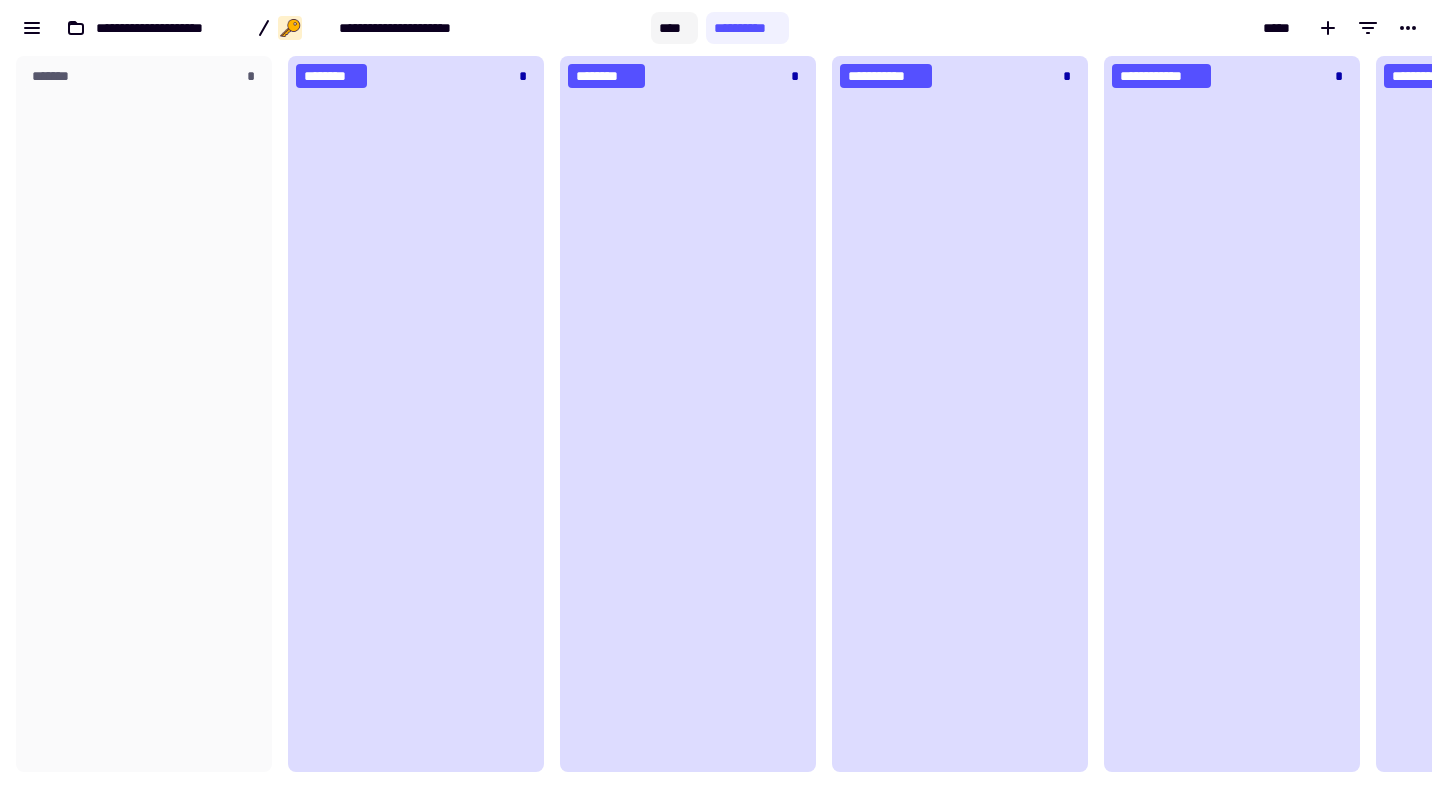 click on "****" 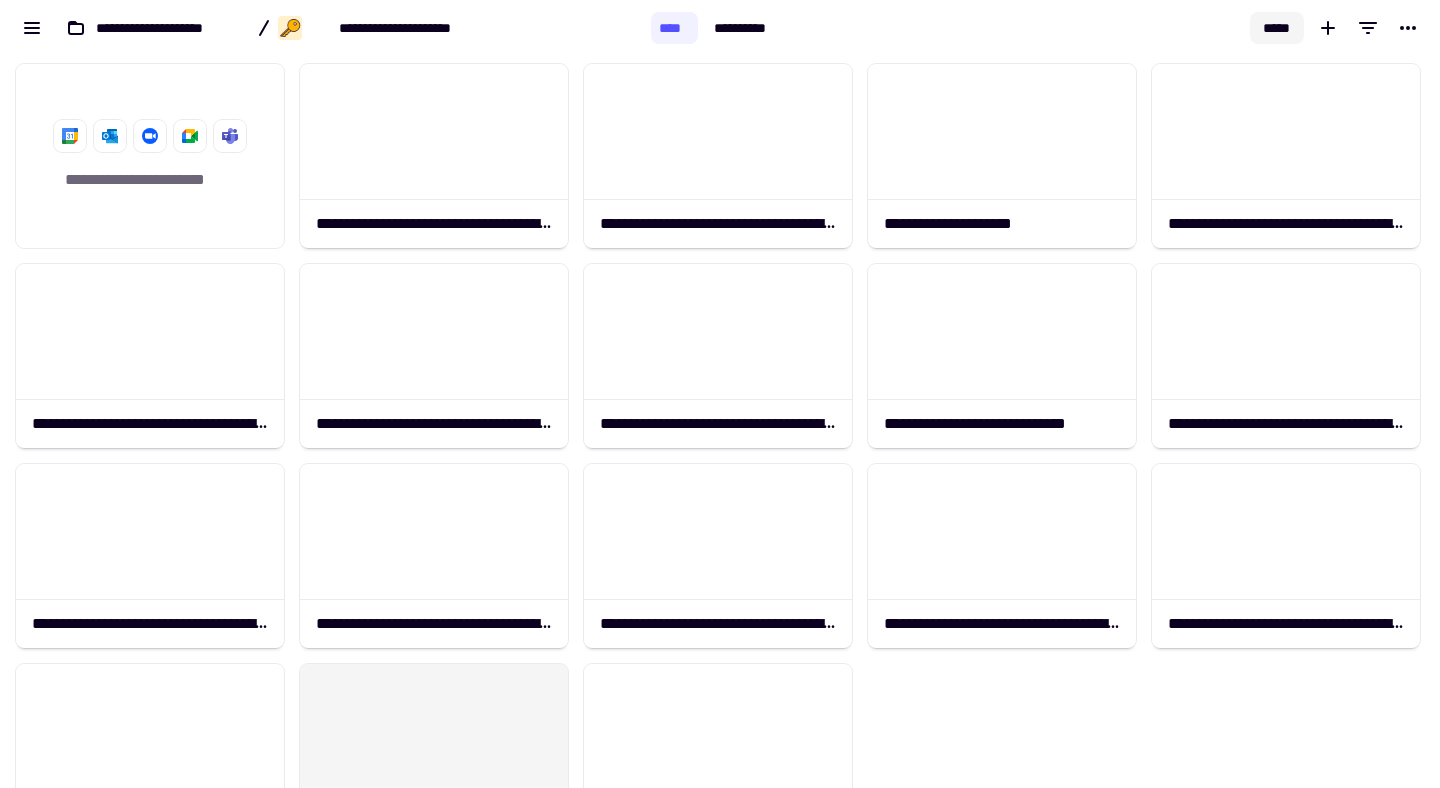 click on "*****" 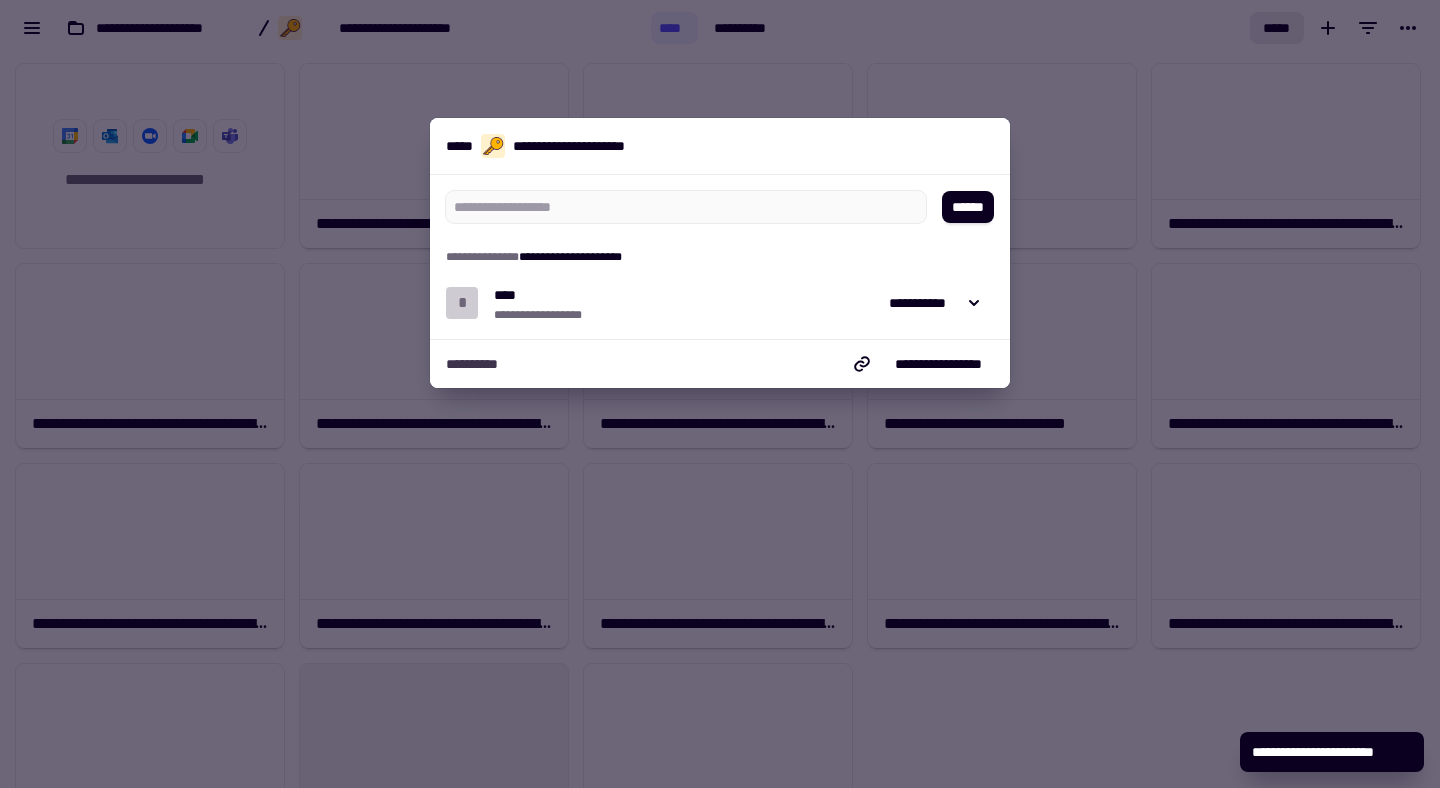 click at bounding box center (720, 394) 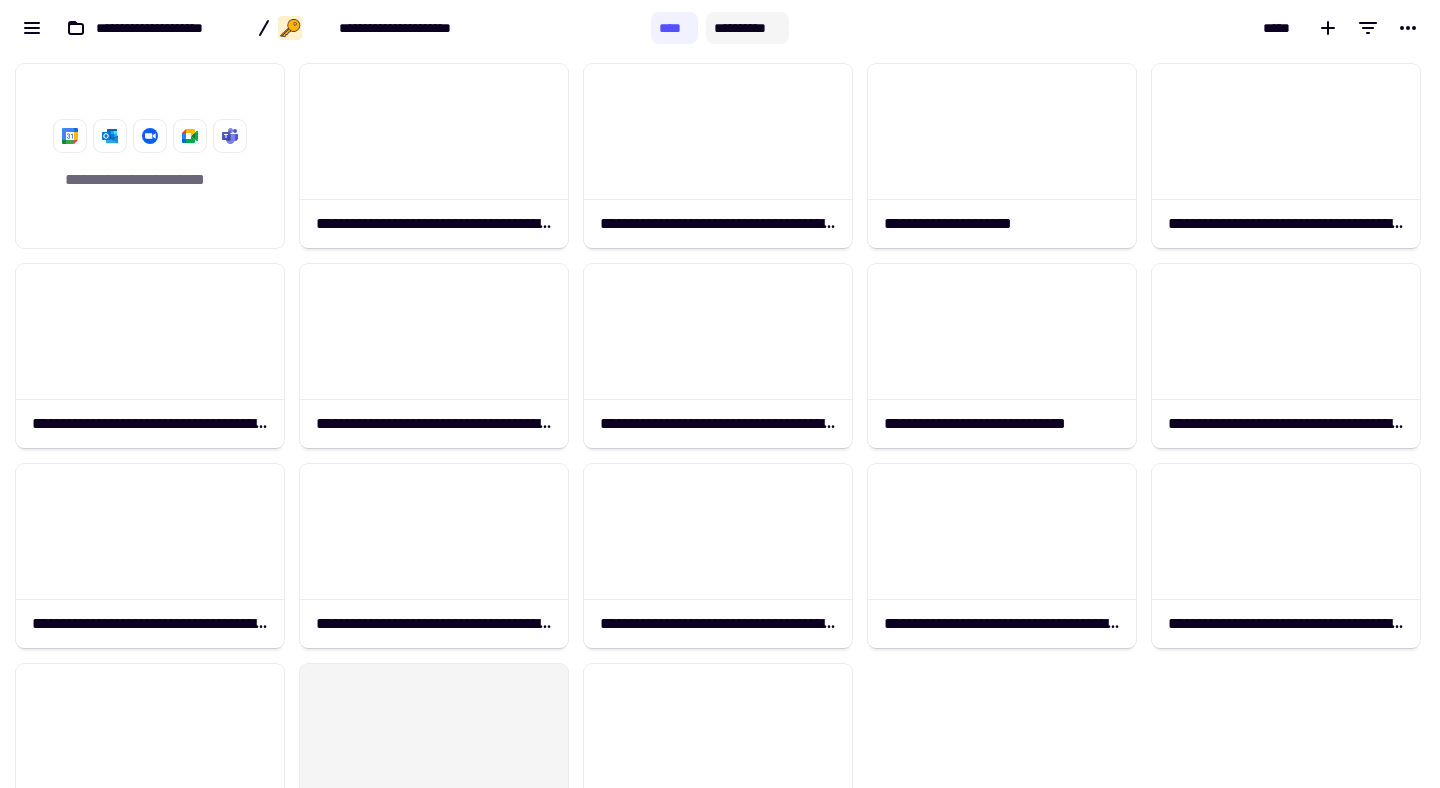 click on "**********" 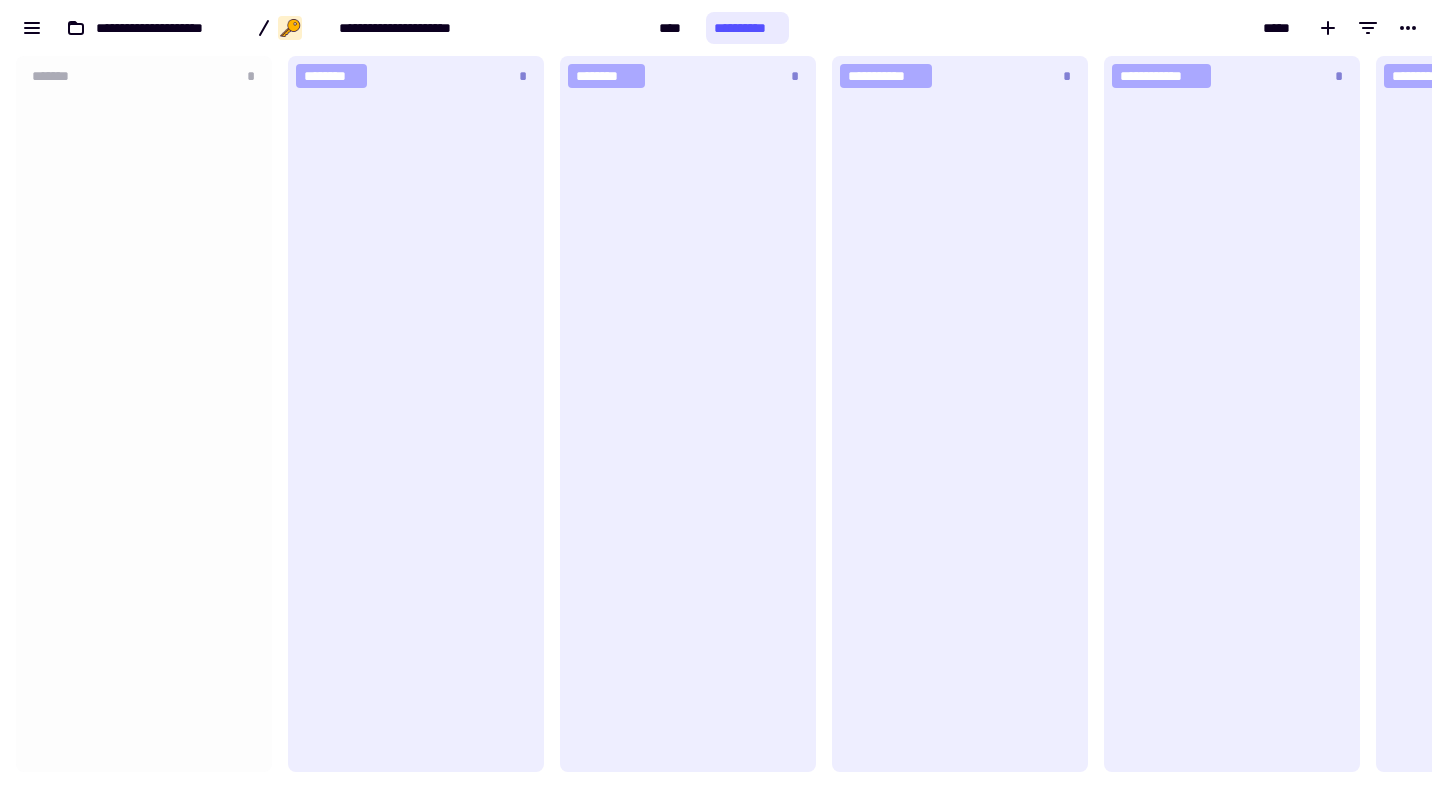 scroll, scrollTop: 1, scrollLeft: 1, axis: both 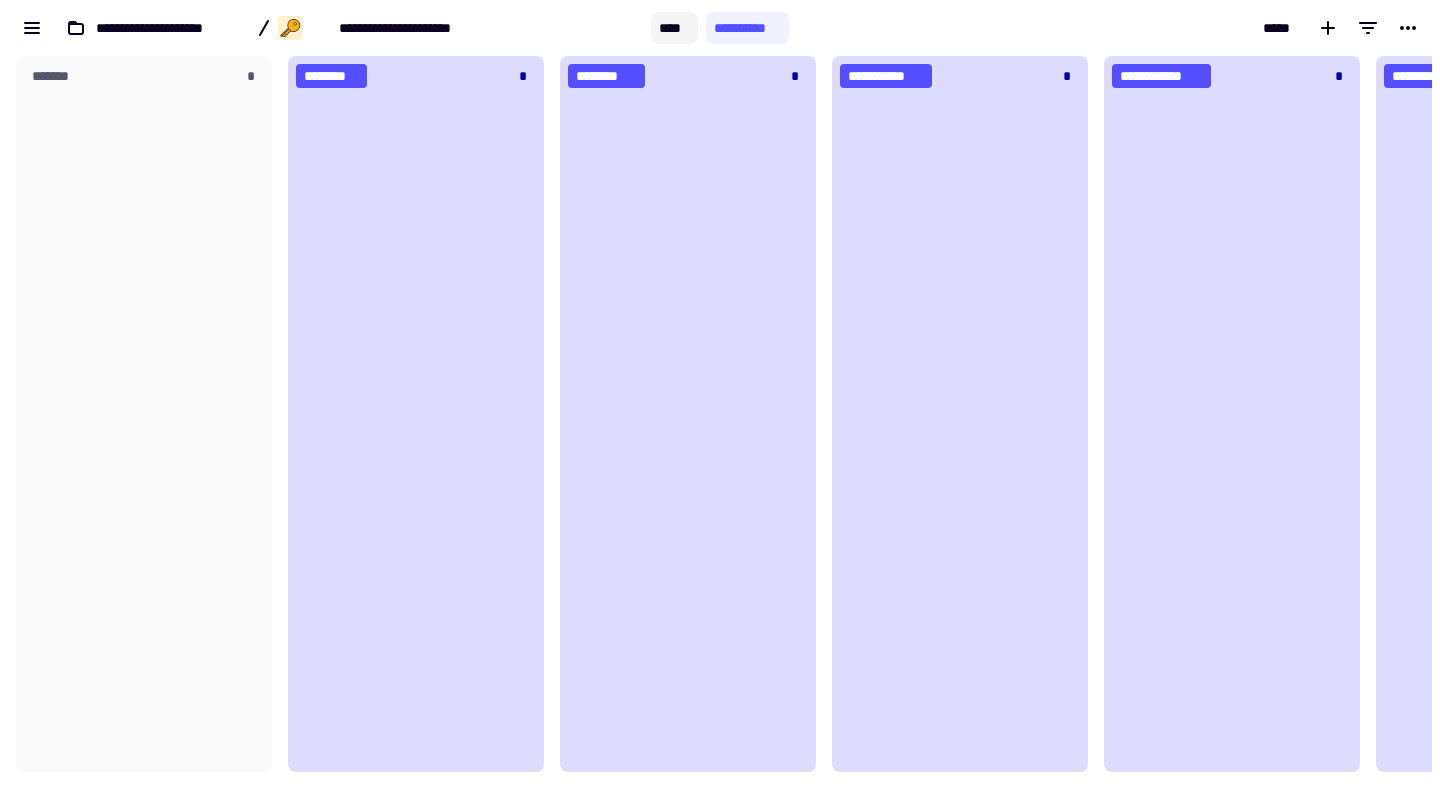 click on "****" 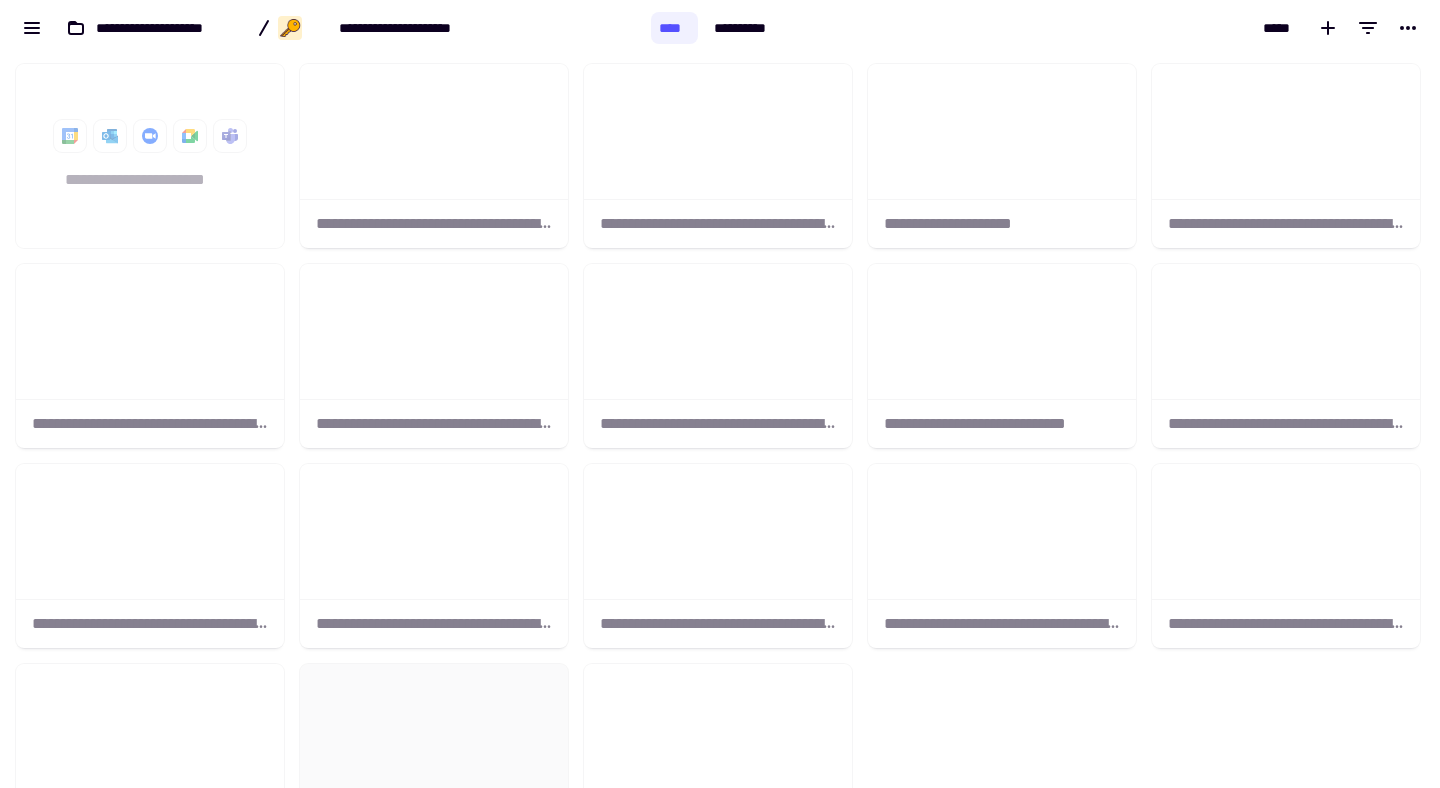 scroll, scrollTop: 1, scrollLeft: 1, axis: both 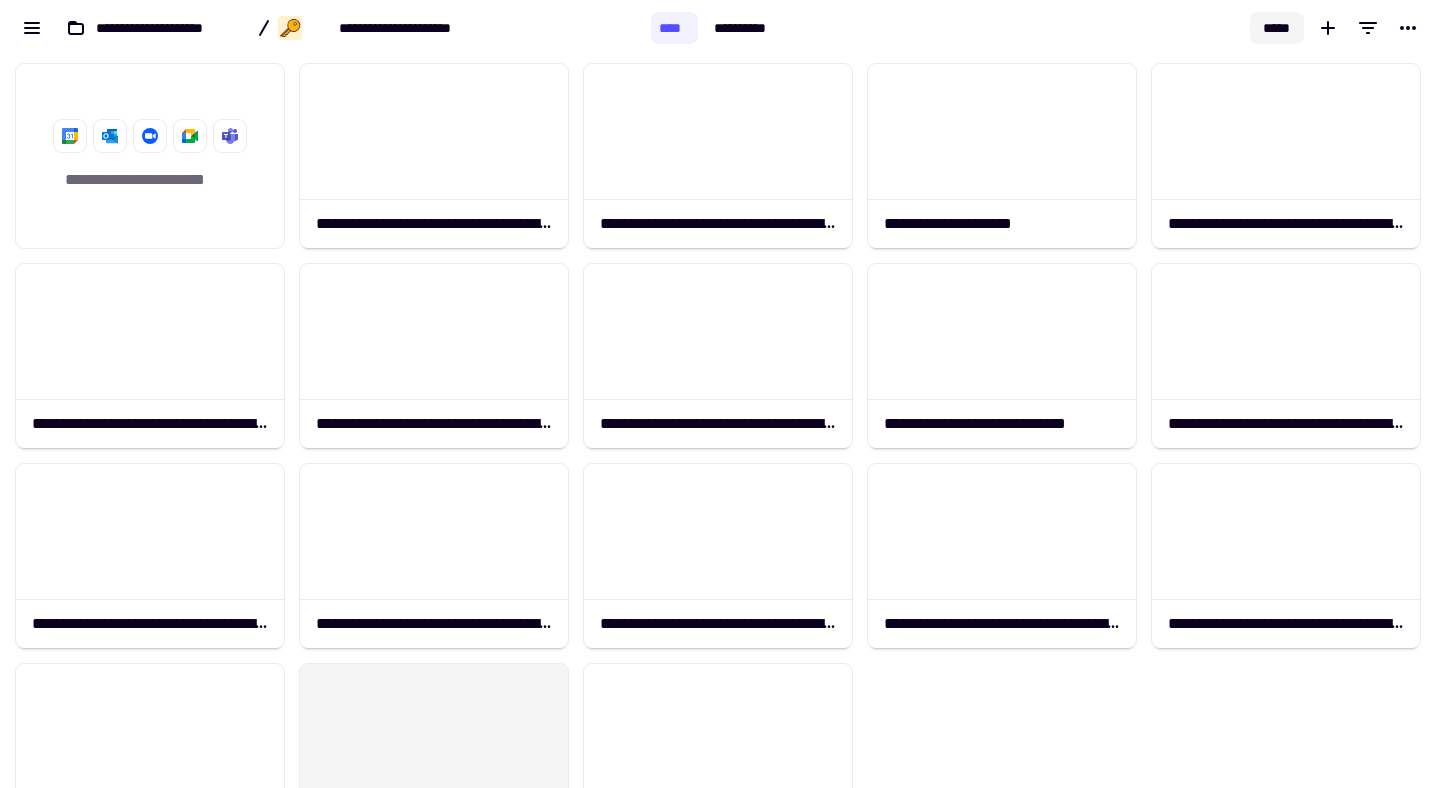 click on "*****" 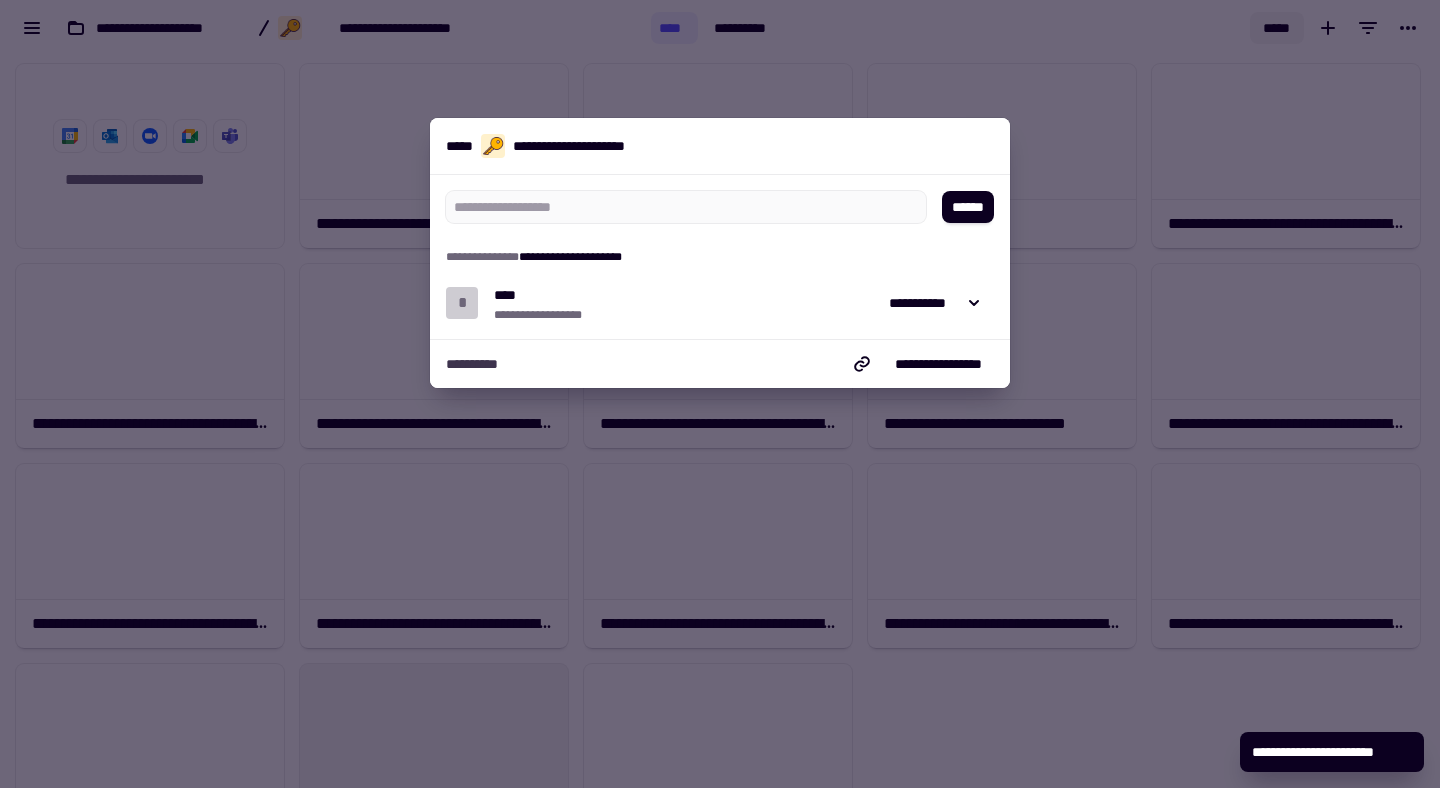 click at bounding box center [720, 394] 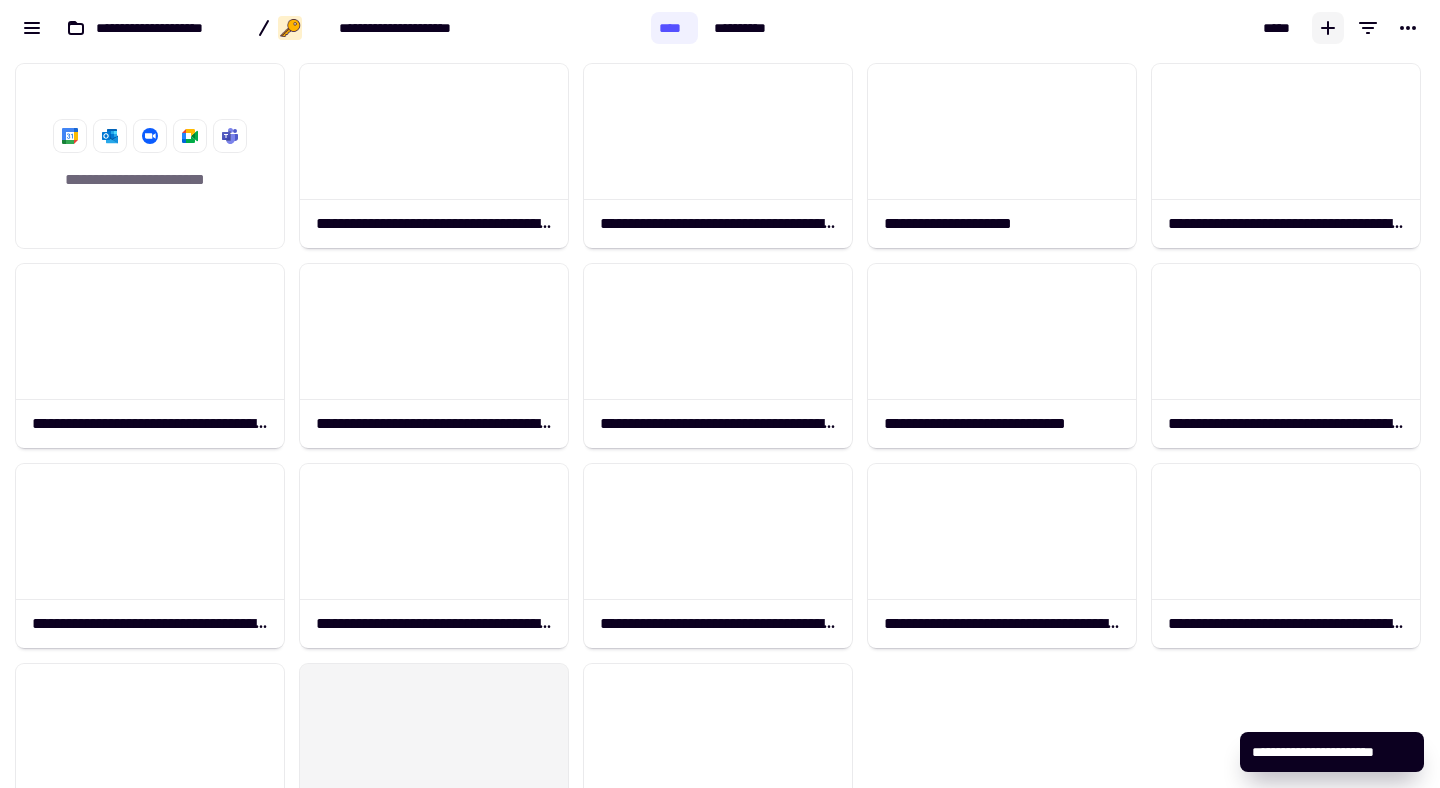 click 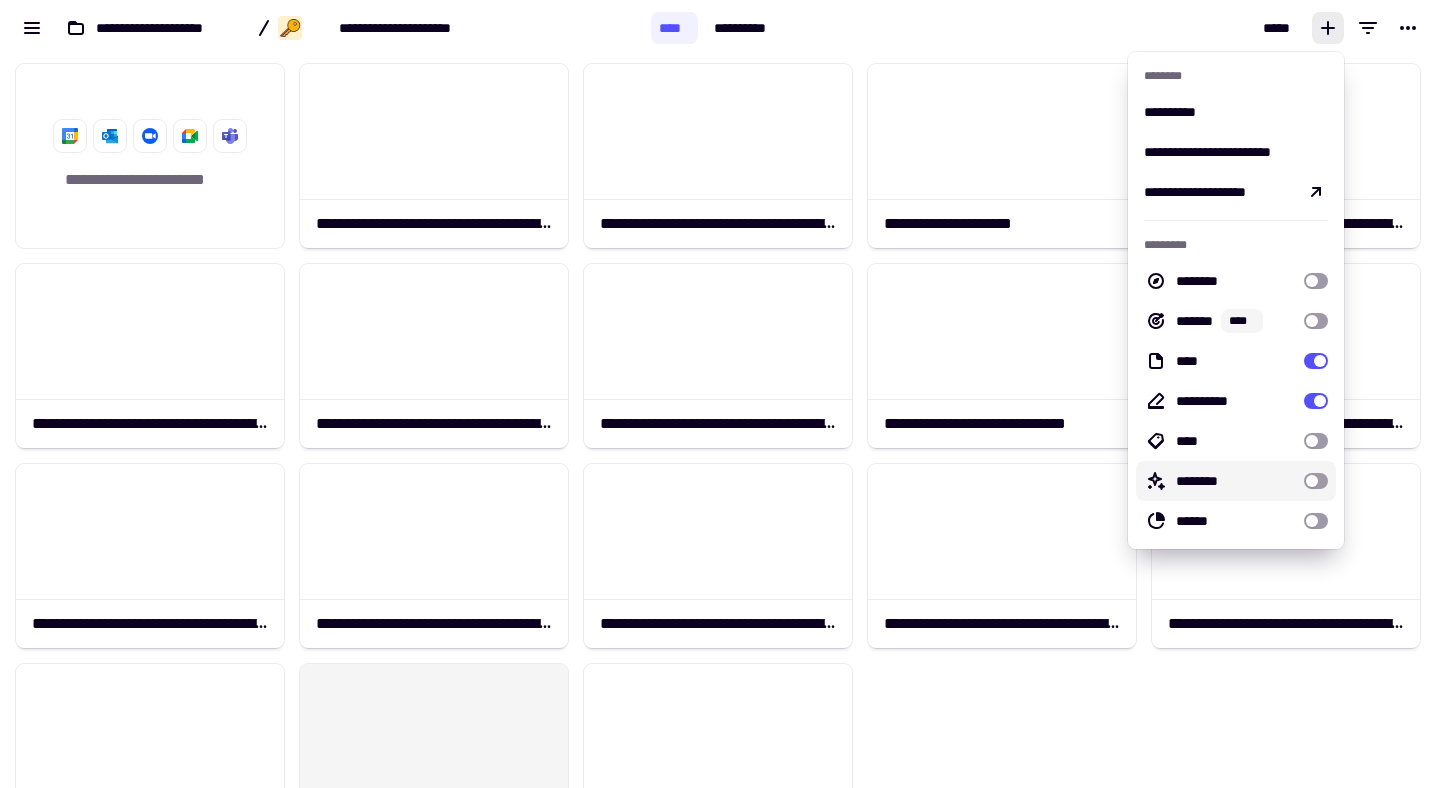 click at bounding box center [1316, 481] 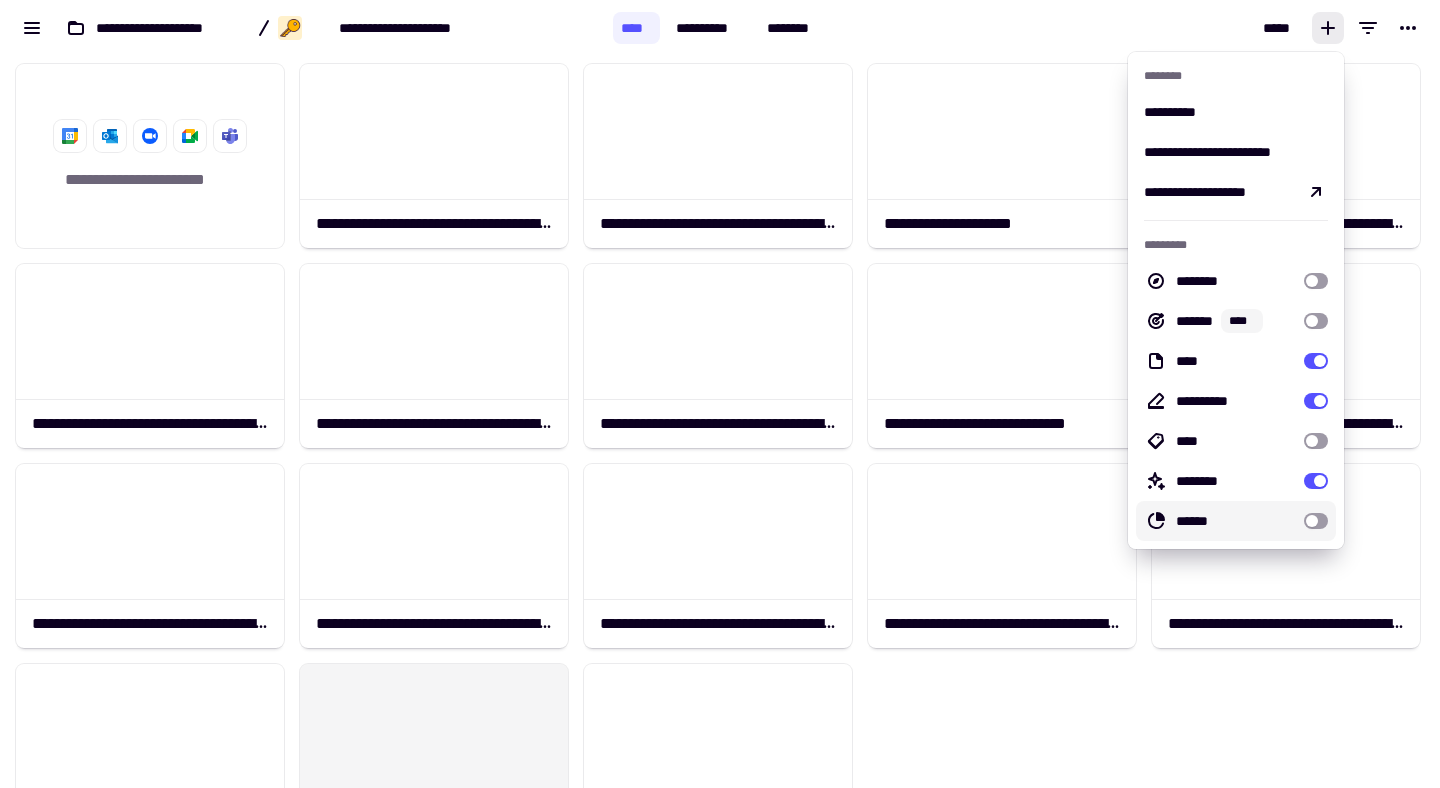 click on "**********" 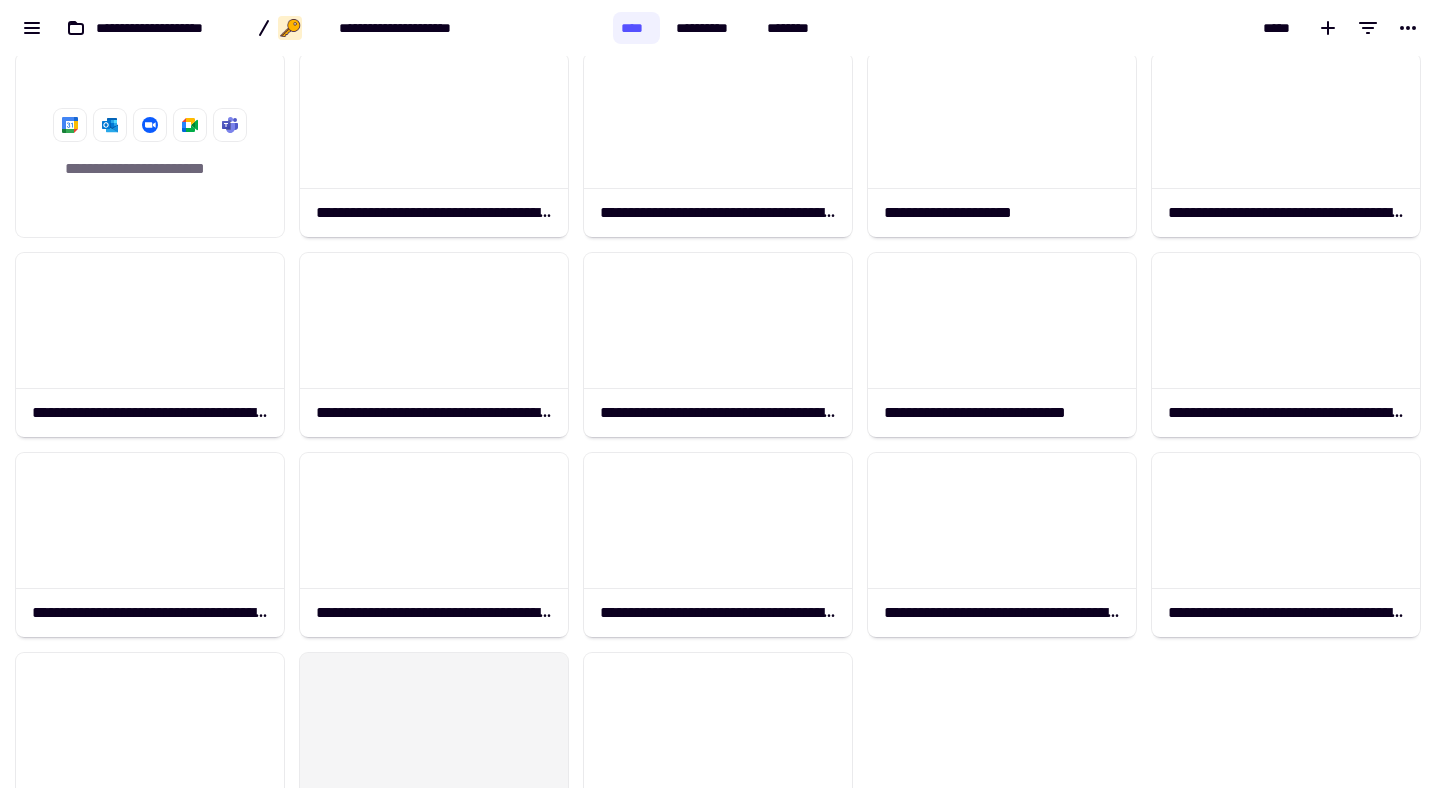 scroll, scrollTop: 0, scrollLeft: 0, axis: both 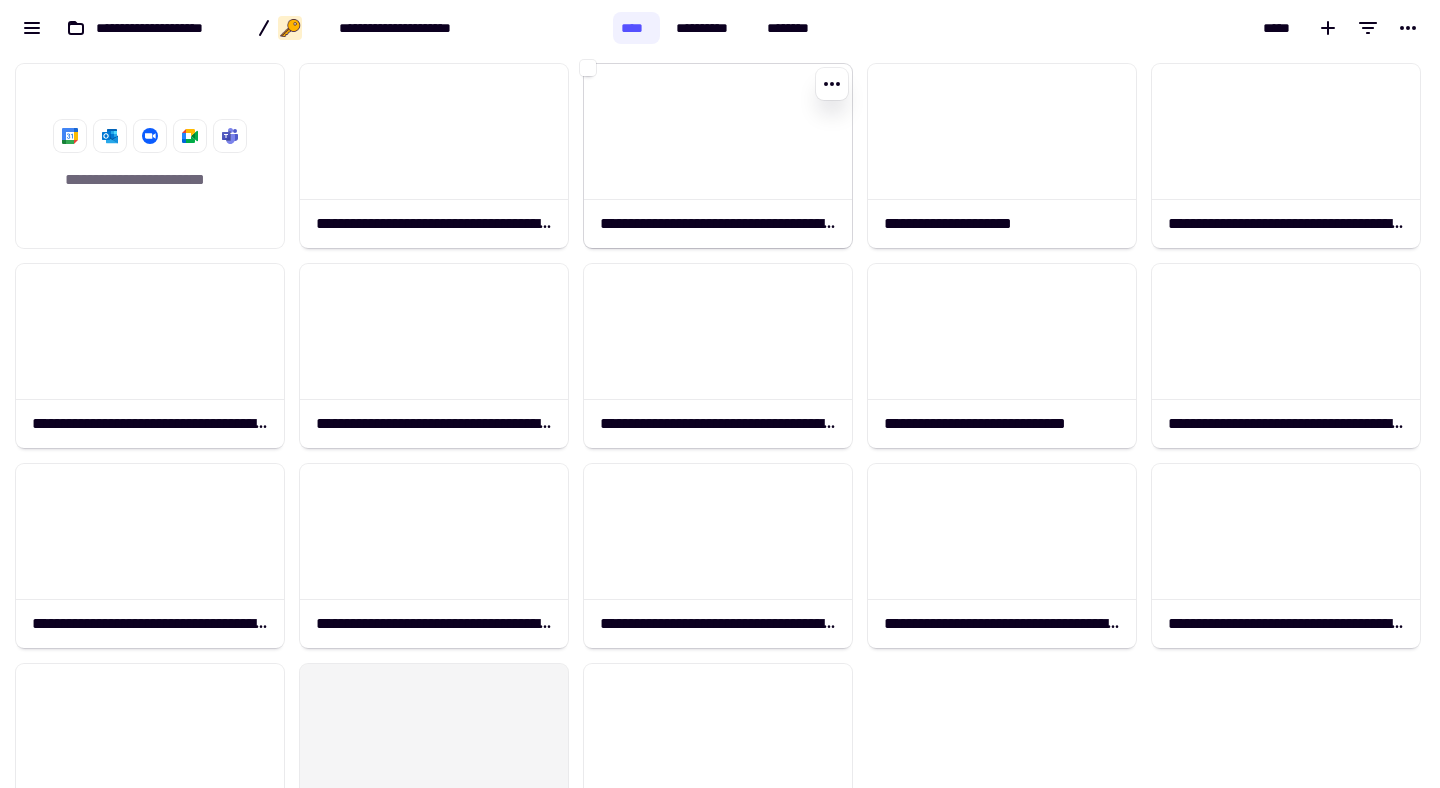 click on "**********" 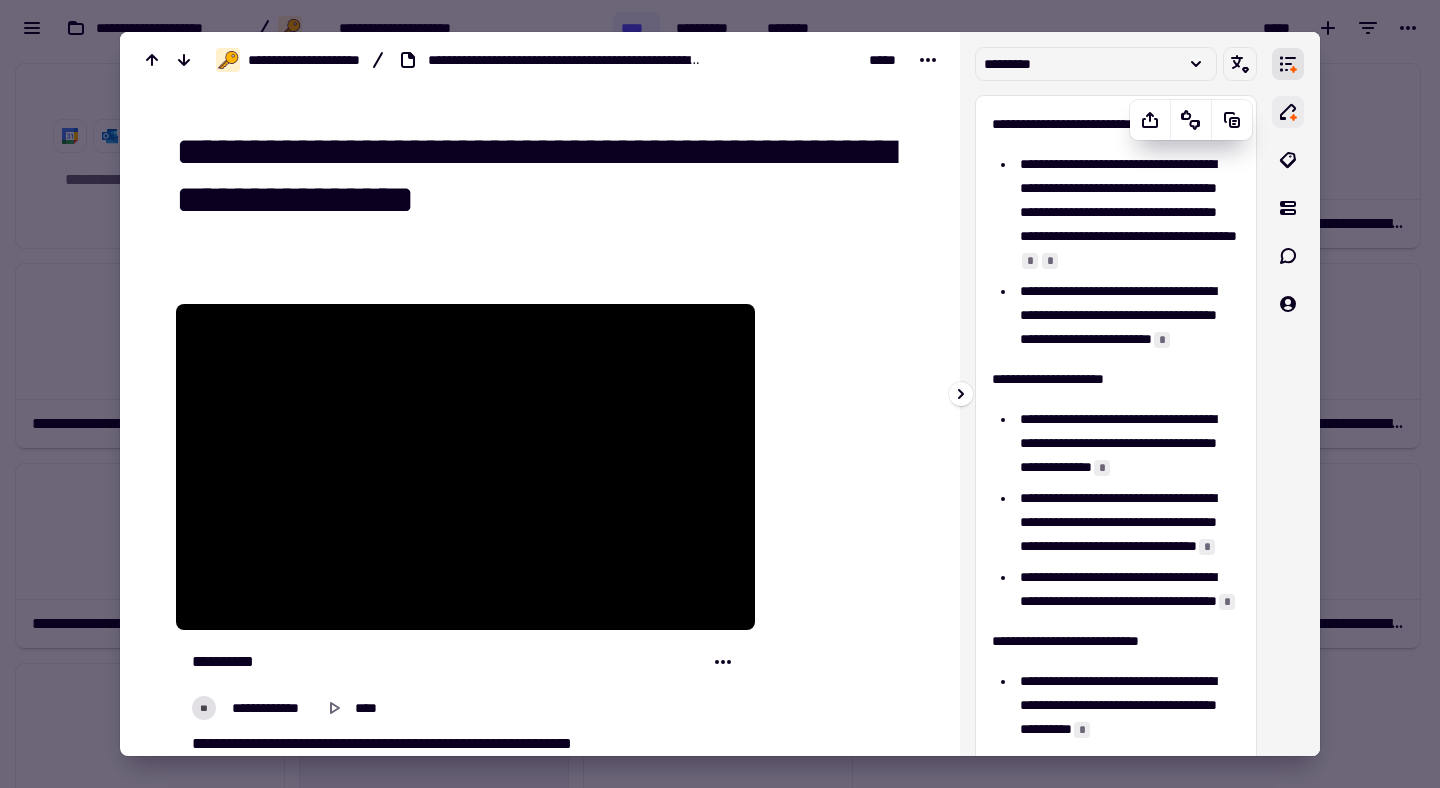click 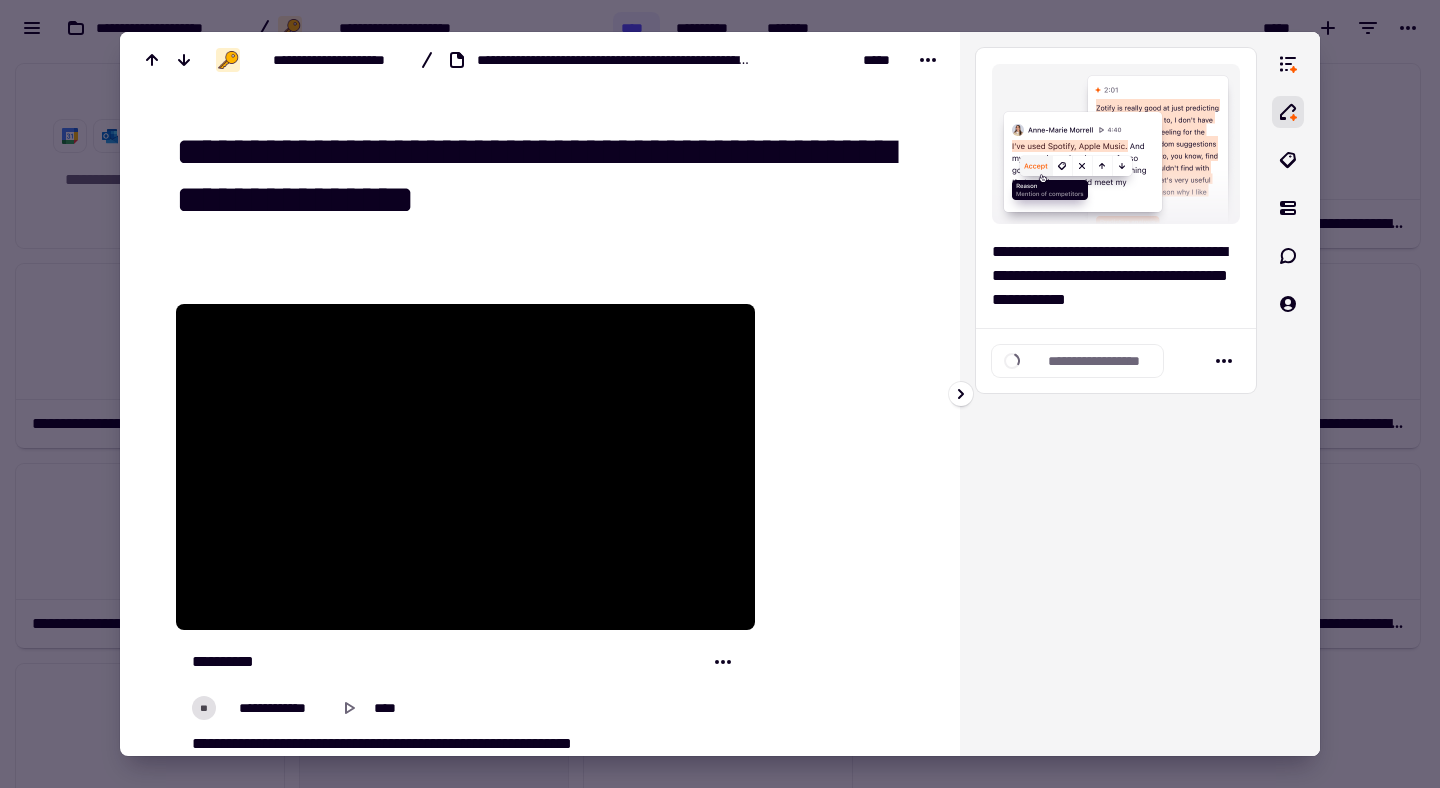 click 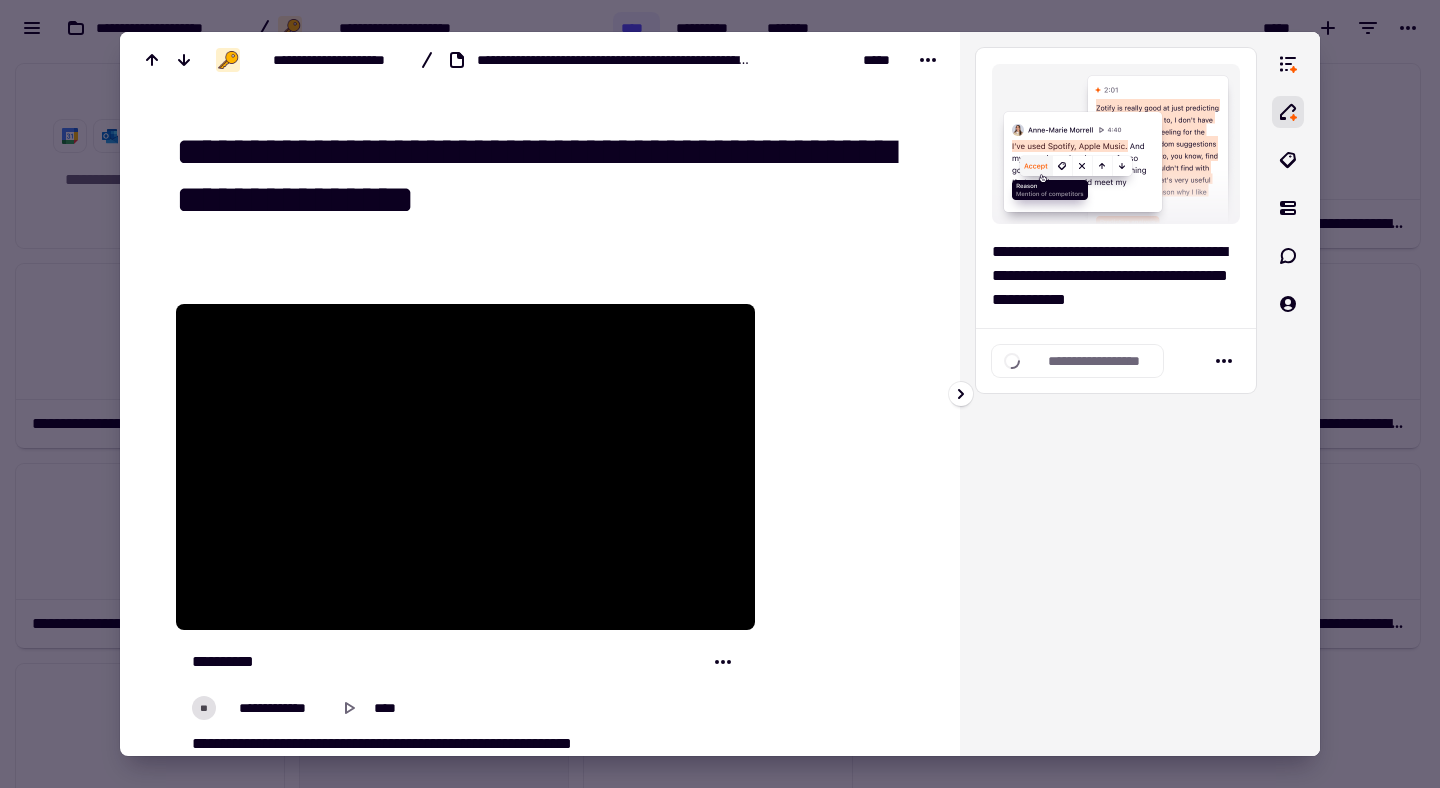 click 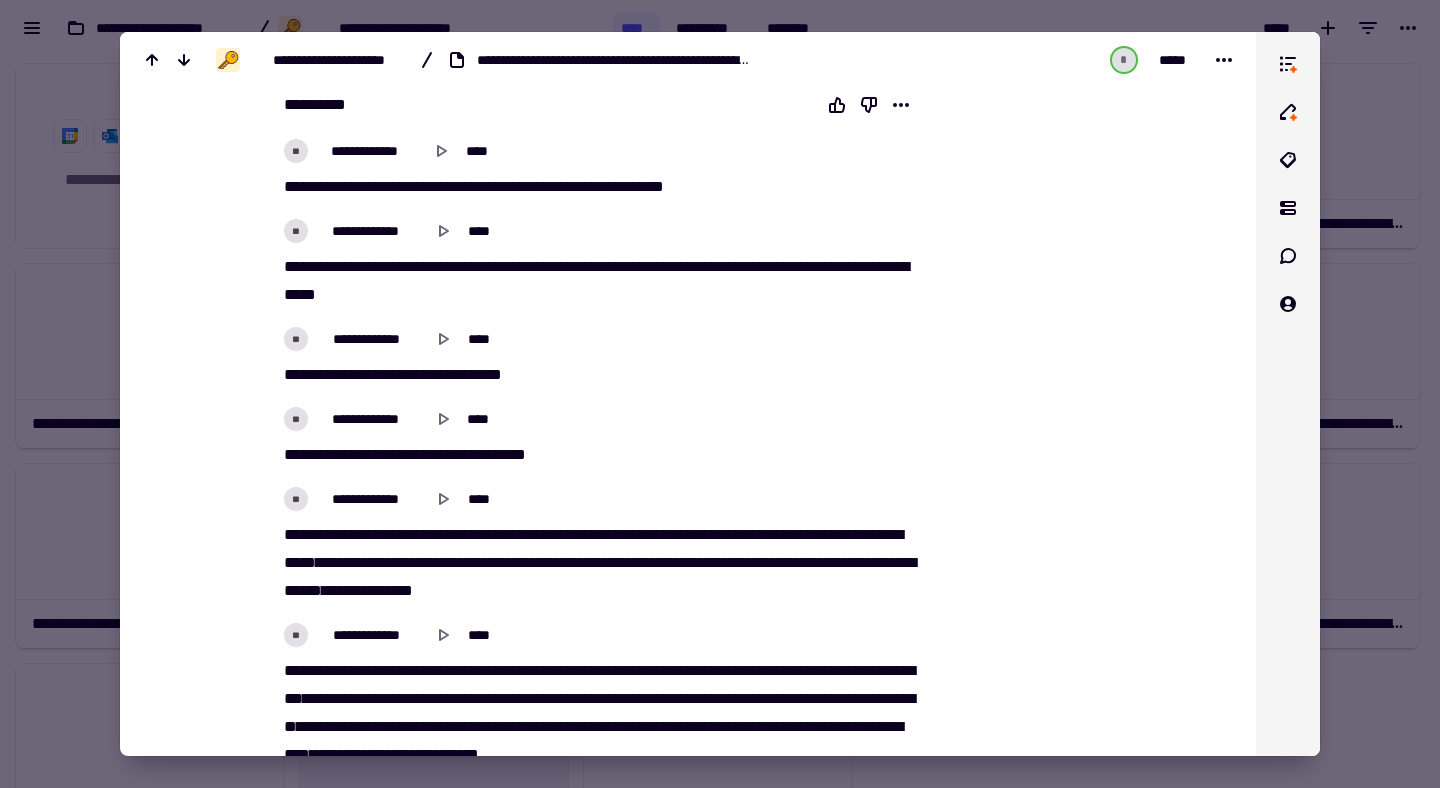 scroll, scrollTop: 0, scrollLeft: 0, axis: both 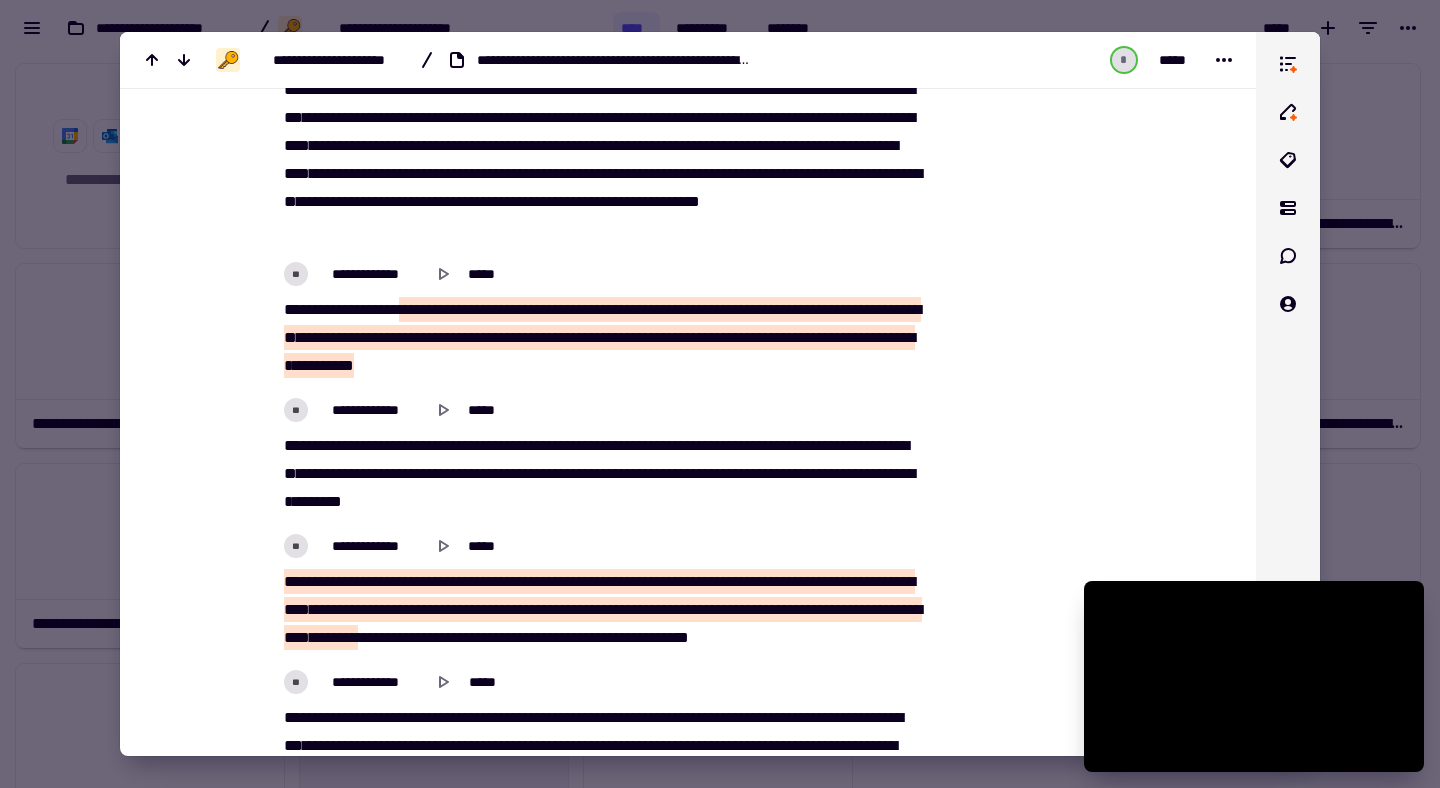 click at bounding box center (720, 394) 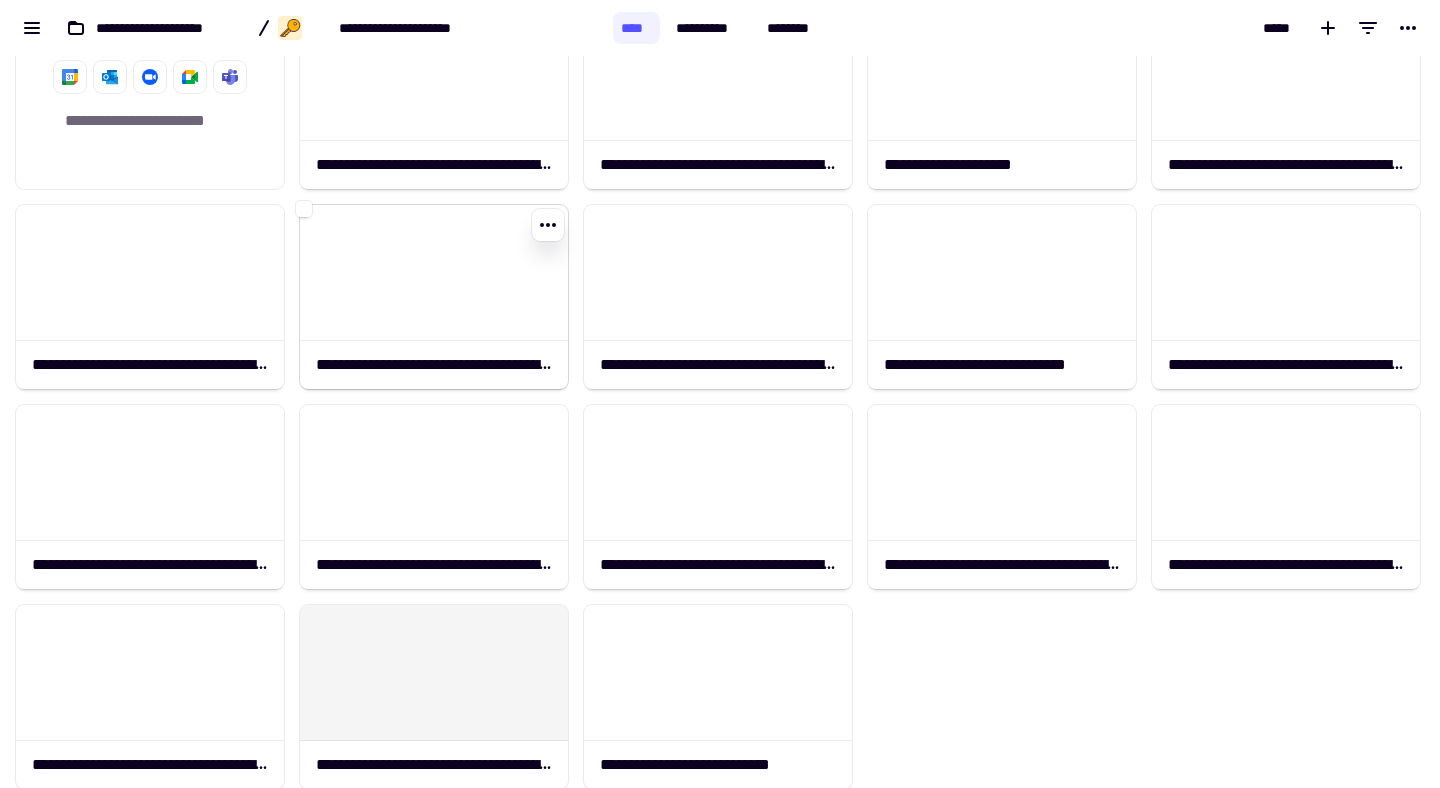scroll, scrollTop: 0, scrollLeft: 0, axis: both 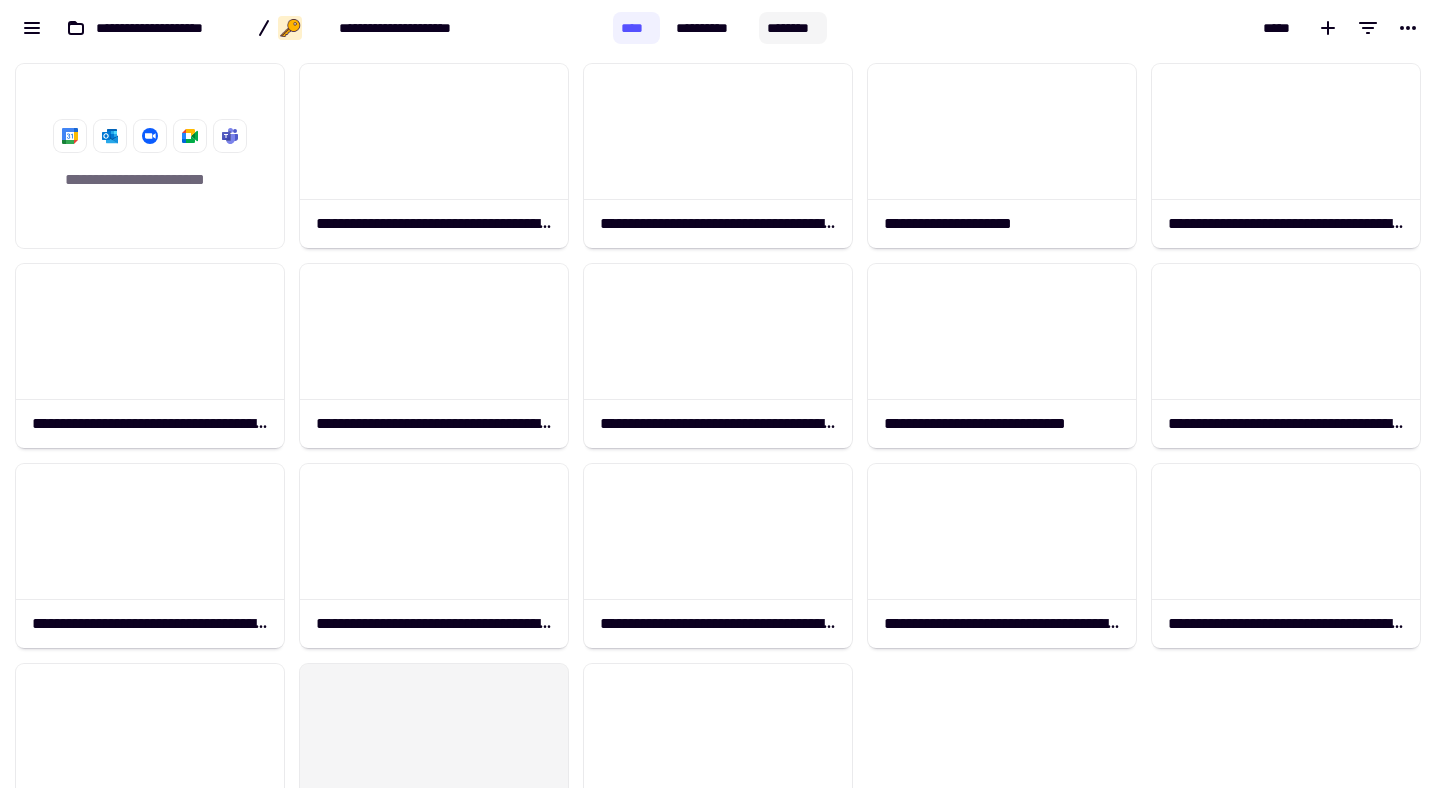 click on "********" 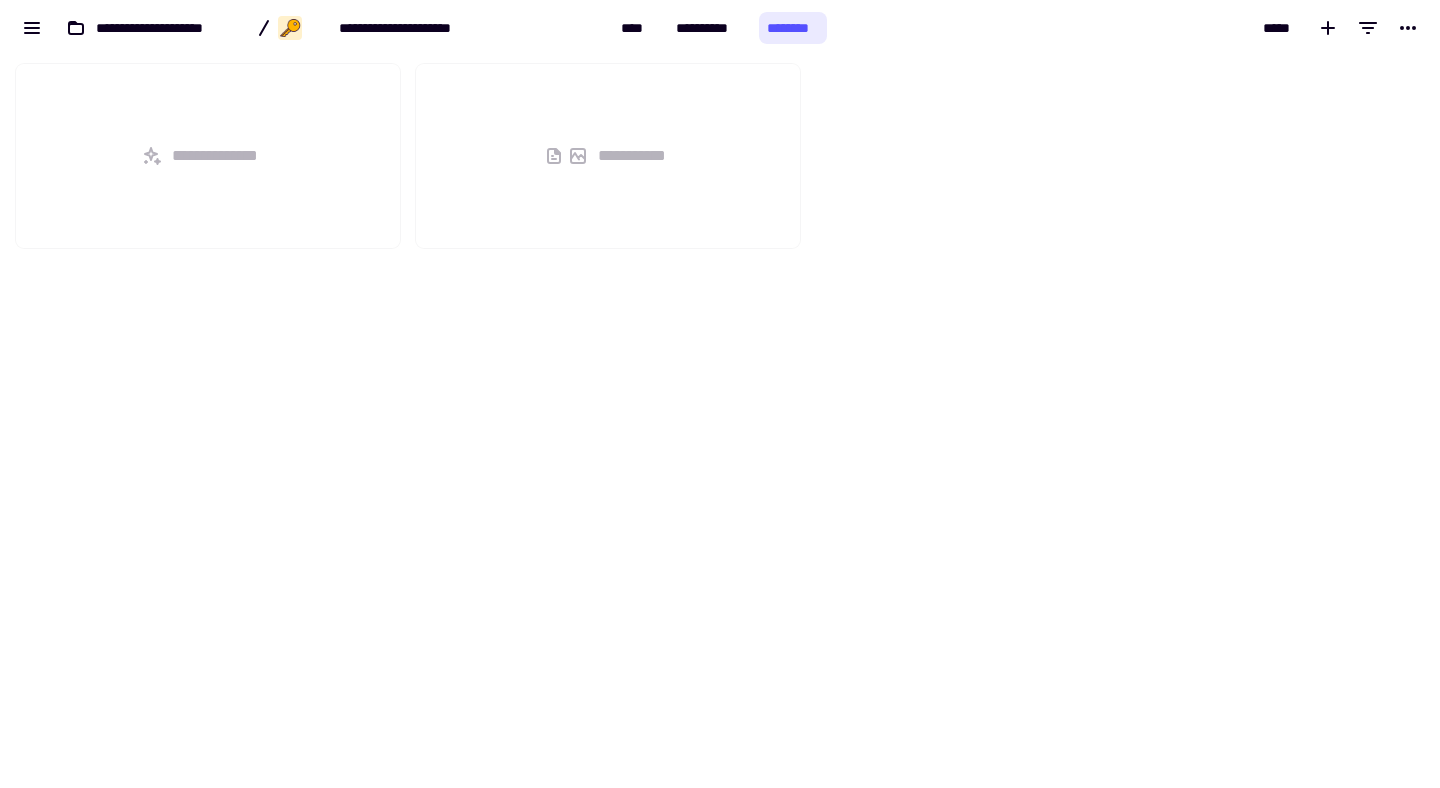 scroll, scrollTop: 1, scrollLeft: 1, axis: both 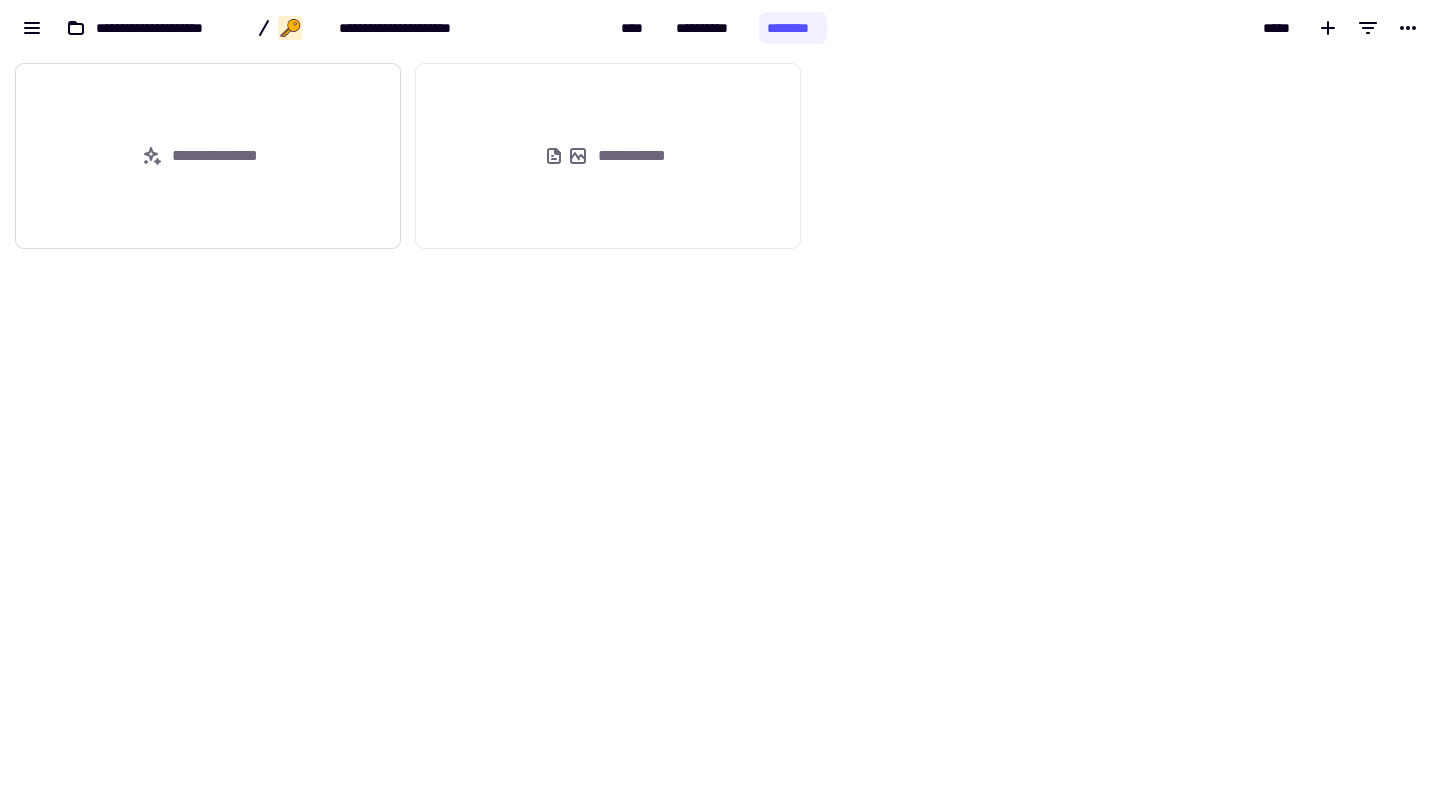click on "**********" 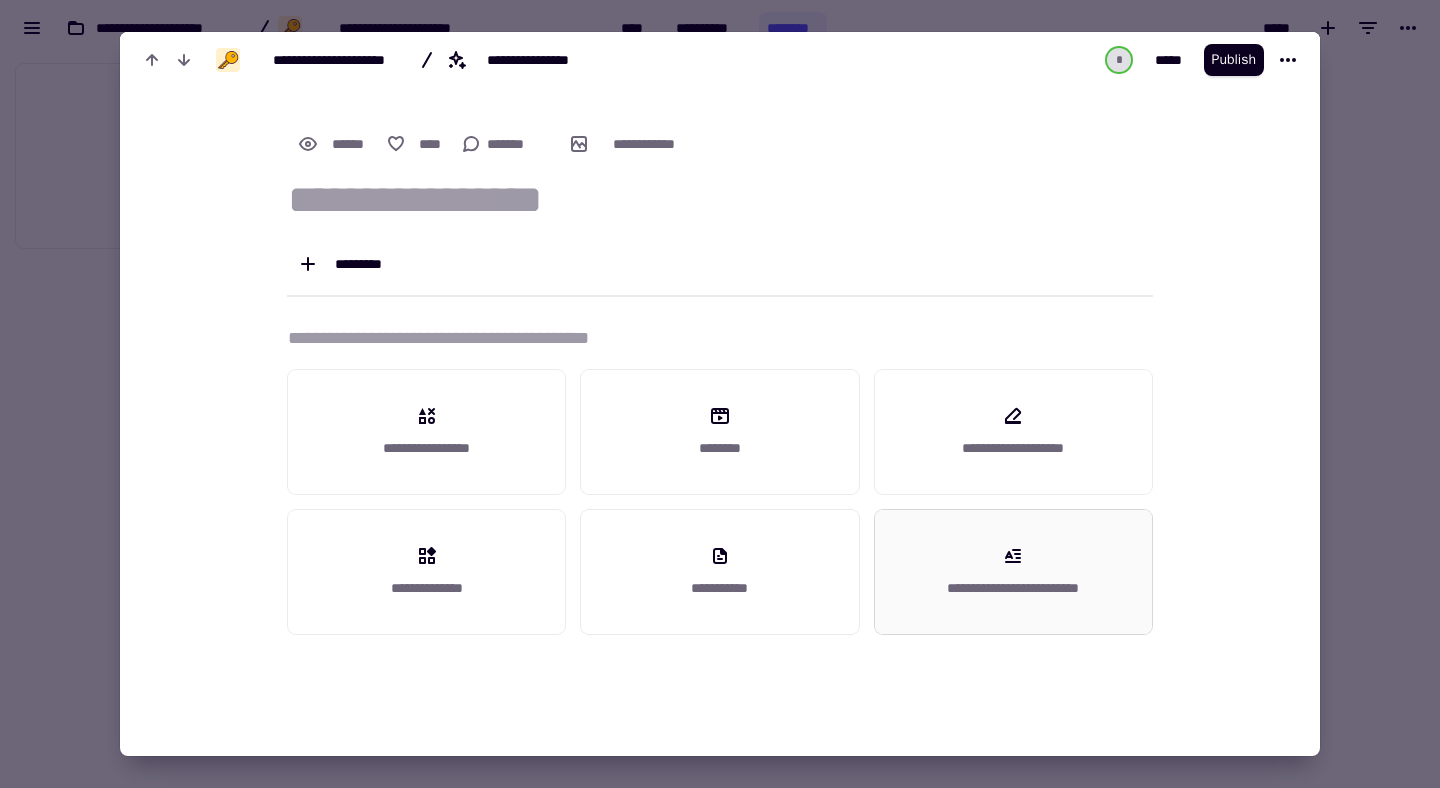 click on "**********" at bounding box center [1013, 588] 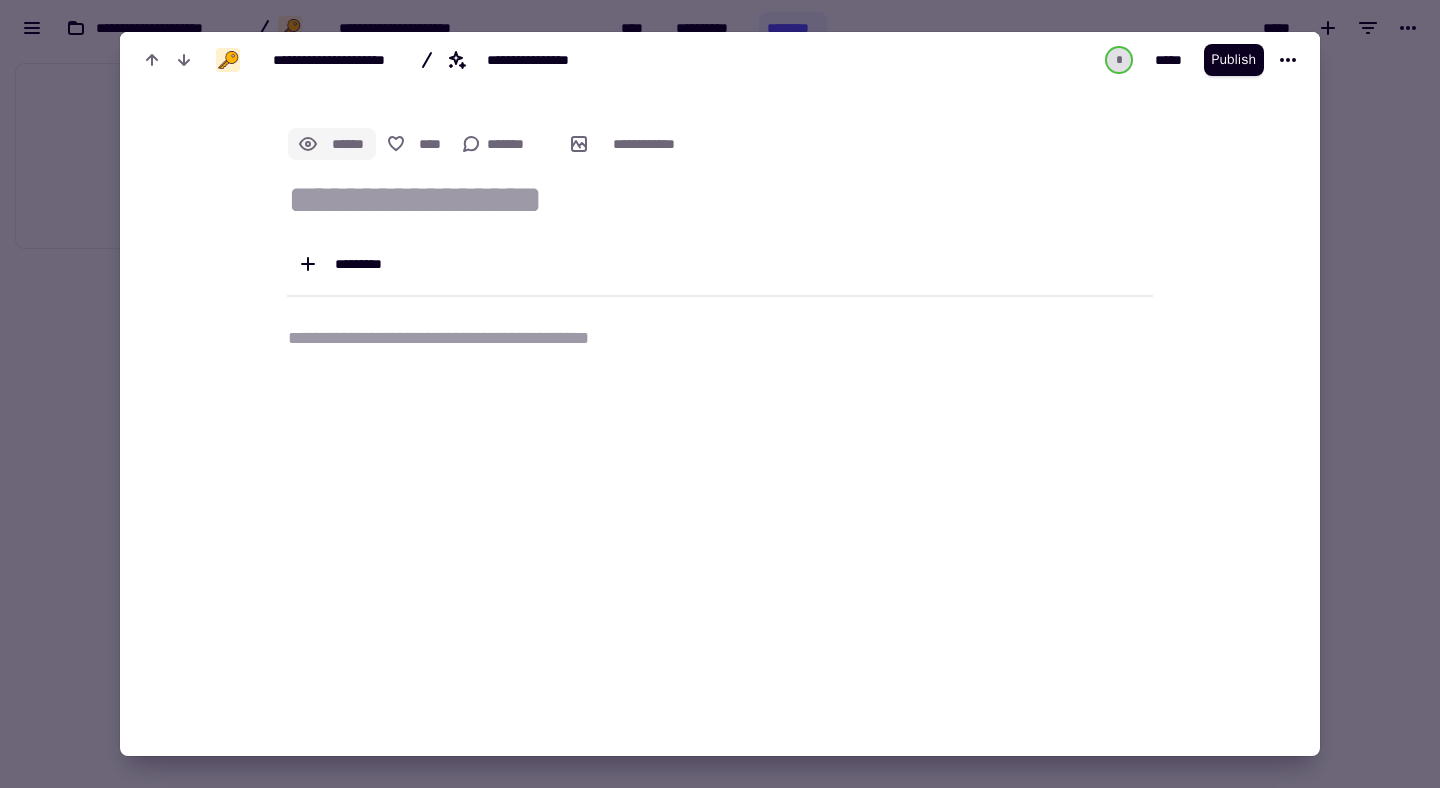 click on "******" 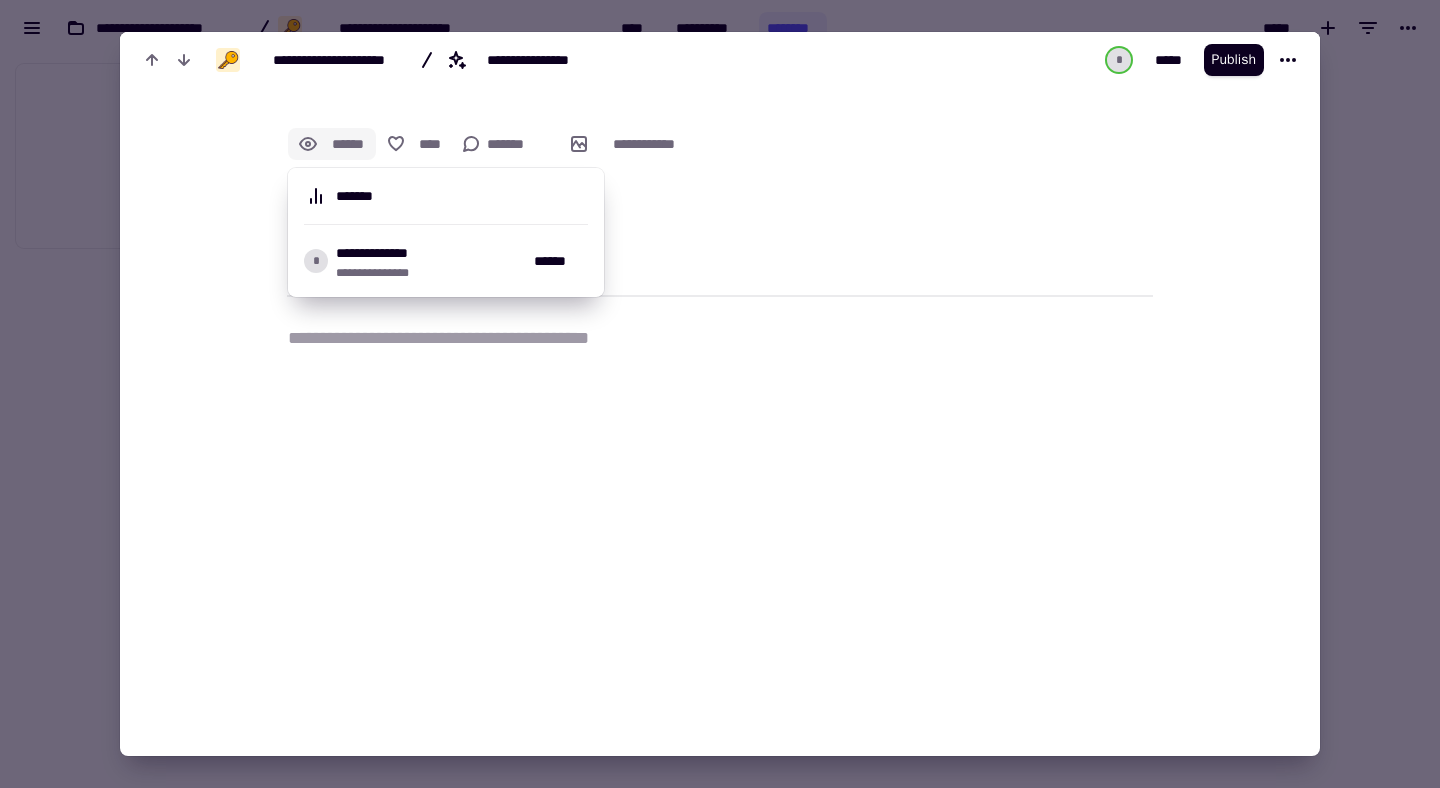 click on "******" 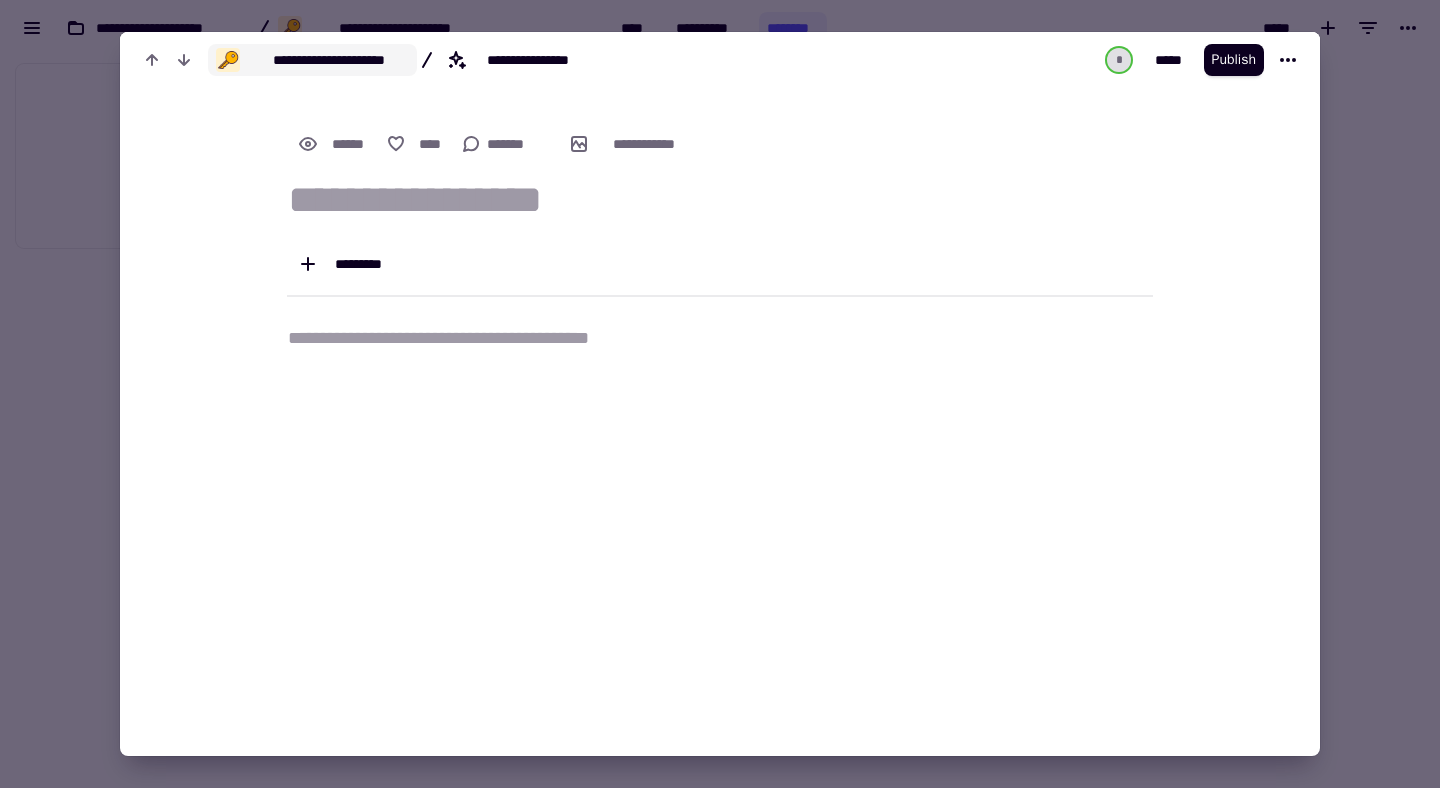 click on "**********" 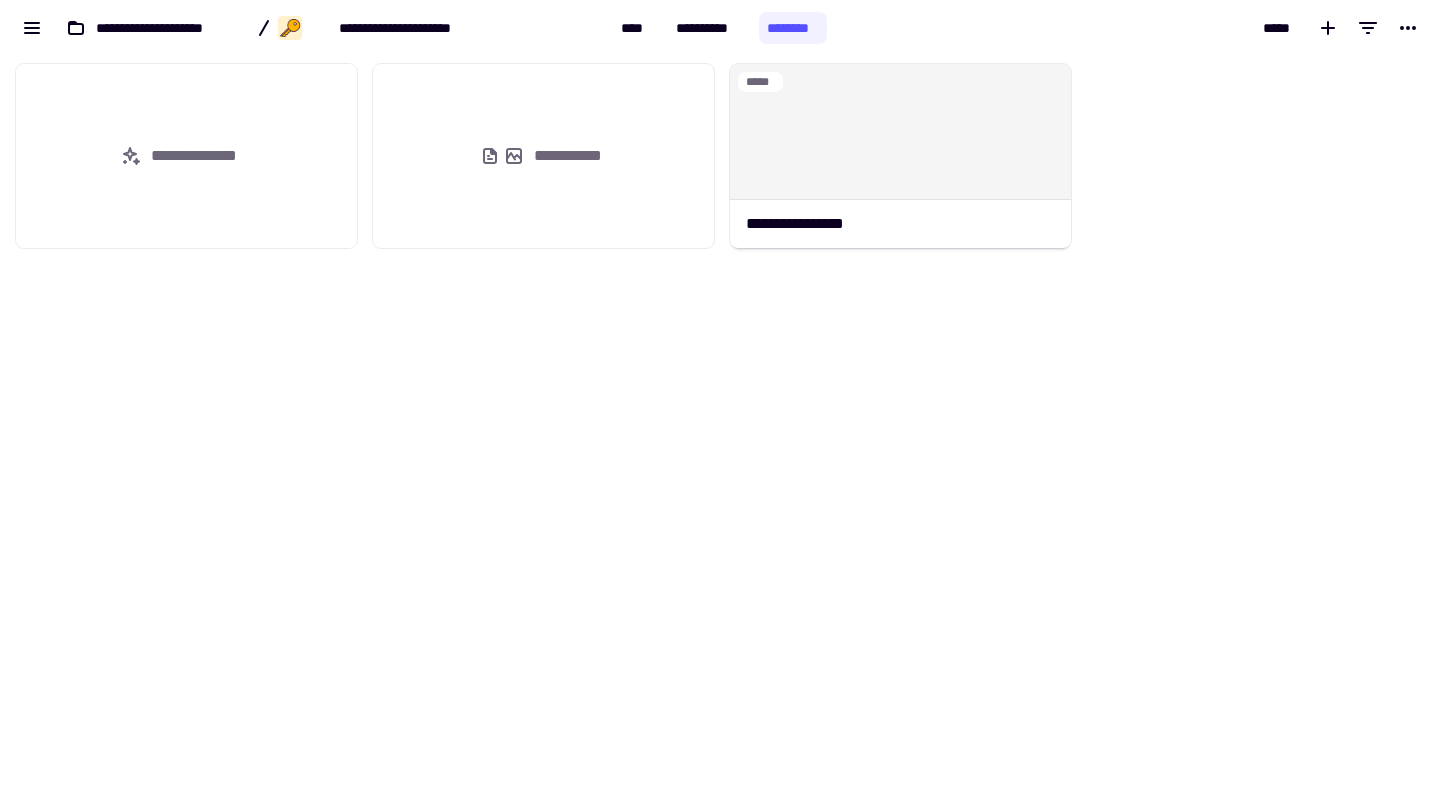 scroll, scrollTop: 1, scrollLeft: 1, axis: both 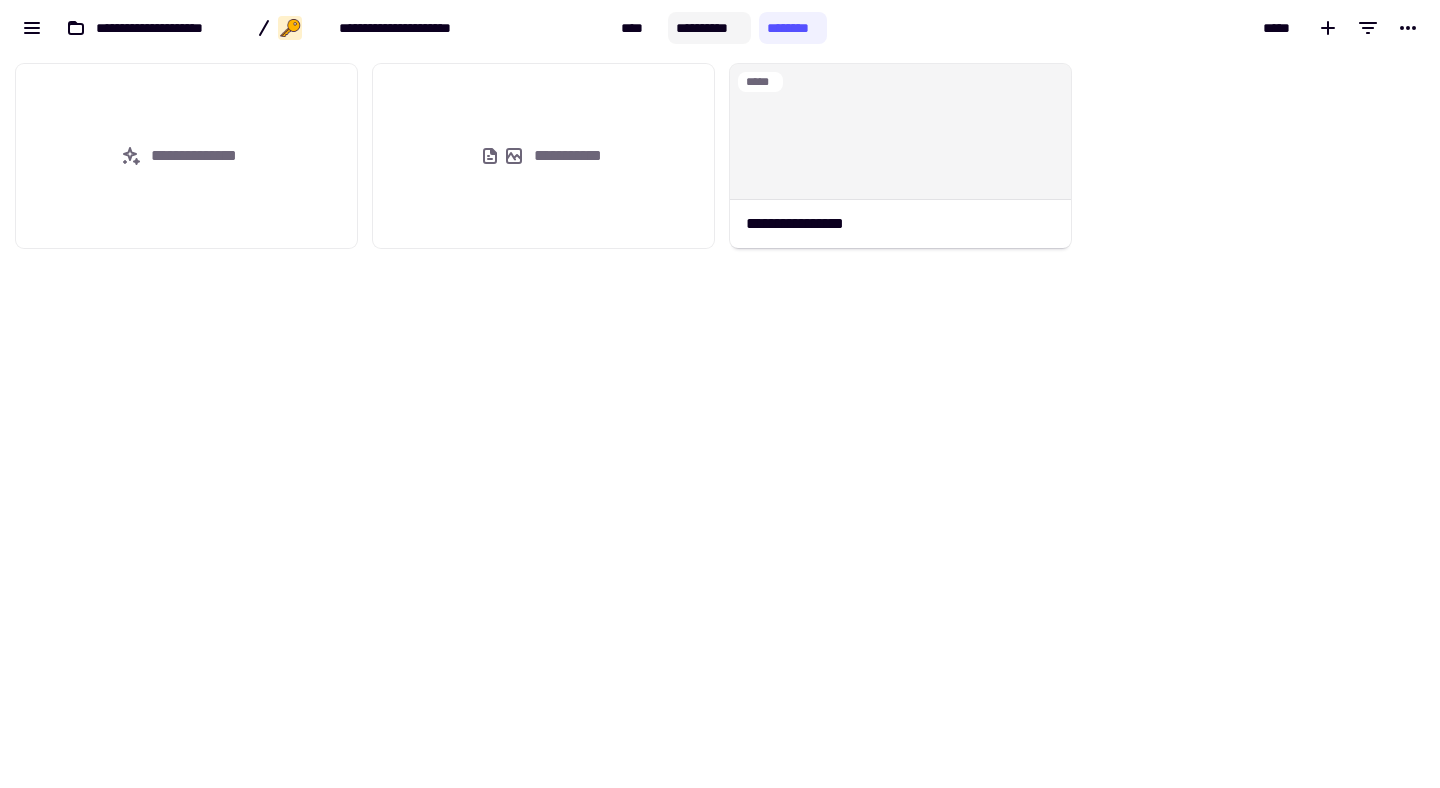 click on "**********" 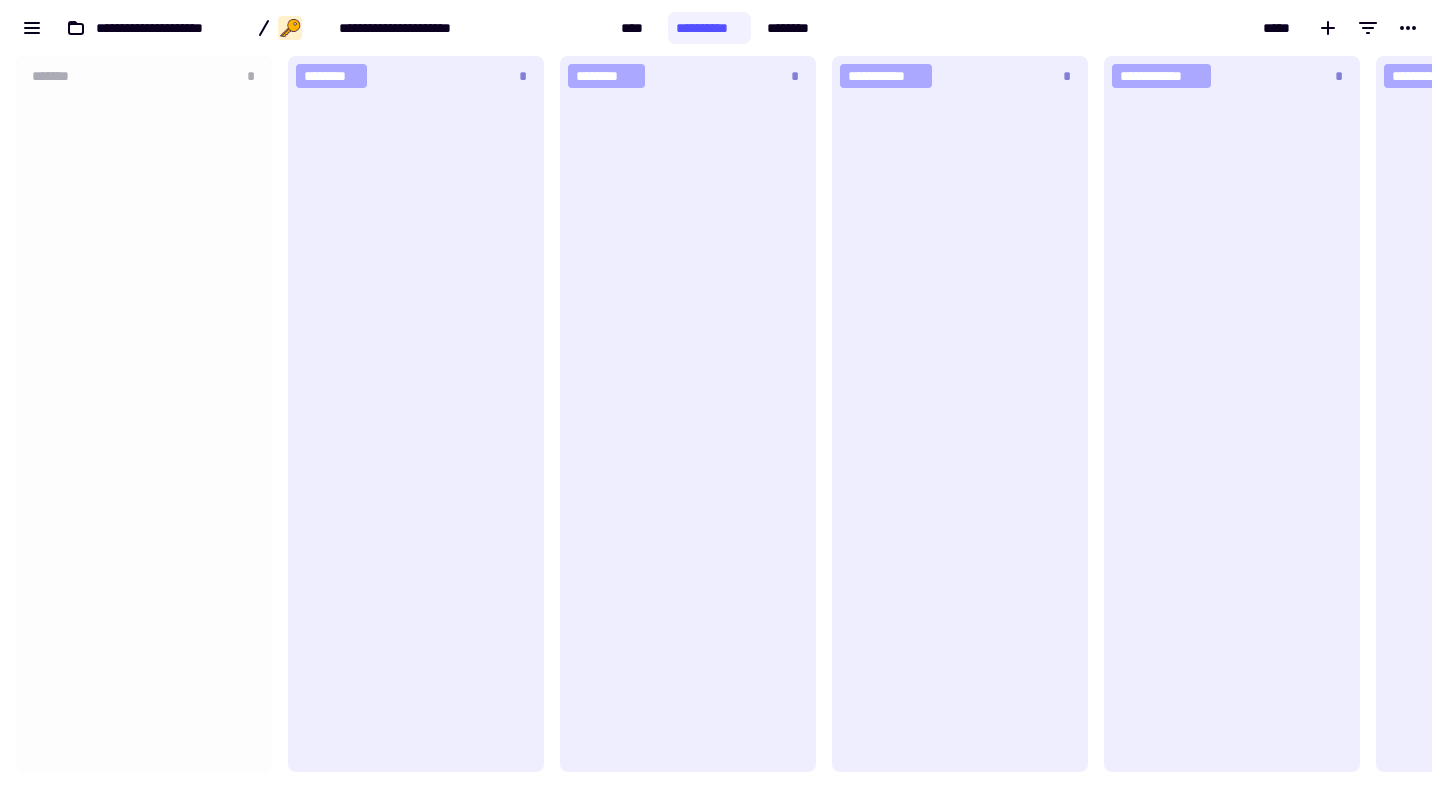 scroll, scrollTop: 1, scrollLeft: 1, axis: both 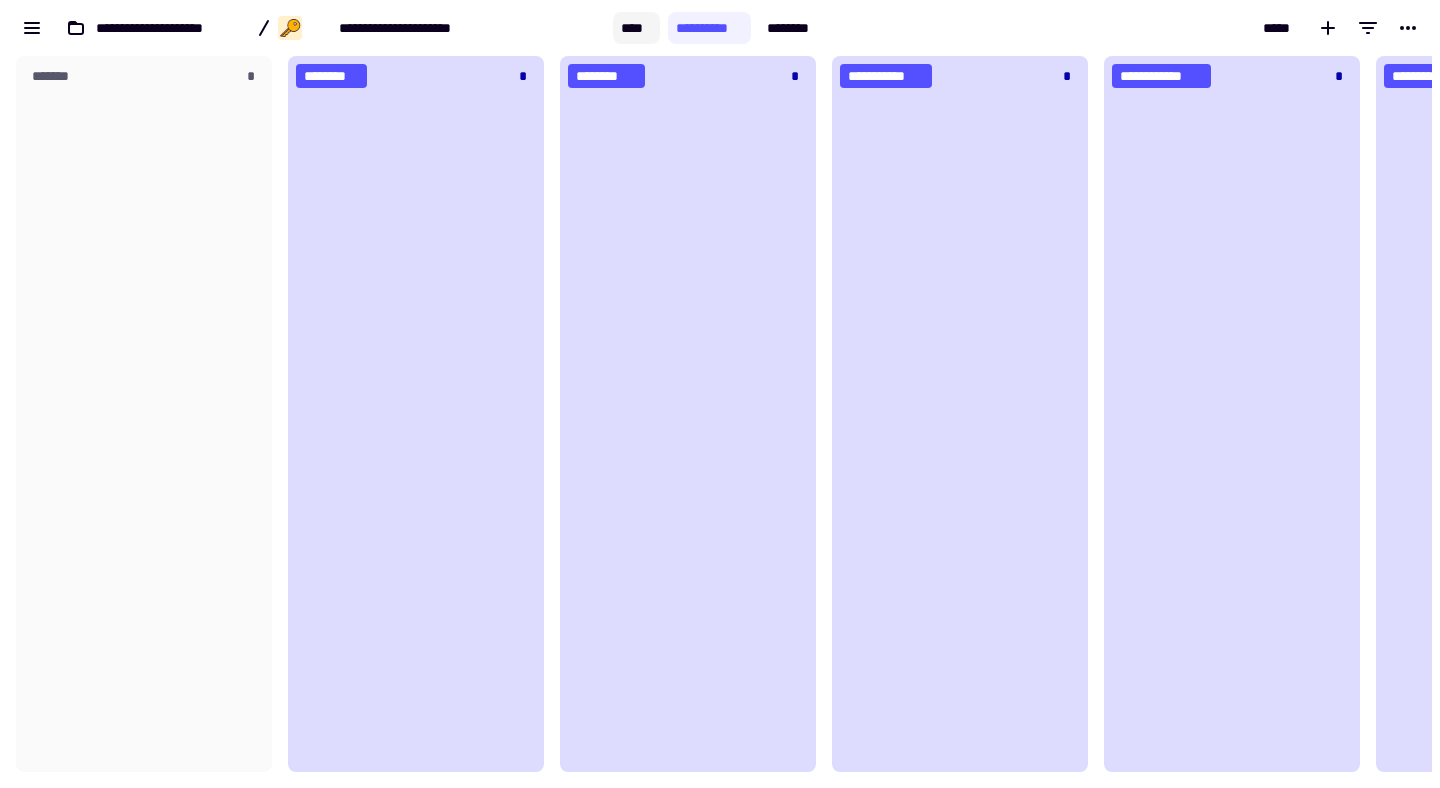click on "****" 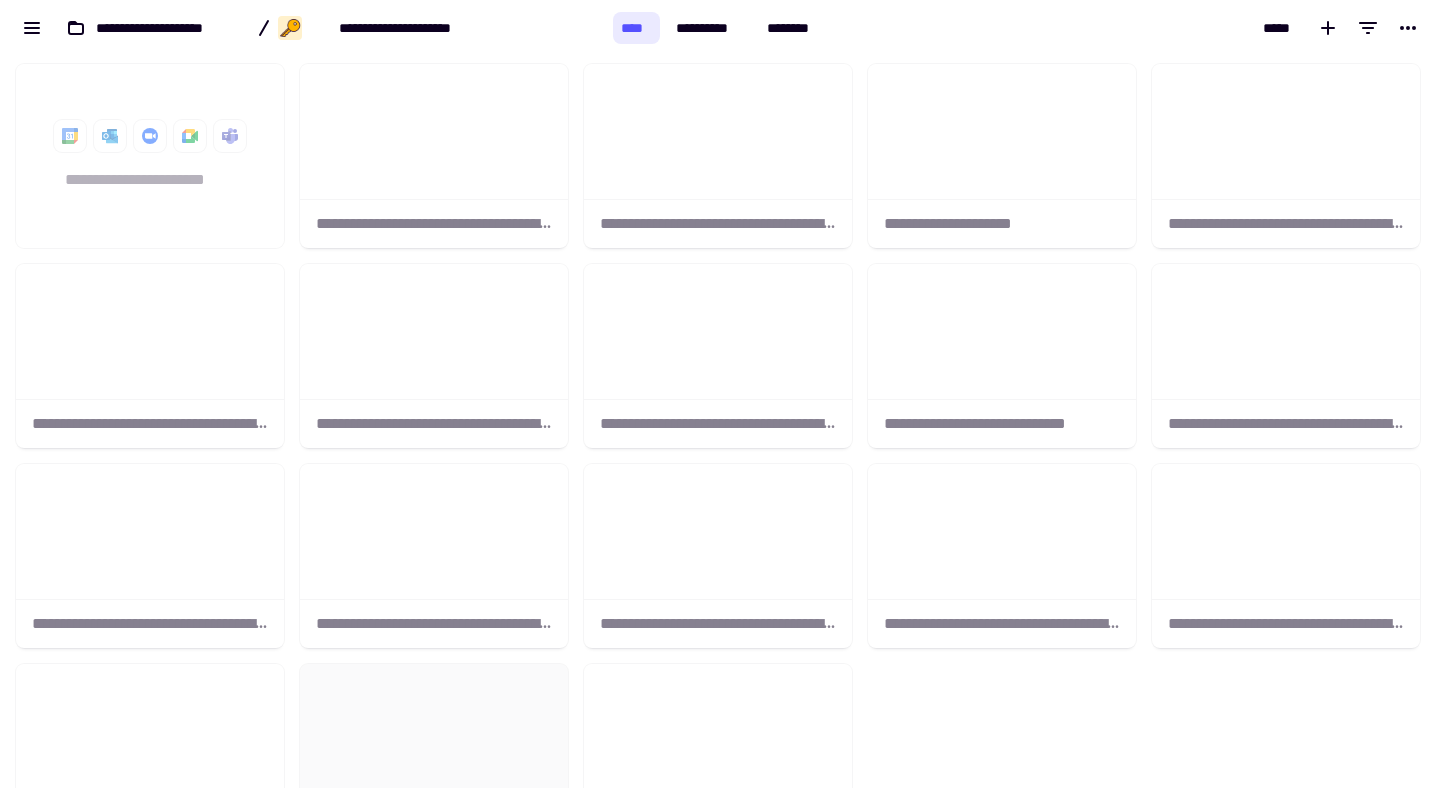 scroll, scrollTop: 1, scrollLeft: 1, axis: both 